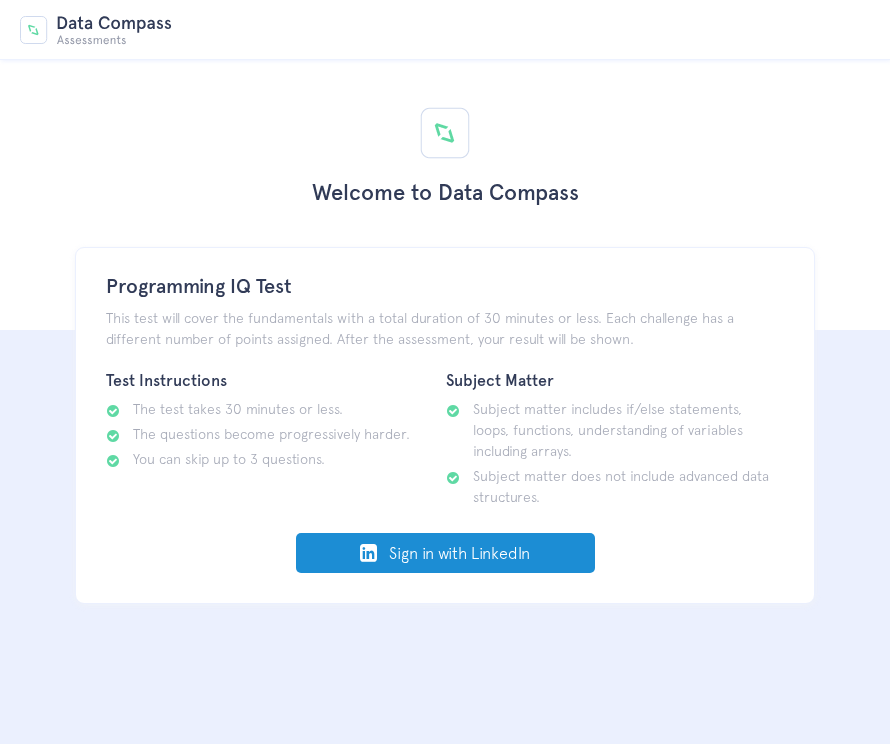 scroll, scrollTop: 0, scrollLeft: 0, axis: both 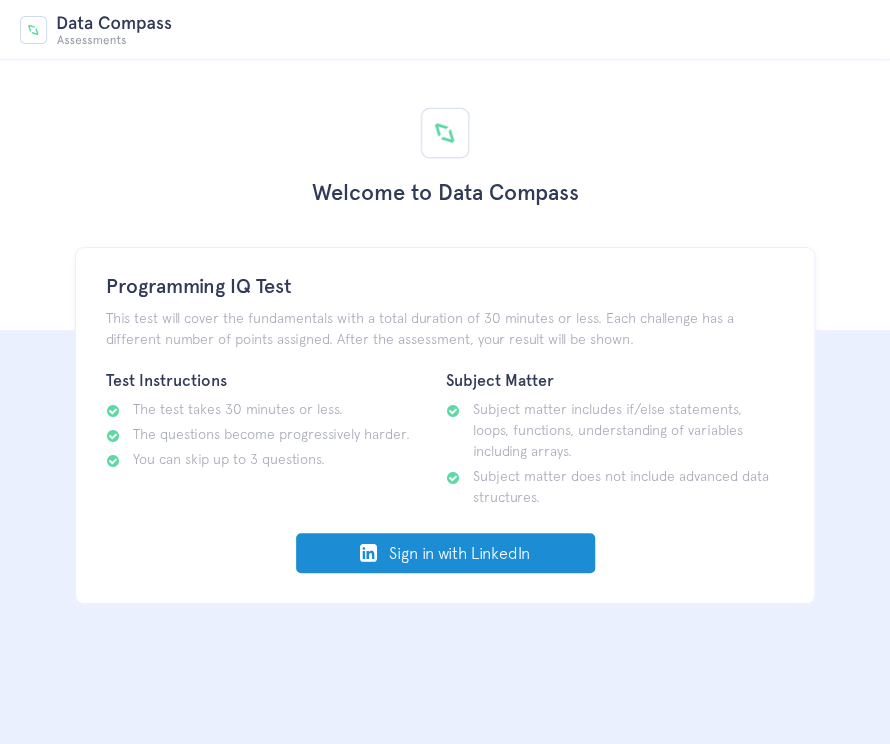 click on "Sign in with LinkedIn" at bounding box center [445, 553] 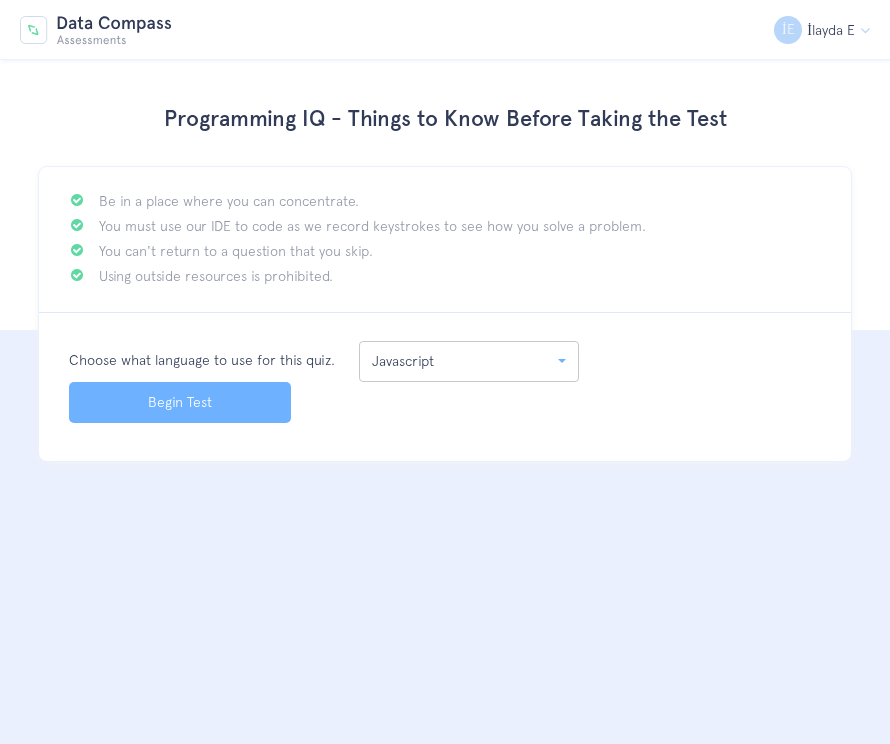 scroll, scrollTop: 0, scrollLeft: 0, axis: both 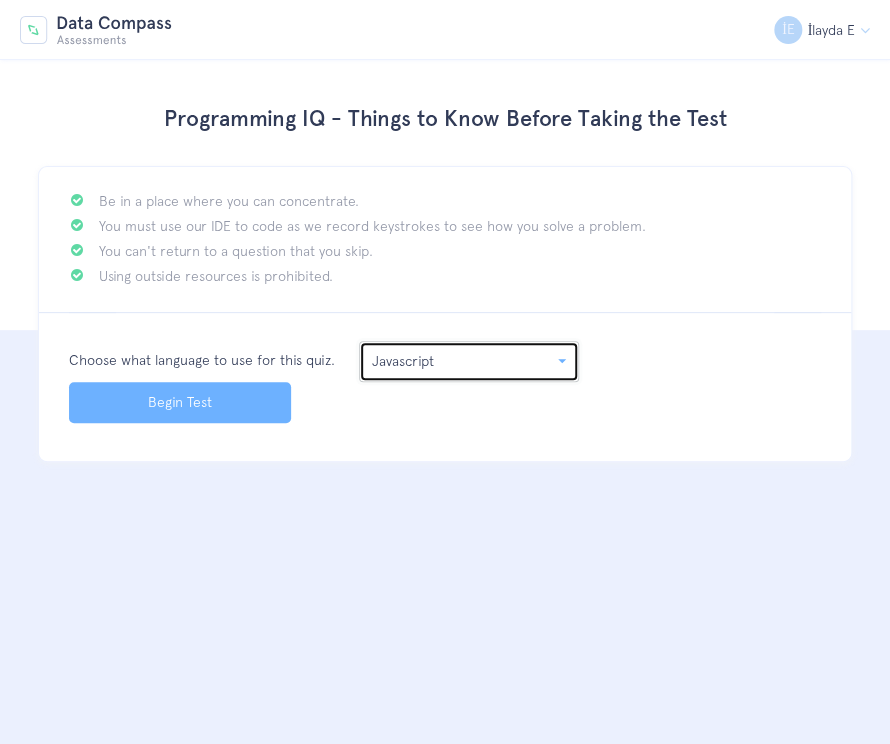 click on "Javascript" at bounding box center [463, 361] 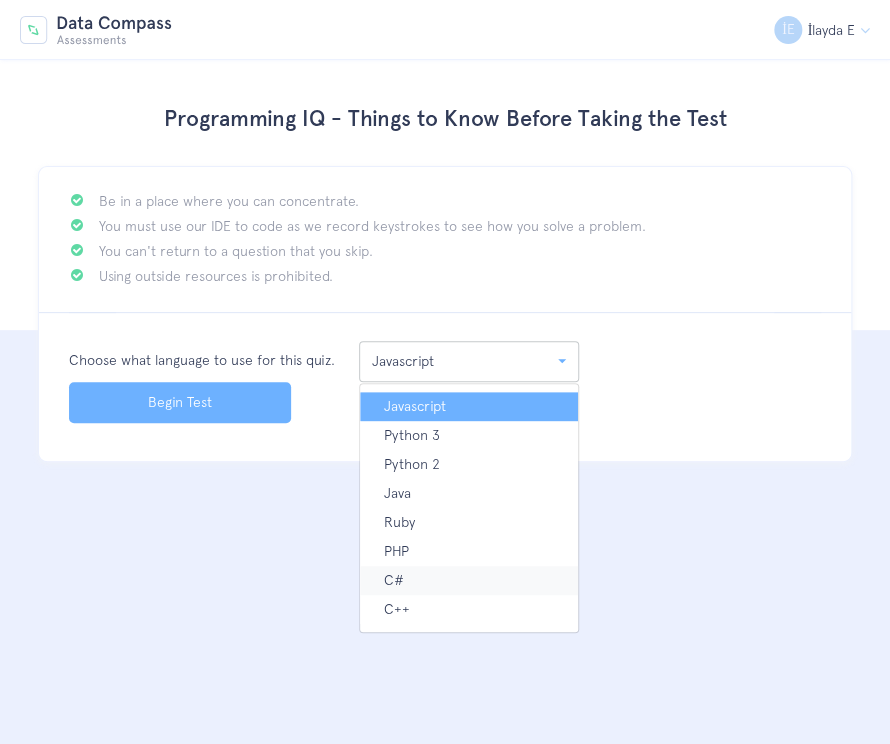 click on "C#" at bounding box center [469, 580] 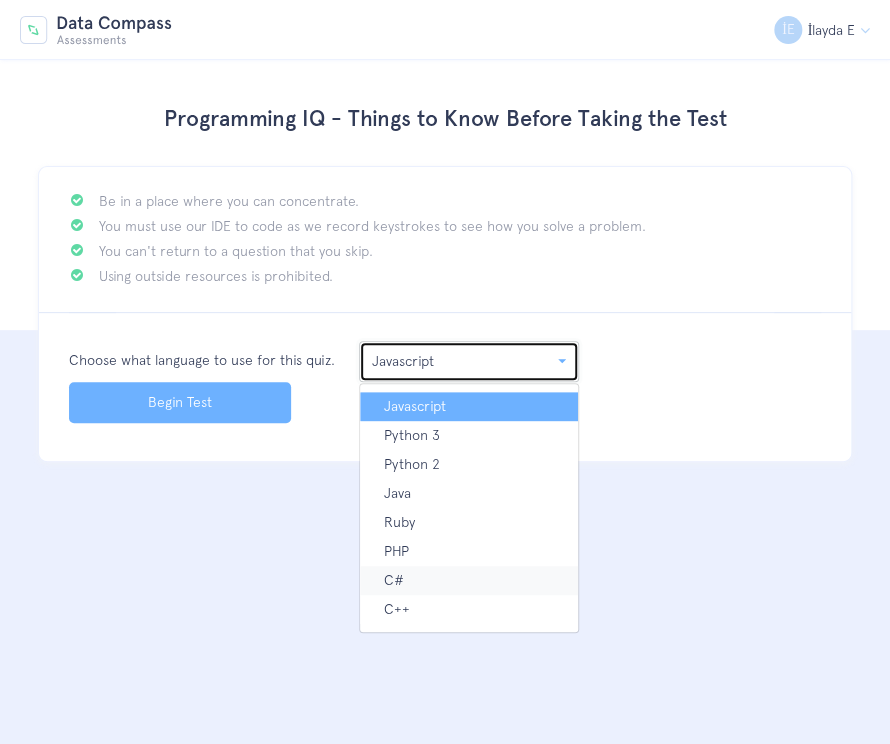select on "7" 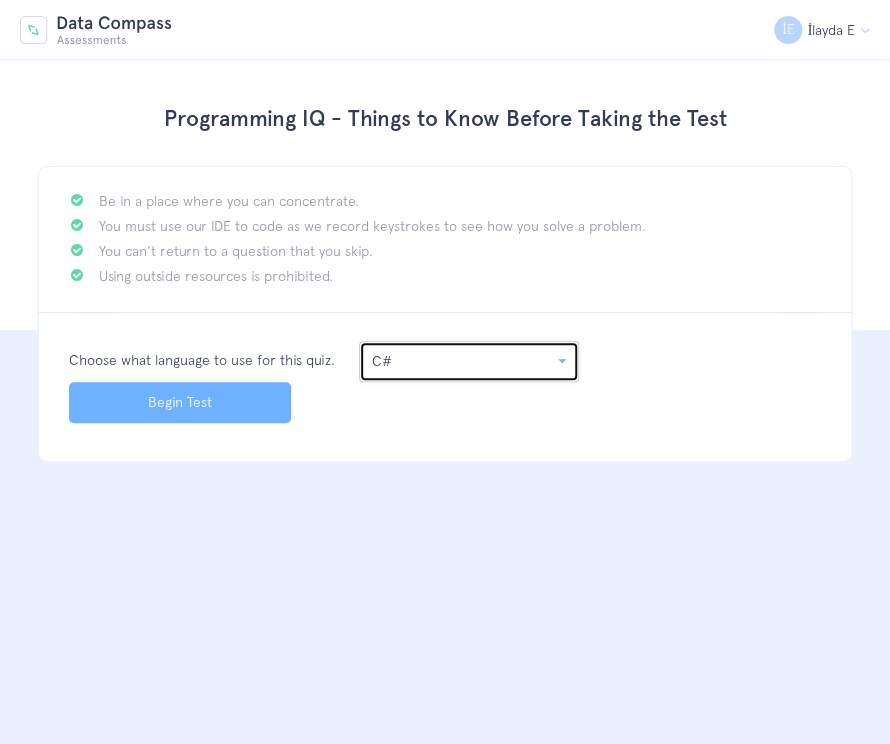 type 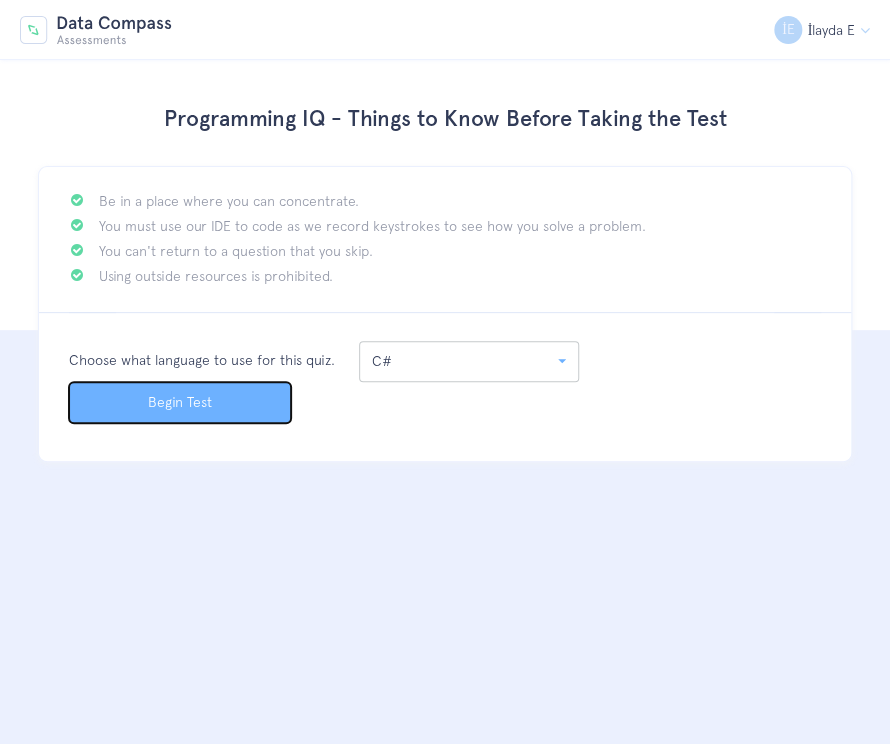 click on "Begin Test" at bounding box center (180, 402) 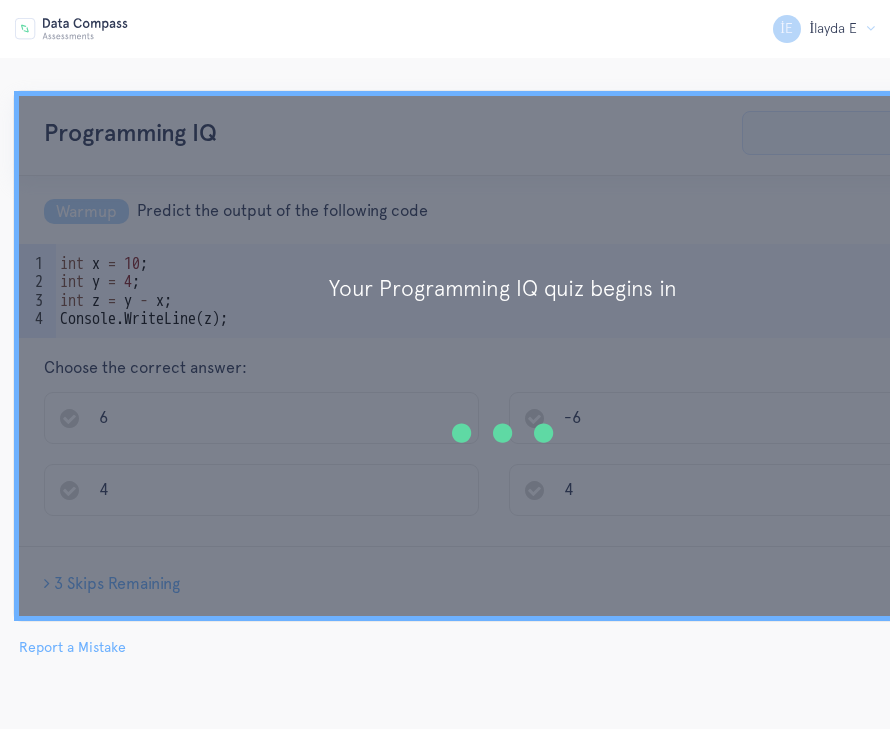 scroll, scrollTop: 0, scrollLeft: 0, axis: both 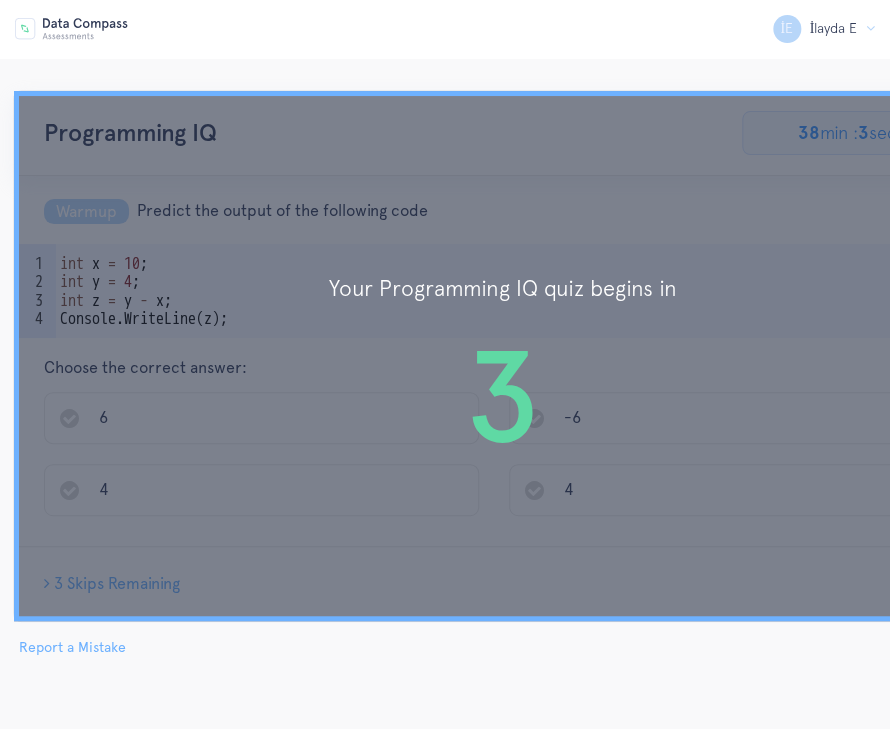 click on "3" at bounding box center [503, 396] 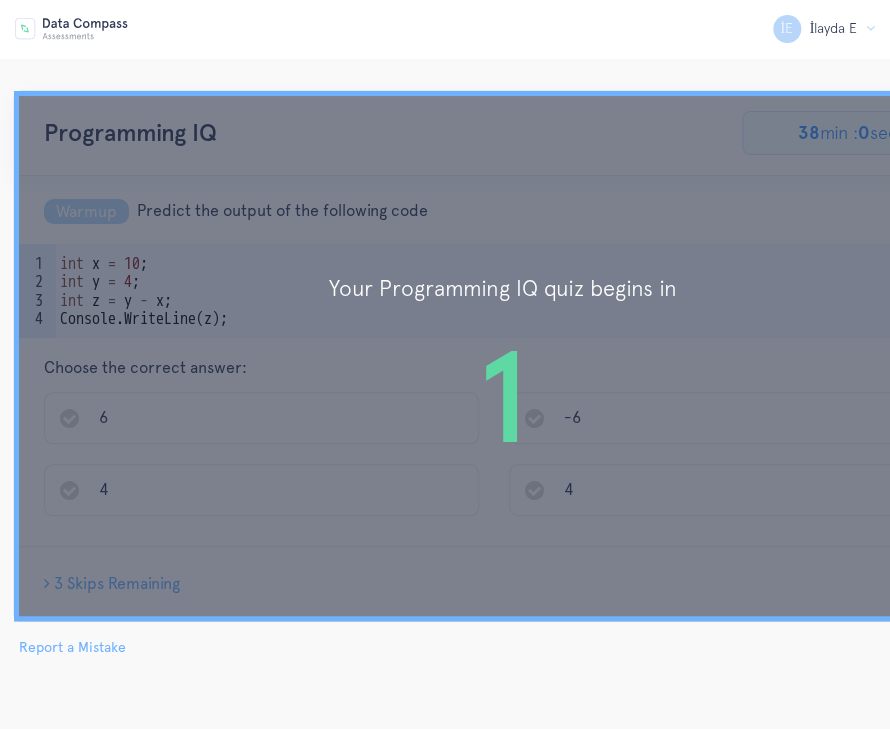click on "1" at bounding box center [503, 396] 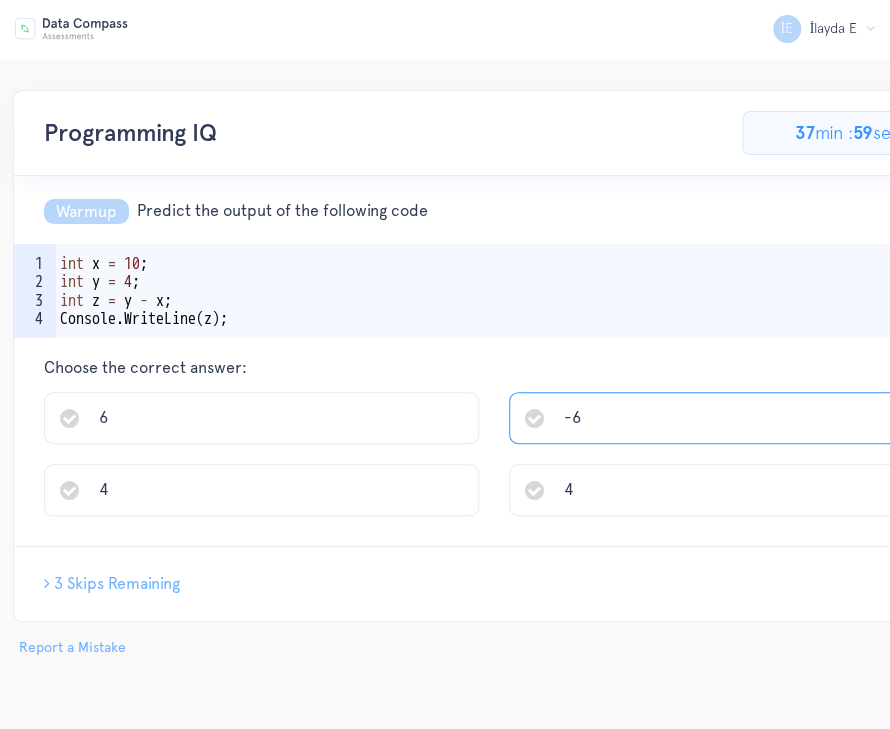 click on "-6" at bounding box center (726, 418) 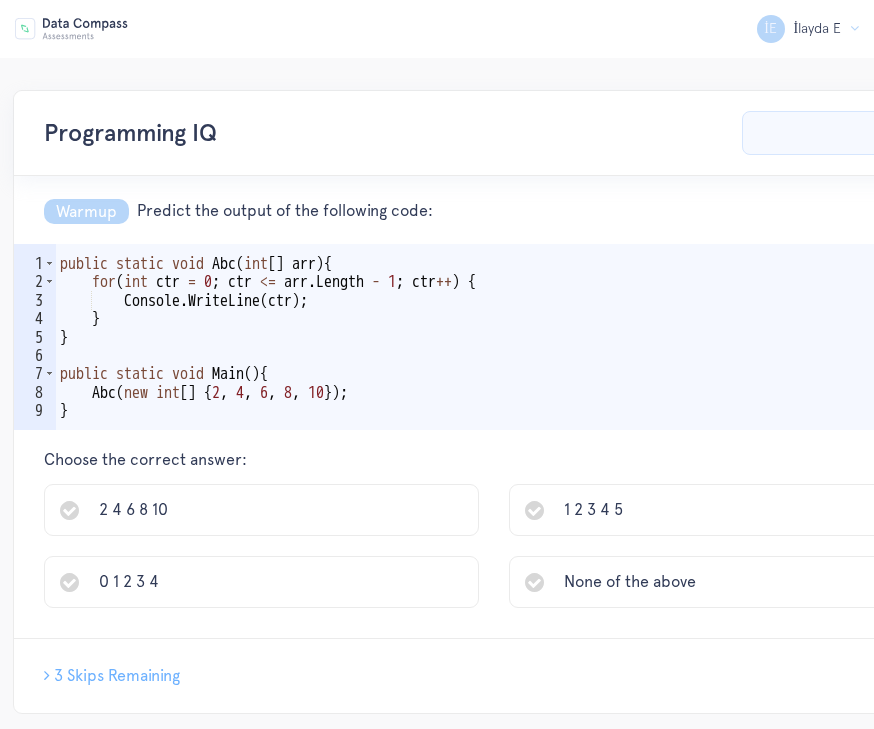 scroll, scrollTop: 0, scrollLeft: 0, axis: both 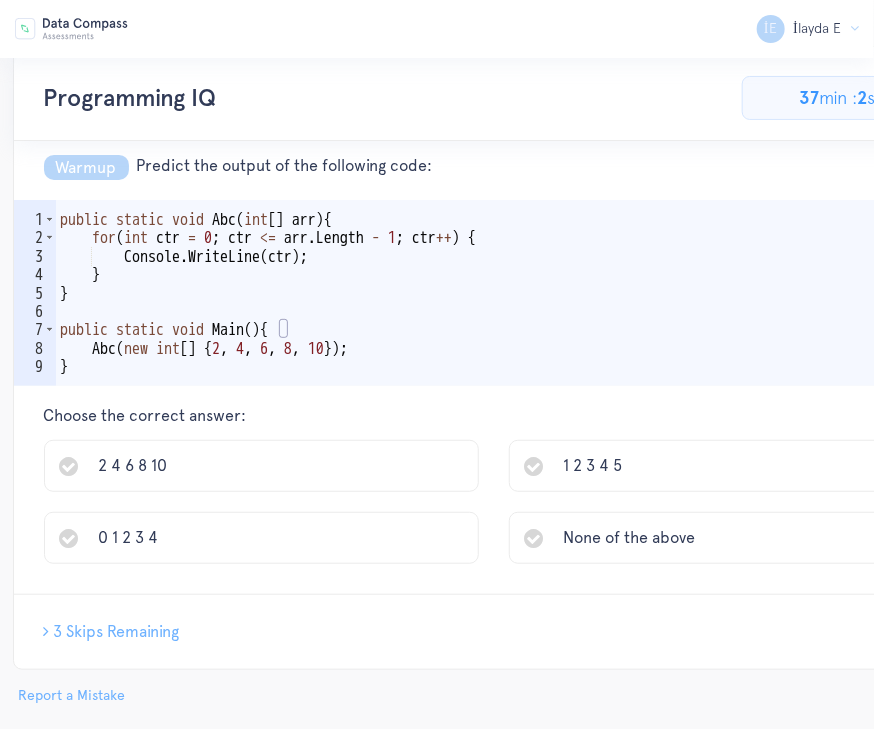 click on "public   static   void   Abc ( int [ ]   arr ) {      for ( int   ctr   =   0 ;   ctr   <=   arr . Length   -   1 ;   ctr ++ )   {           Console . WriteLine ( ctr ) ;         } } public   static   void   Main ( ) {      Abc ( new   int [ ]   { 2 ,   4 ,   6 ,   8 ,   10 }) ; }" at bounding box center [524, 321] 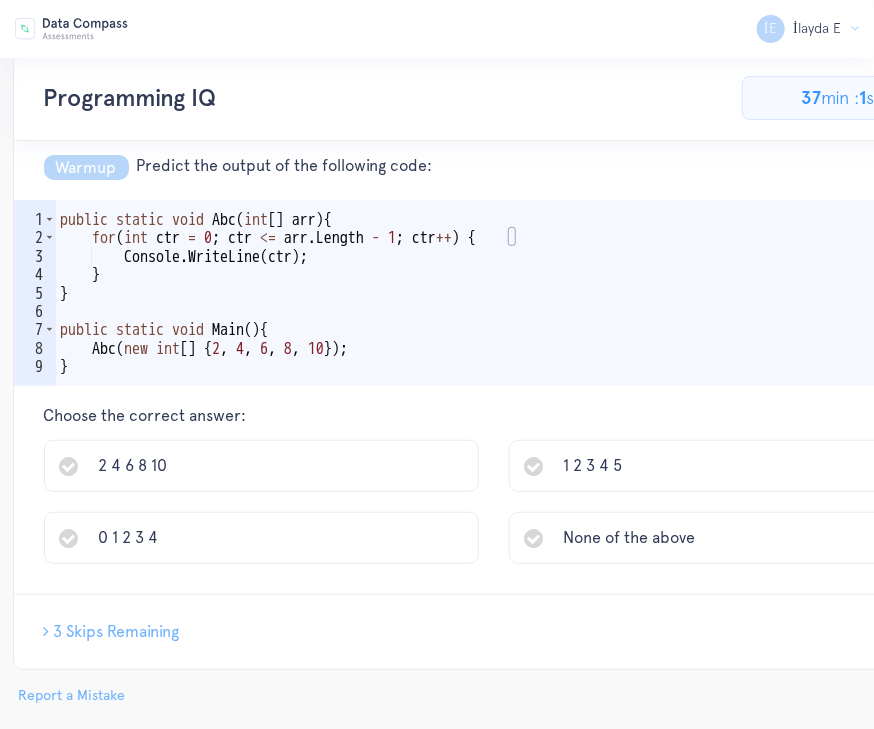 click on "public   static   void   Abc ( int [ ]   arr ) {      for ( int   ctr   =   0 ;   ctr   <=   arr . Length   -   1 ;   ctr ++ )   {           Console . WriteLine ( ctr ) ;         } } public   static   void   Main ( ) {      Abc ( new   int [ ]   { 2 ,   4 ,   6 ,   8 ,   10 }) ; }" at bounding box center (524, 321) 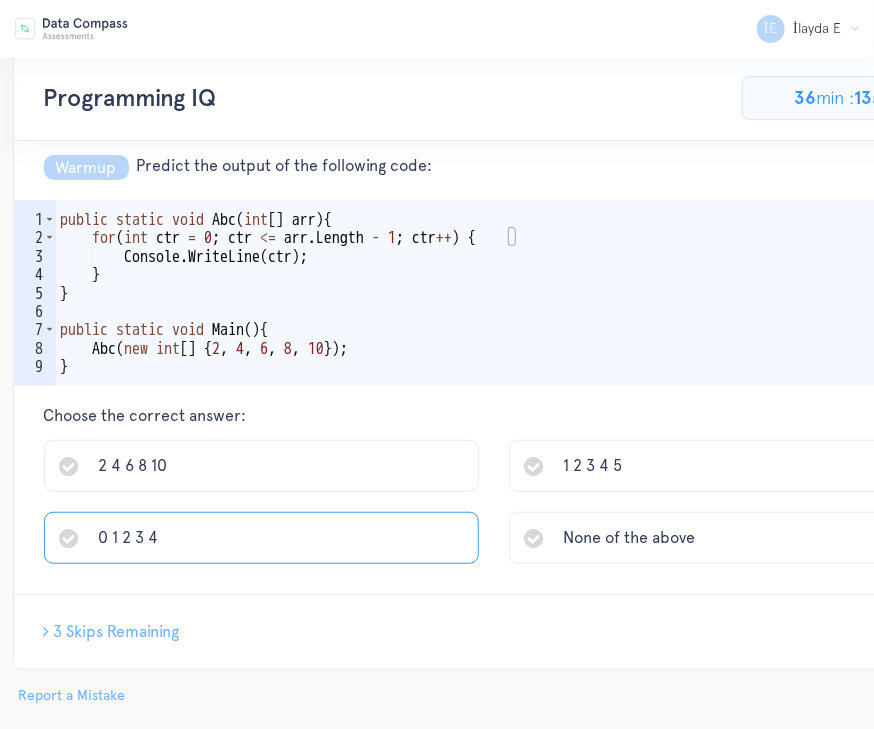 click on "0 1 2 3 4" at bounding box center [261, 538] 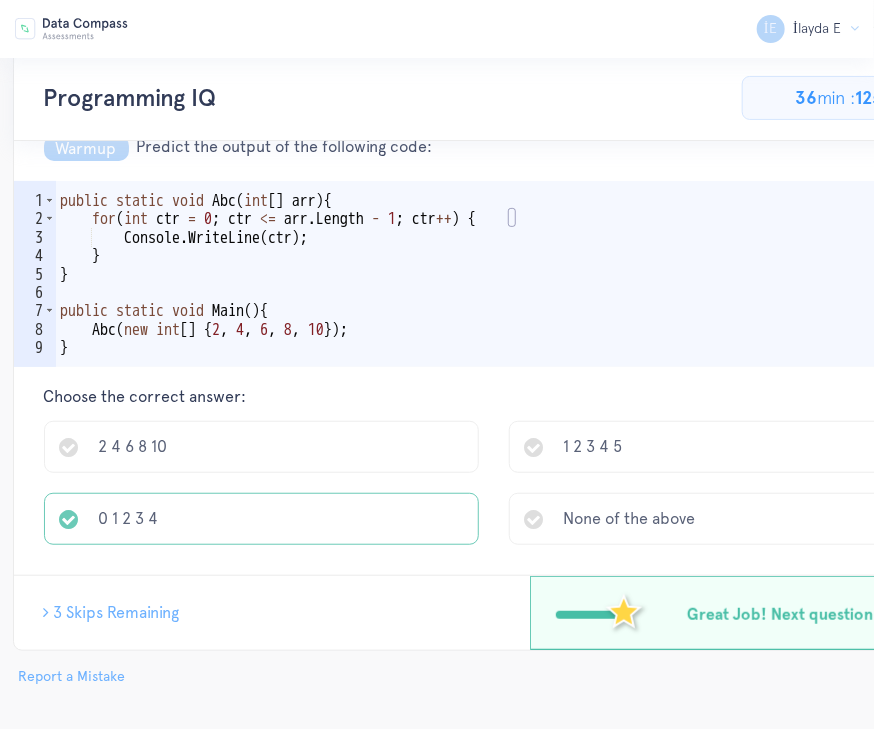 scroll, scrollTop: 68, scrollLeft: 0, axis: vertical 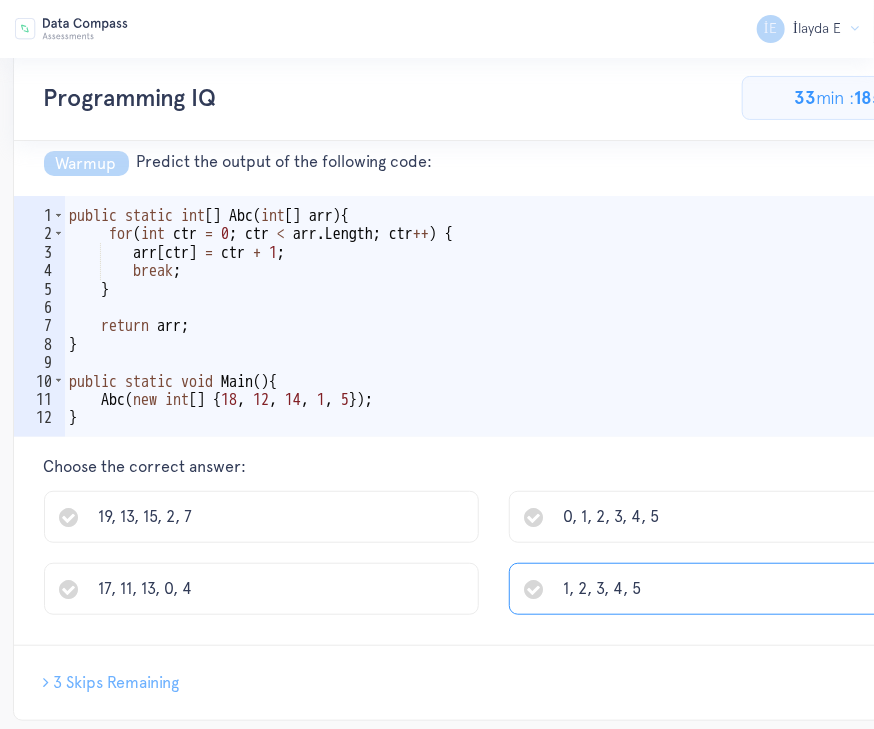 click on "1, 2, 3, 4, 5" at bounding box center [726, 589] 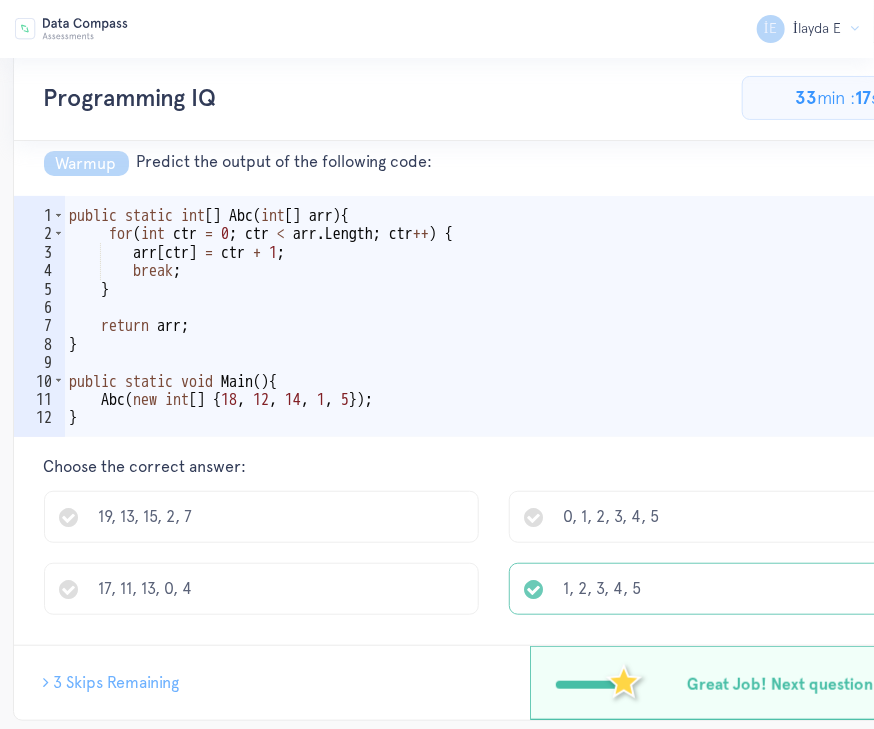 scroll, scrollTop: 124, scrollLeft: 0, axis: vertical 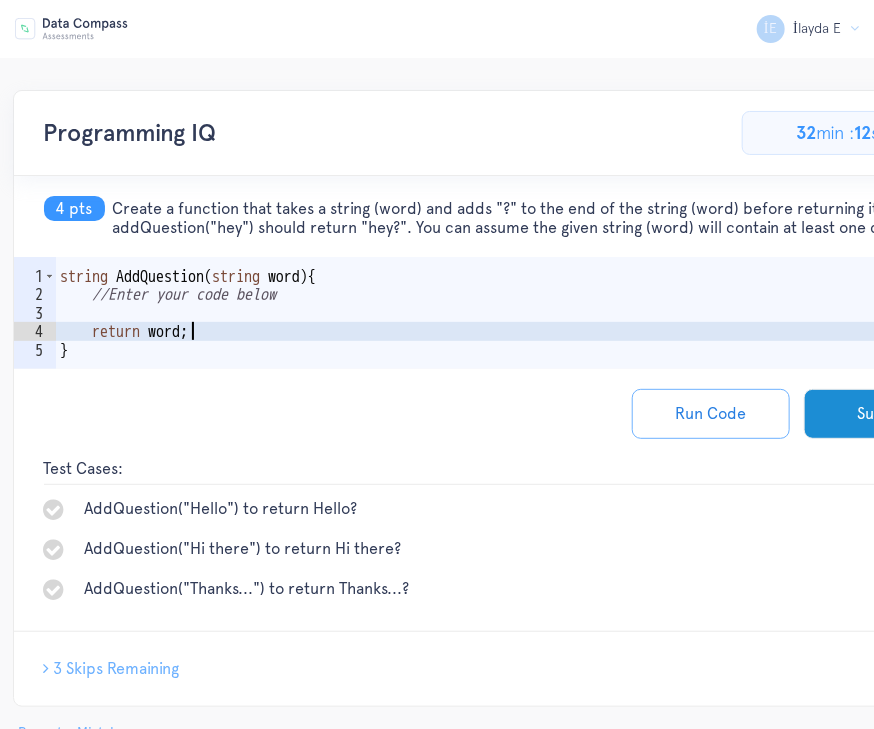 click on "string   AddQuestion ( string   word ) {      //Enter your code below           return   word ; }" at bounding box center [524, 341] 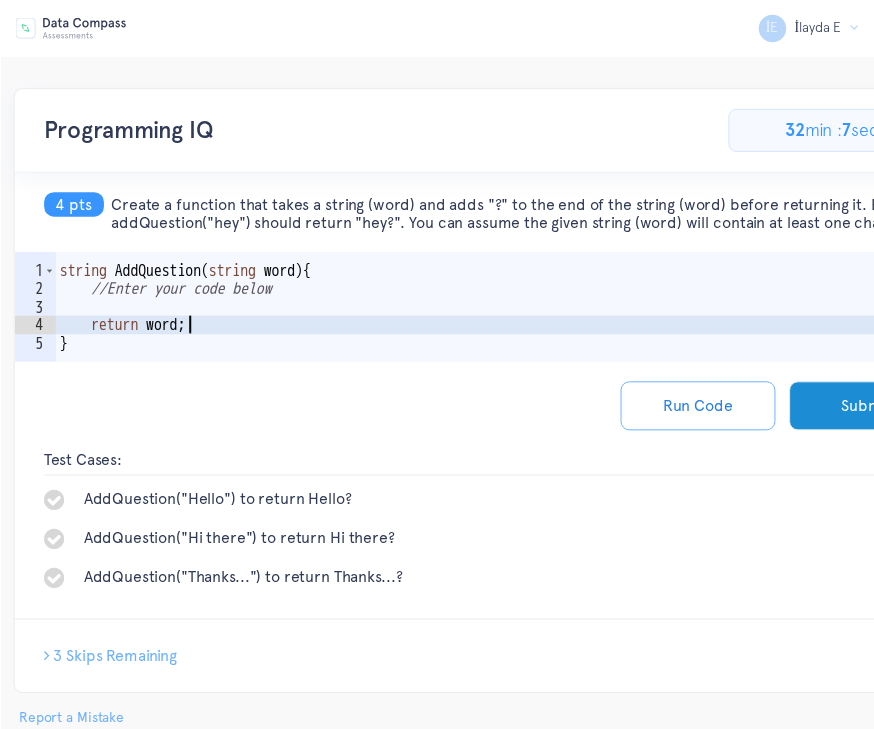 scroll, scrollTop: 0, scrollLeft: 8, axis: horizontal 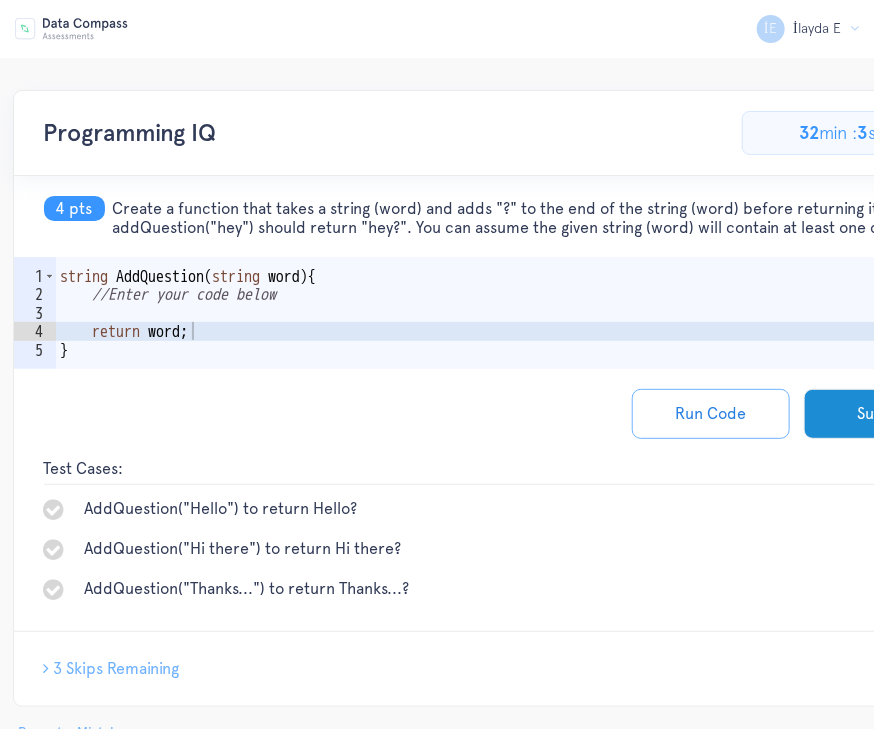 type on "//Enter your code below" 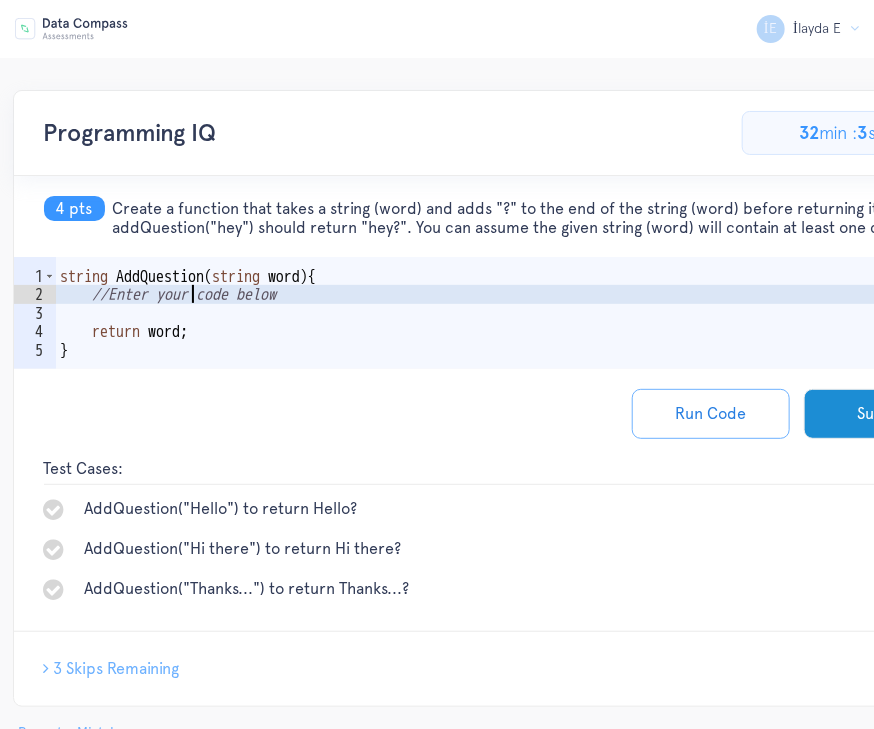 click on "string   AddQuestion ( string   word ) {      //Enter your code below           return   word ; }" at bounding box center [524, 341] 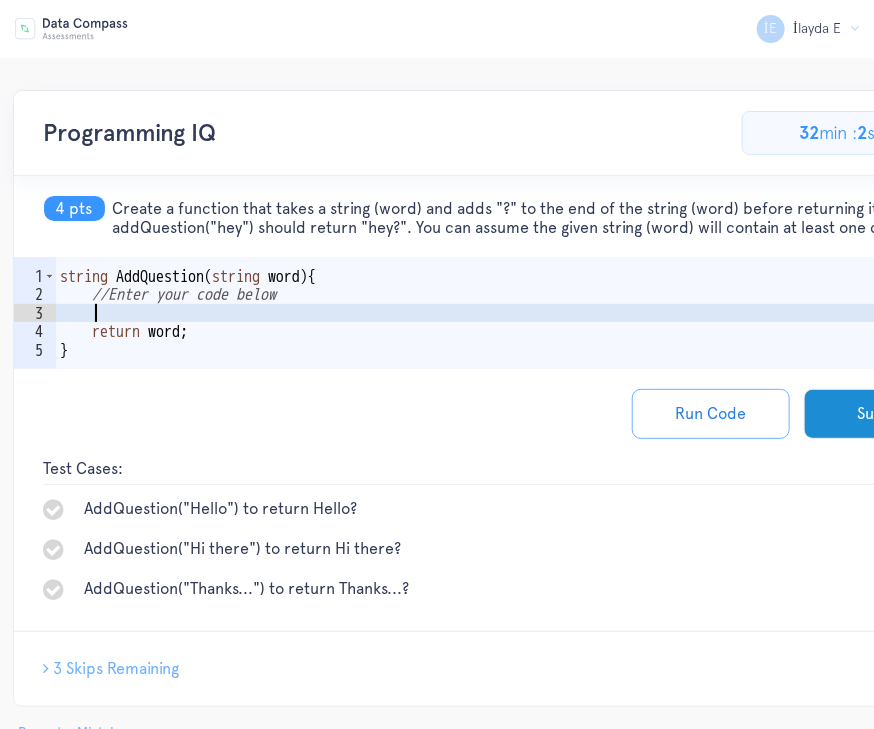 click on "string   AddQuestion ( string   word ) {      //Enter your code below           return   word ; }" at bounding box center (524, 341) 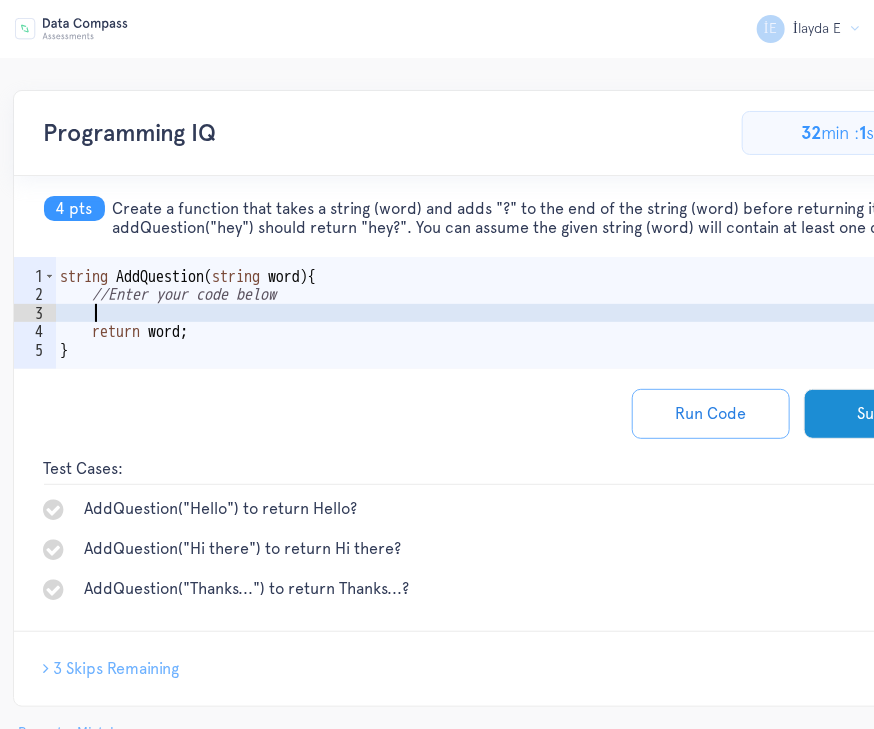 type on "4" 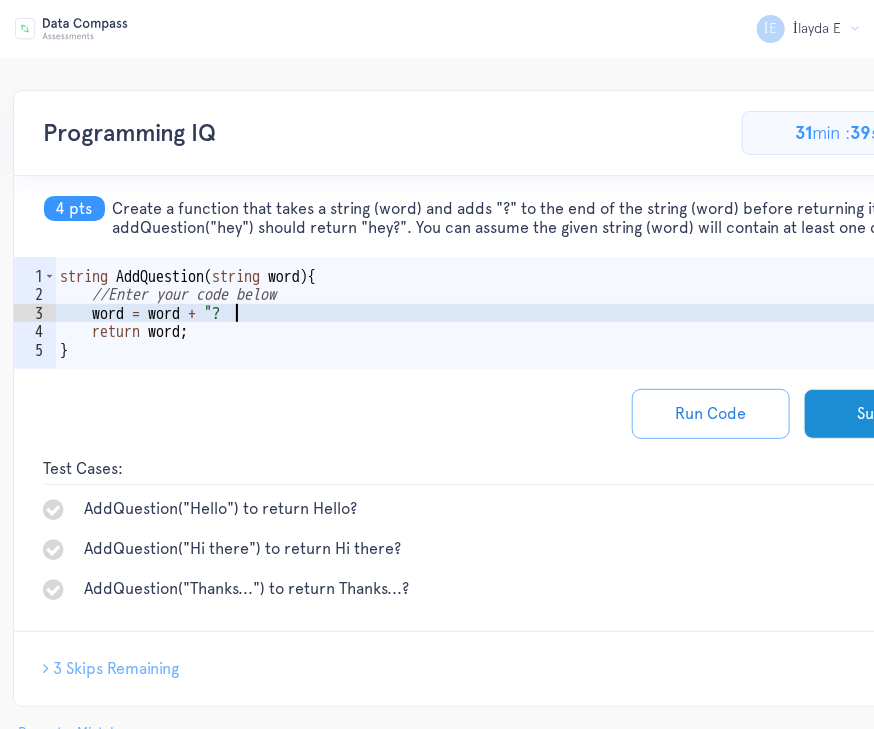 scroll, scrollTop: 0, scrollLeft: 10, axis: horizontal 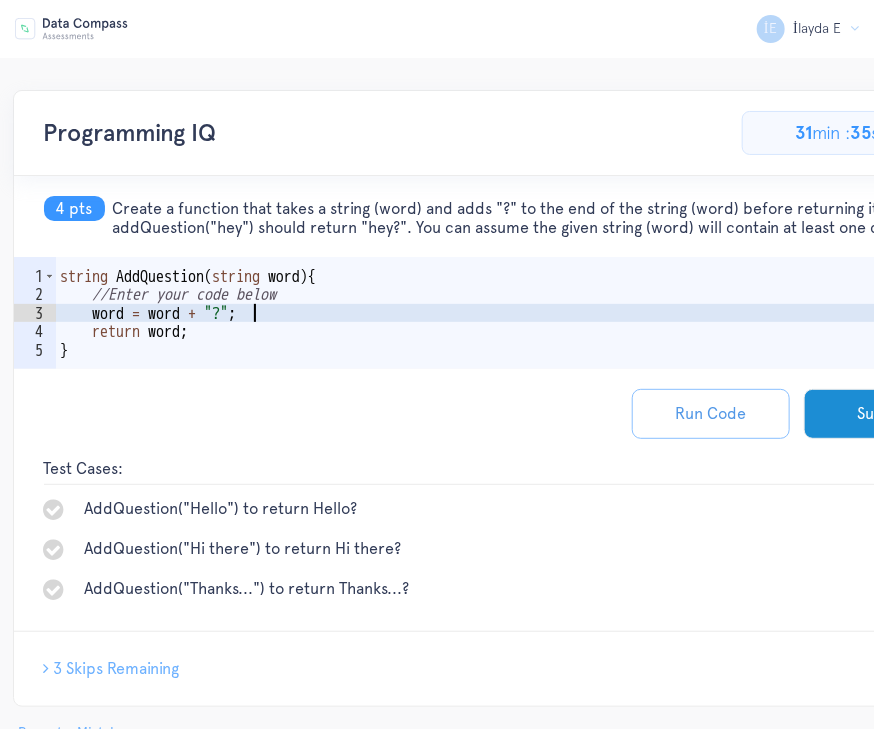 type on "word = word + "?";" 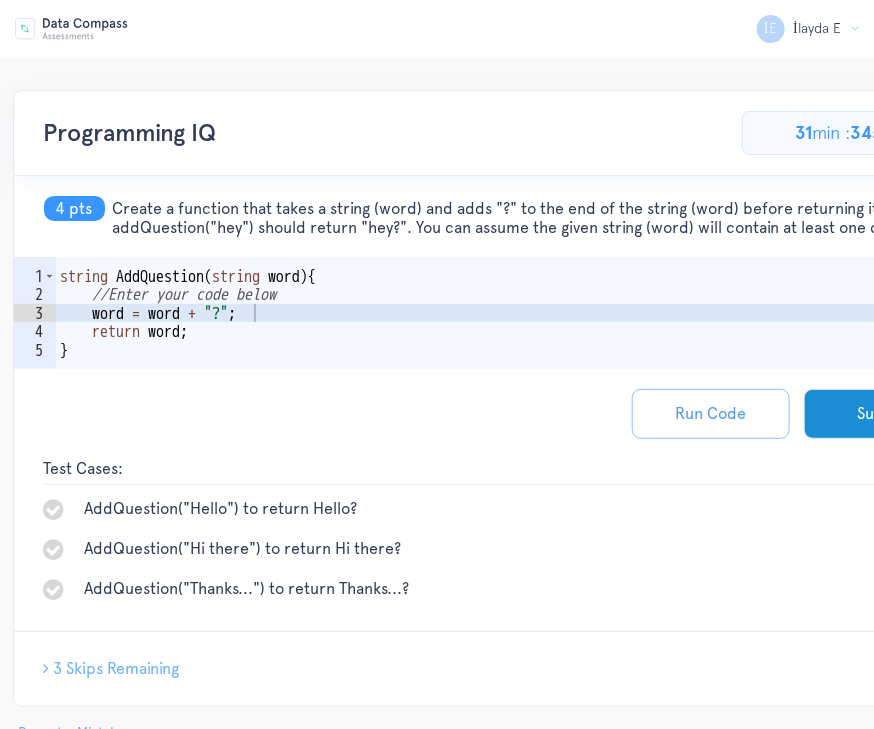 click on "Run Code" at bounding box center [711, 414] 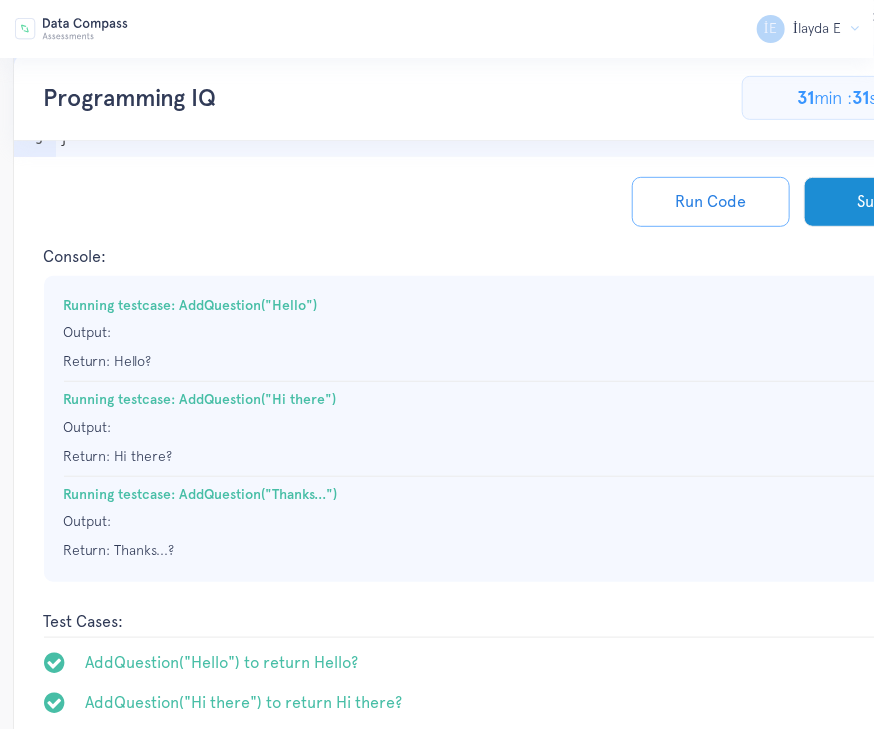 scroll, scrollTop: 428, scrollLeft: 0, axis: vertical 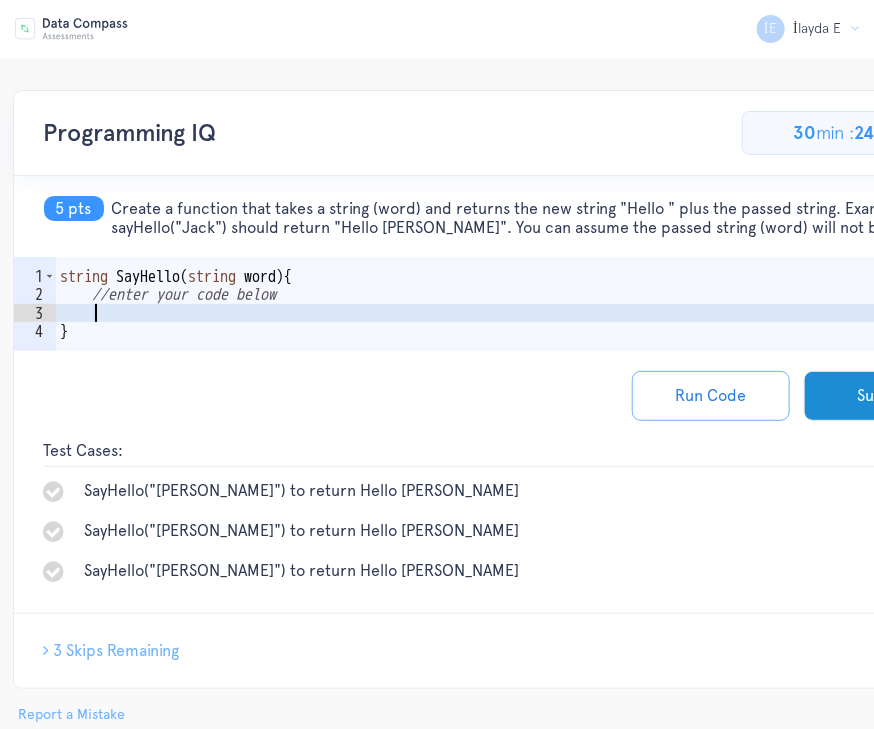 click on "string   SayHello ( string   word ) {      //enter your code below      }" at bounding box center (524, 332) 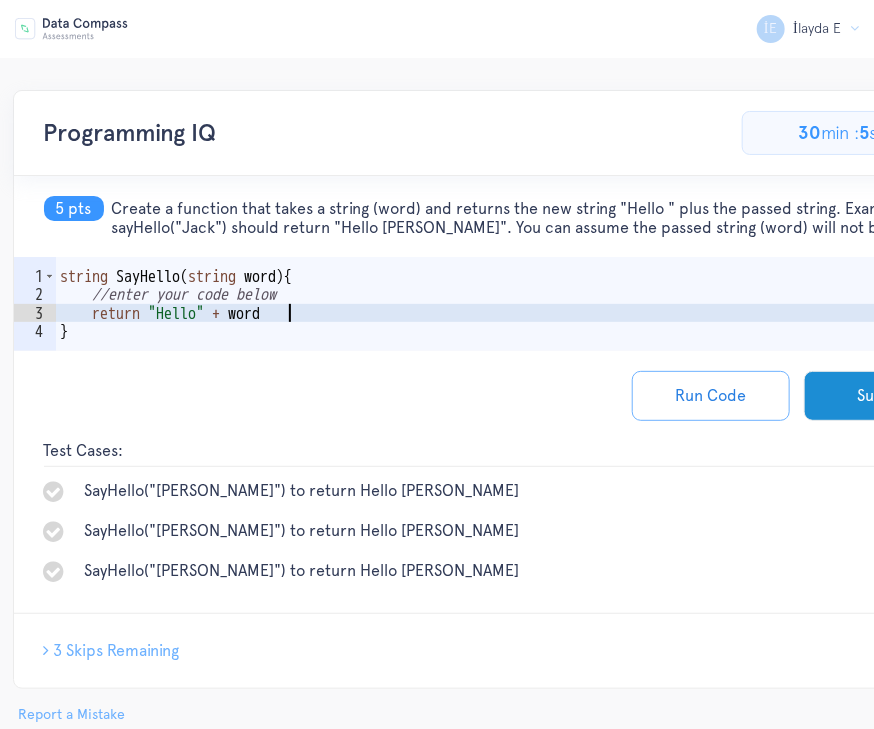scroll, scrollTop: 0, scrollLeft: 13, axis: horizontal 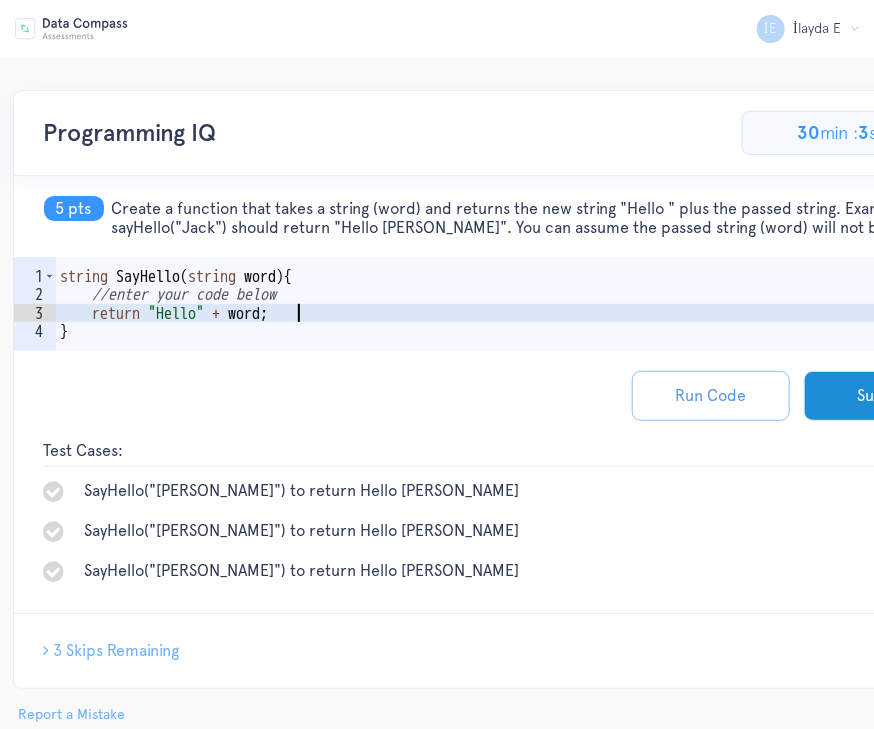 type on "return "Hello " + word;" 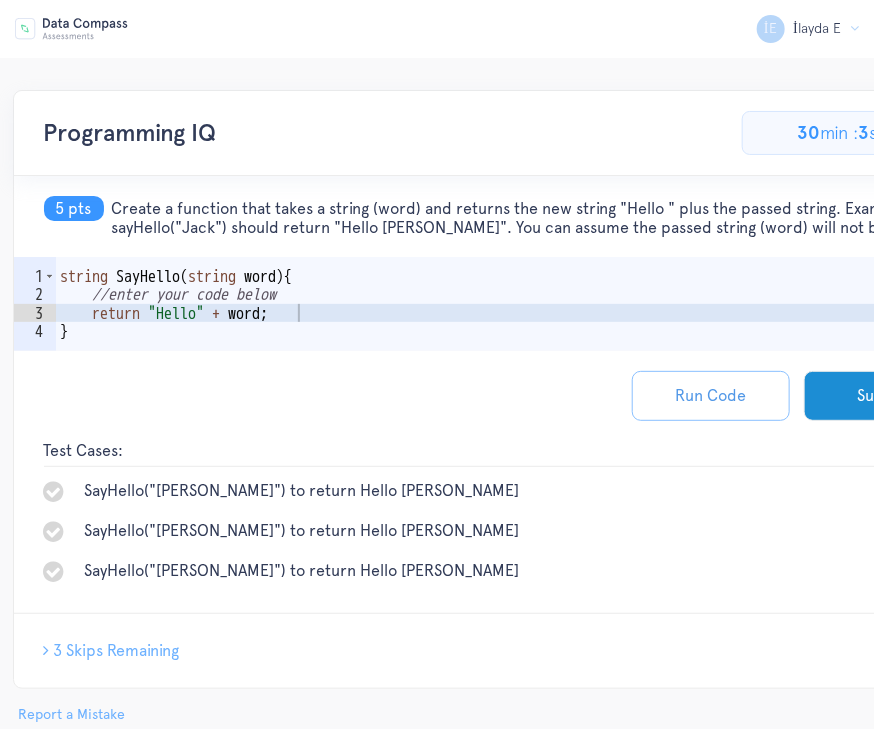 click on "Run Code" at bounding box center (711, 396) 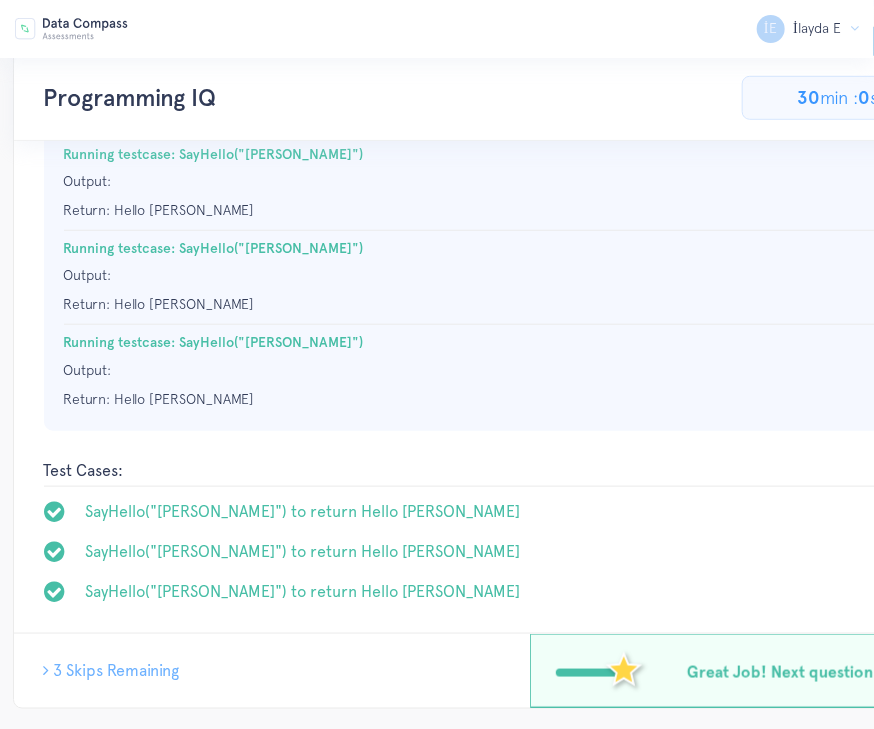 scroll, scrollTop: 409, scrollLeft: 0, axis: vertical 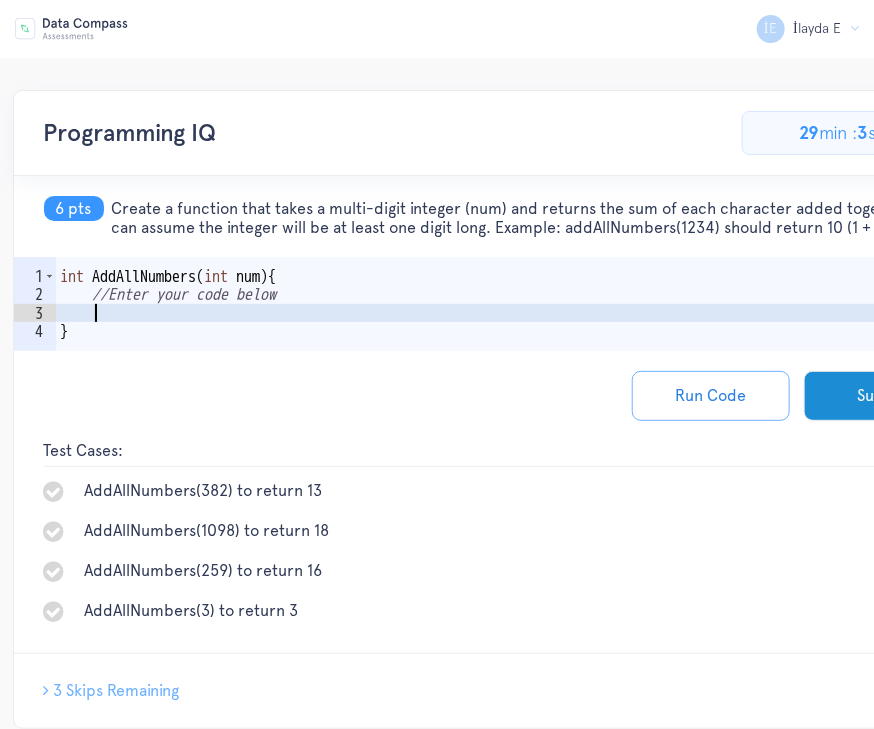 click on "int   AddAllNumbers ( int   num ) {      //Enter your code below      }" at bounding box center (524, 332) 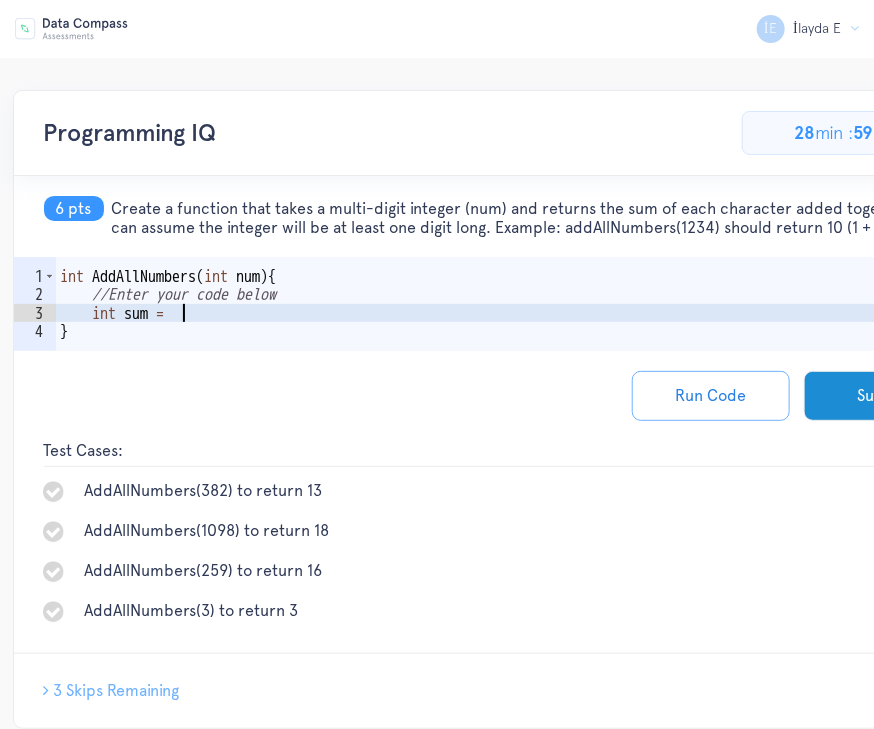 scroll, scrollTop: 0, scrollLeft: 7, axis: horizontal 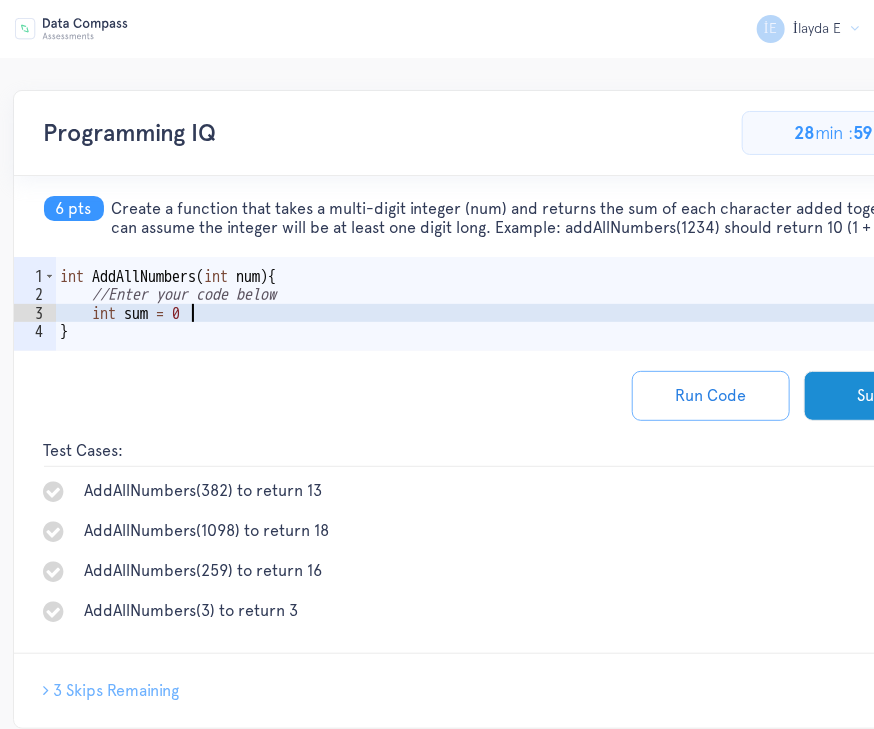 type on "int sum = 0;" 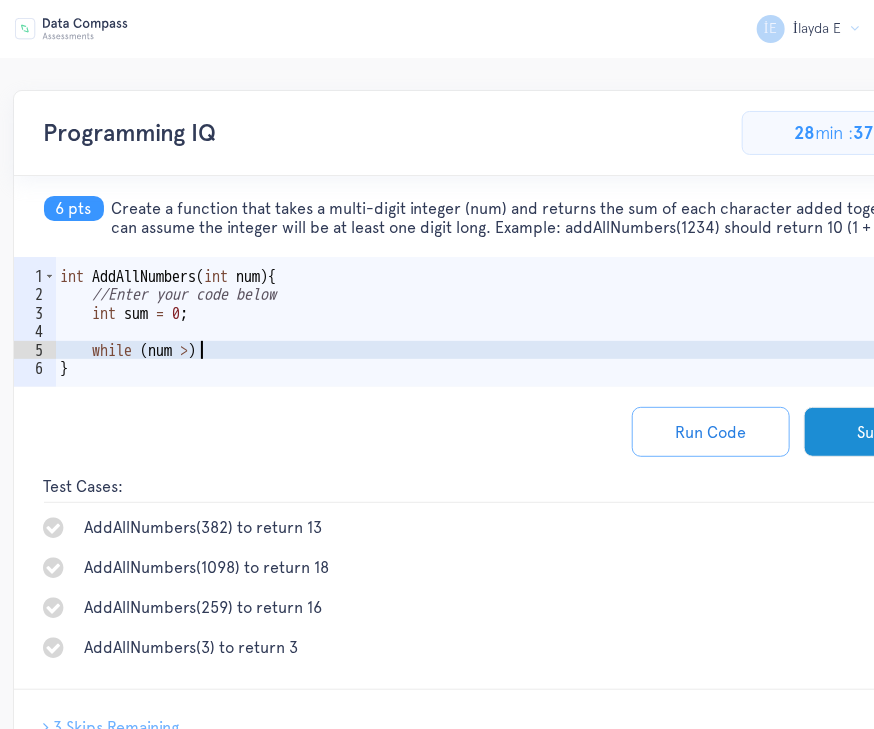 scroll, scrollTop: 0, scrollLeft: 8, axis: horizontal 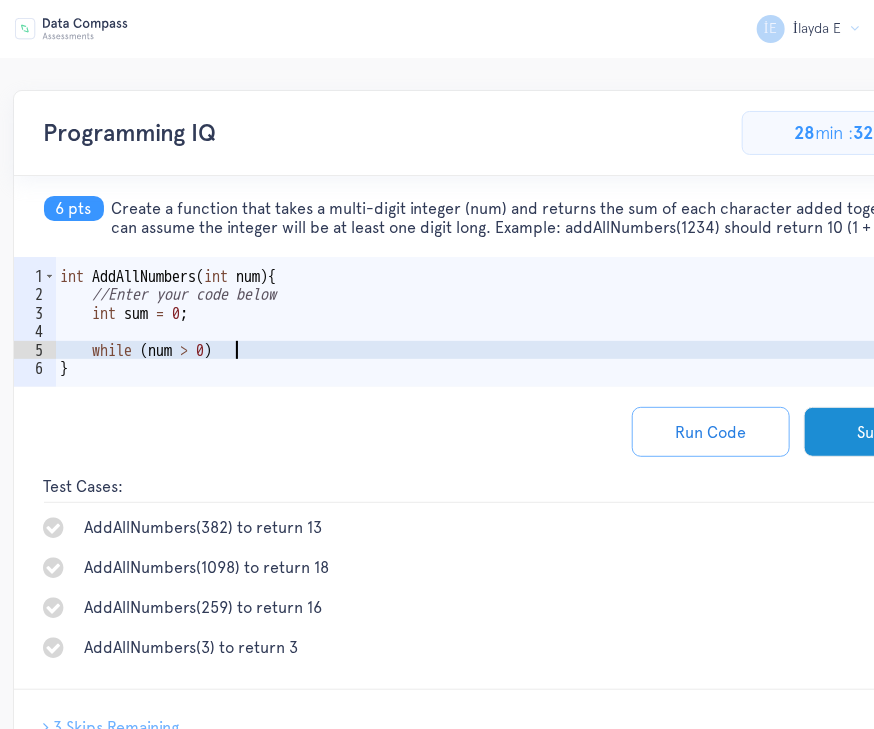 type on "while (num > 0) {" 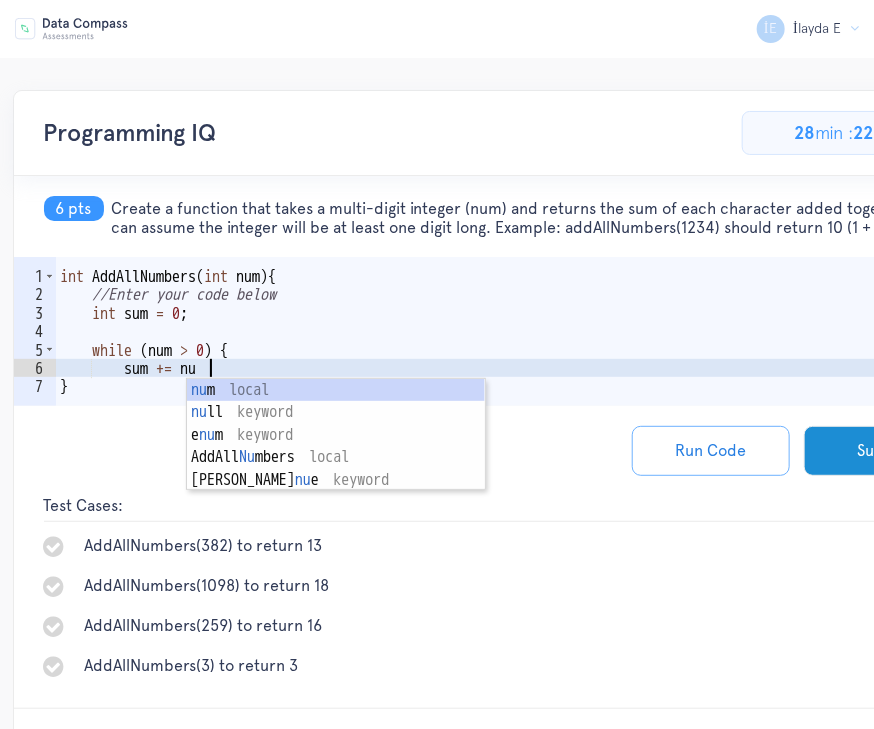 scroll, scrollTop: 0, scrollLeft: 8, axis: horizontal 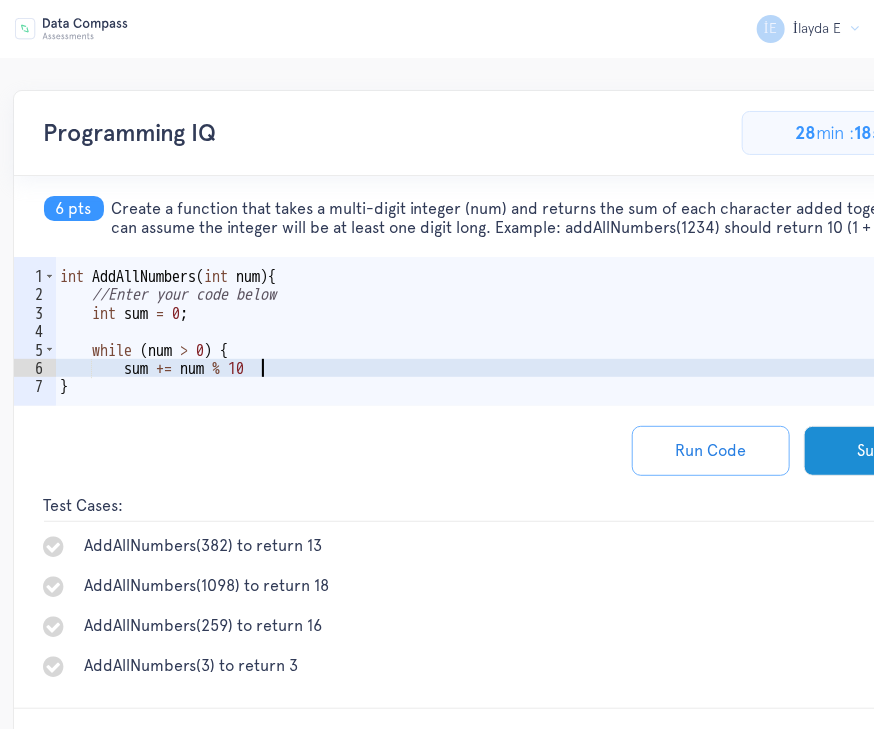 type on "sum += num % 10;" 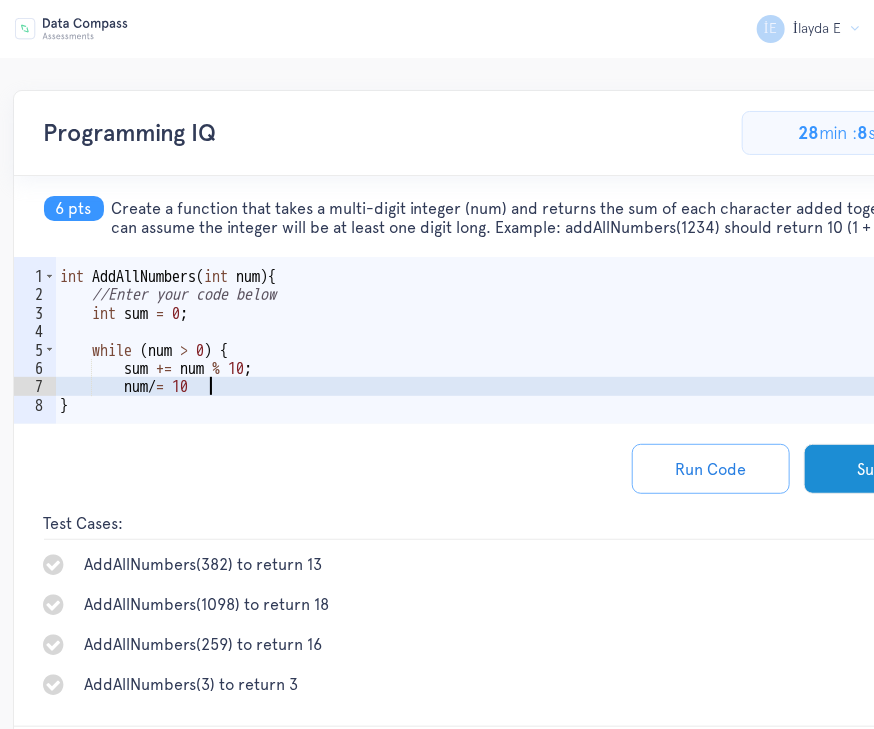 scroll, scrollTop: 0, scrollLeft: 8, axis: horizontal 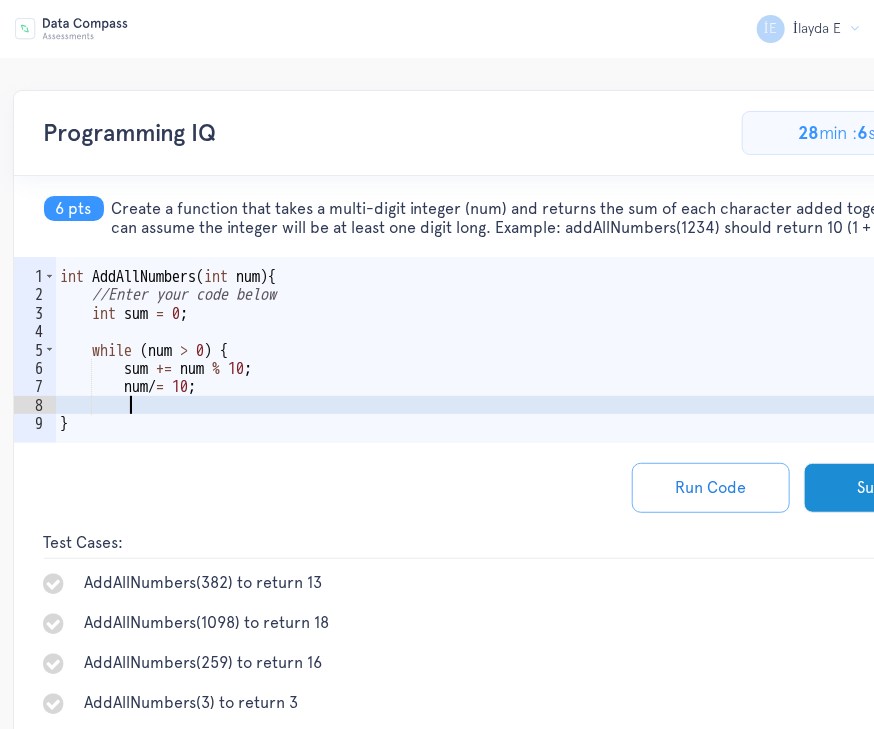 type on "}" 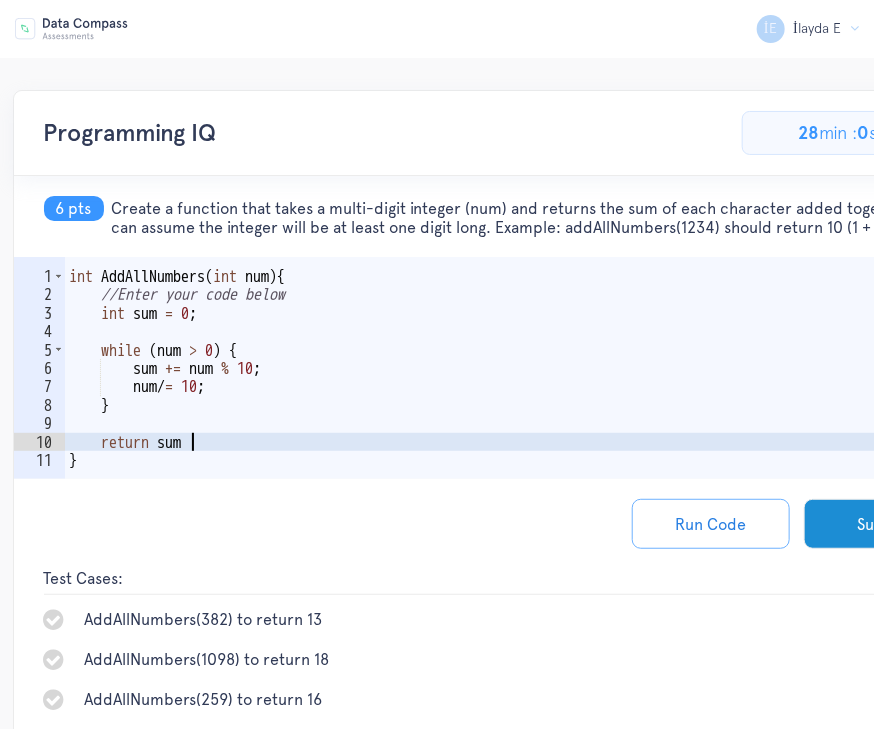scroll, scrollTop: 0, scrollLeft: 7, axis: horizontal 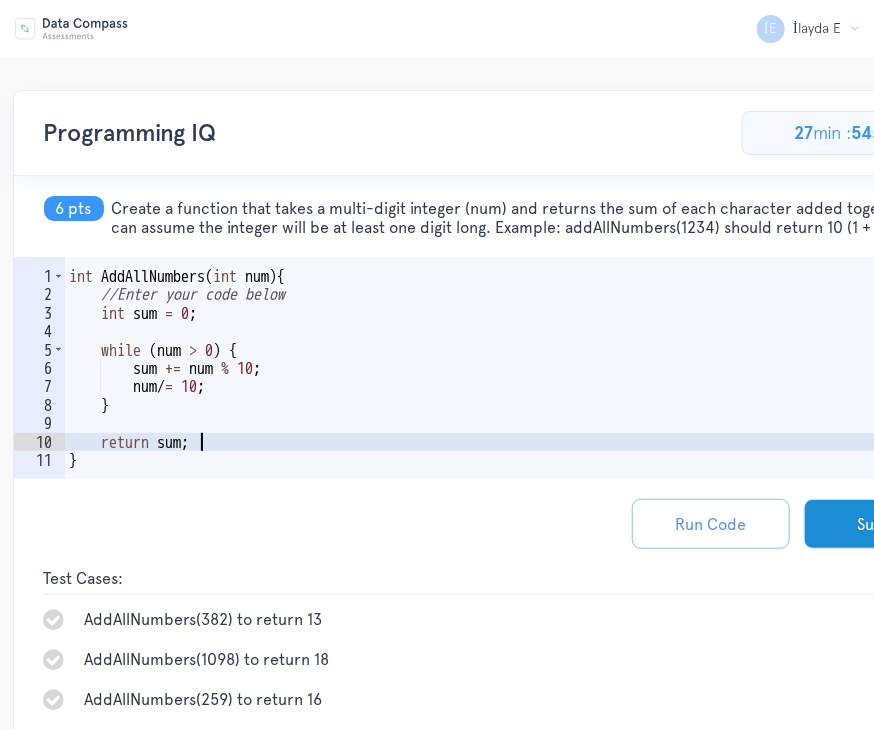type on "return sum;" 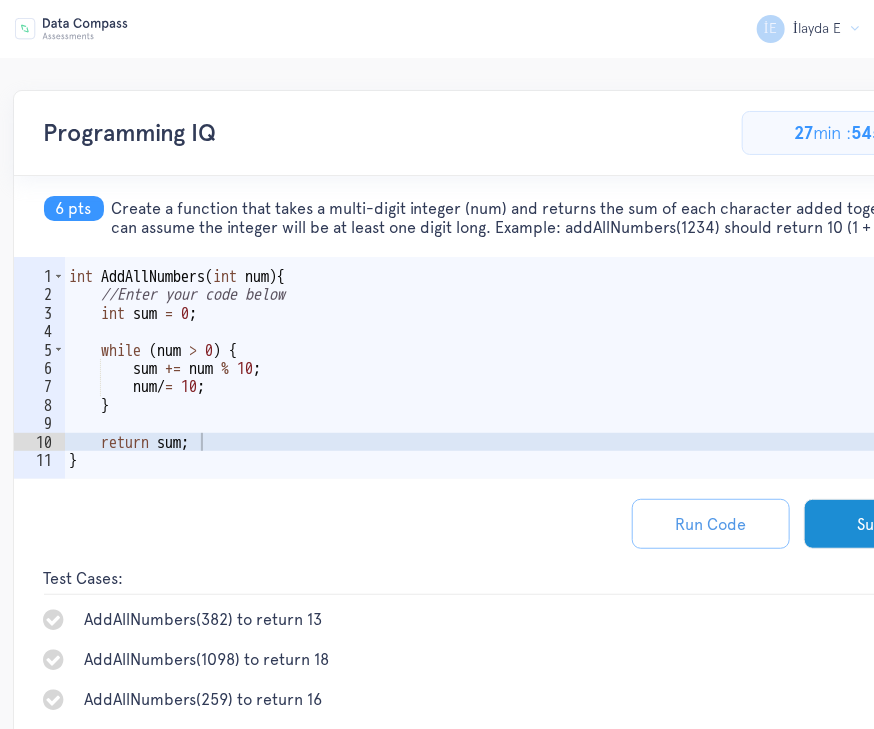 click on "Run Code" at bounding box center [711, 524] 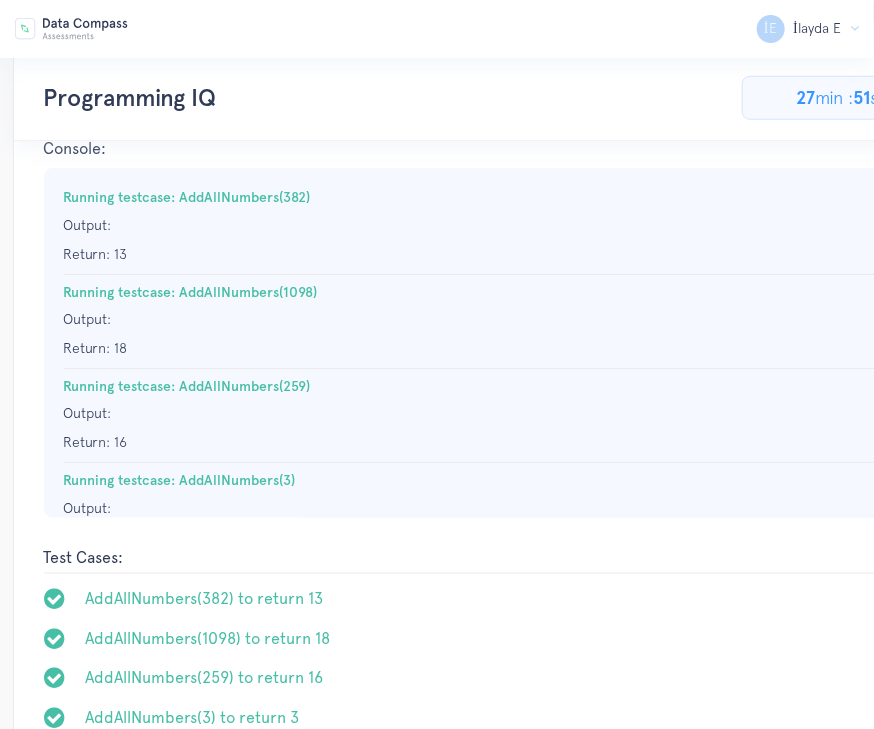 scroll, scrollTop: 622, scrollLeft: 0, axis: vertical 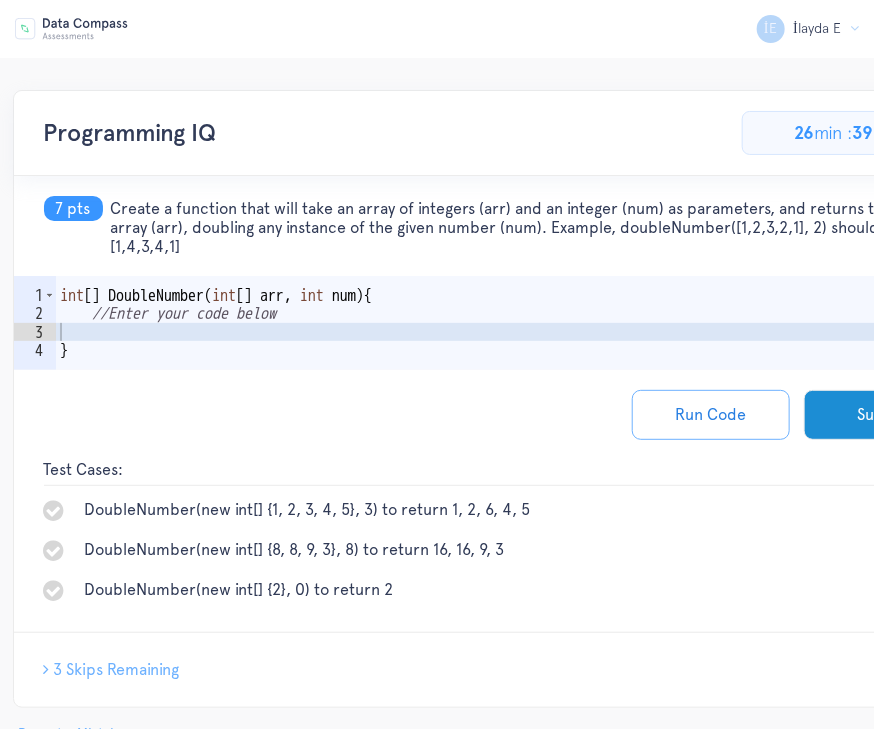 click on "int [ ]   DoubleNumber ( int [ ]   arr ,   int   num ) {      //Enter your code below      }" at bounding box center (524, 351) 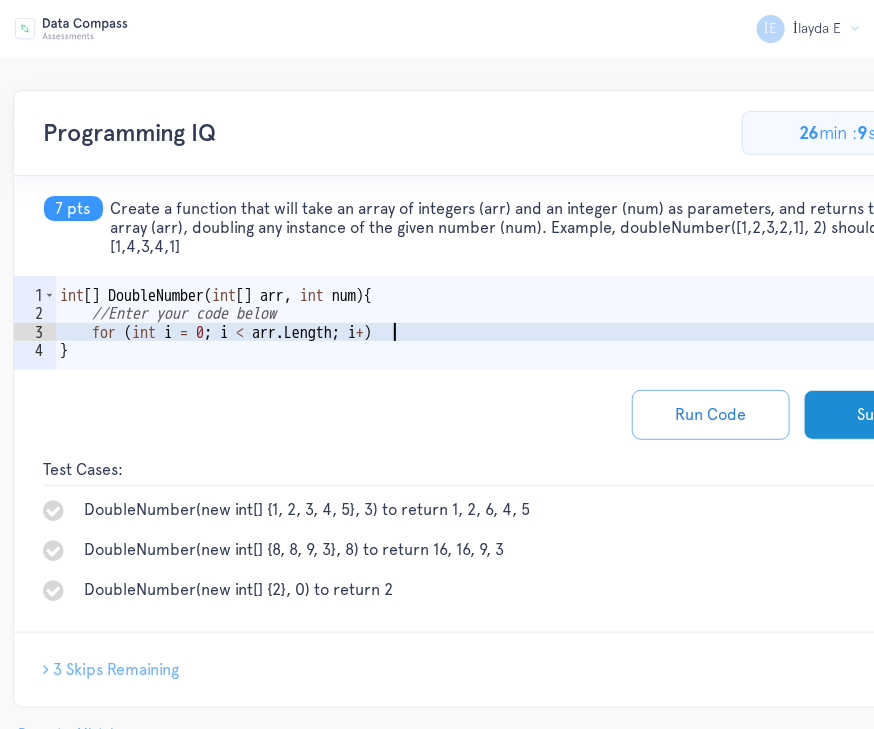 scroll, scrollTop: 0, scrollLeft: 20, axis: horizontal 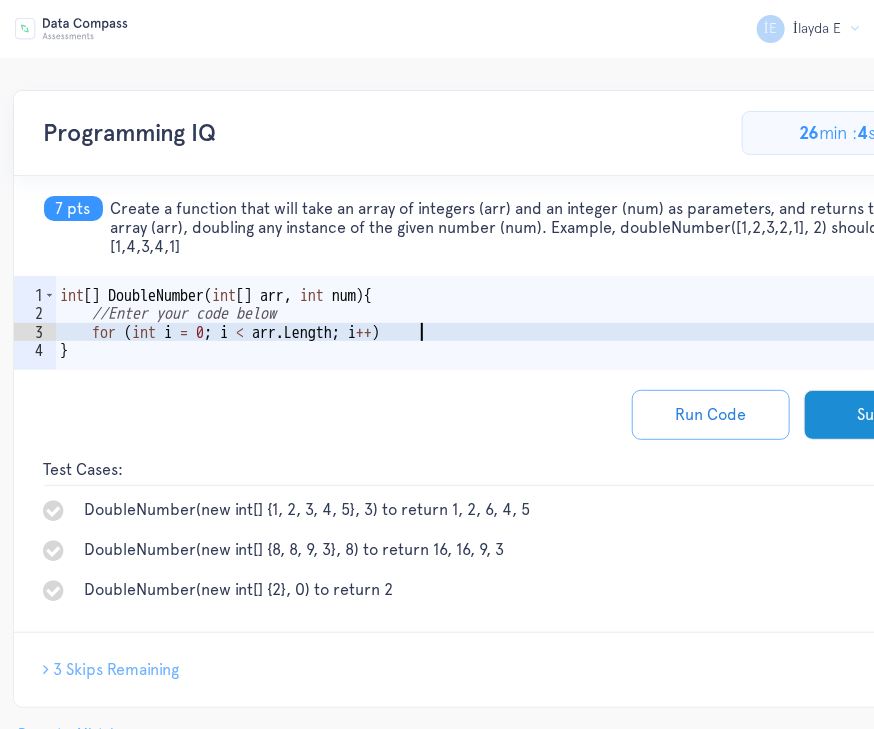 type on "for (int i = 0; i < arr.Length; i++) {" 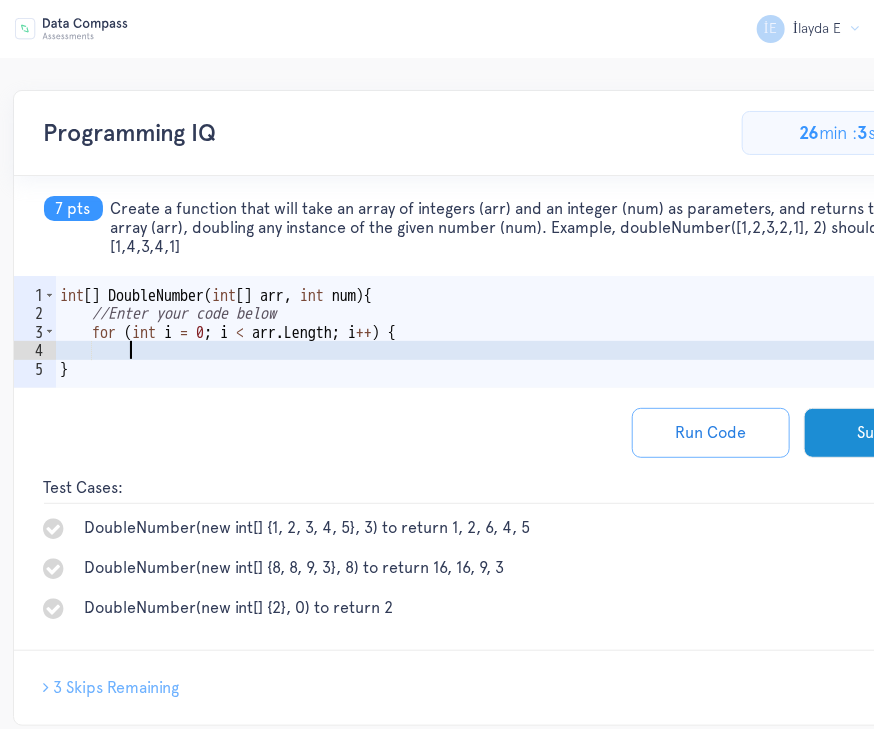 scroll, scrollTop: 0, scrollLeft: 3, axis: horizontal 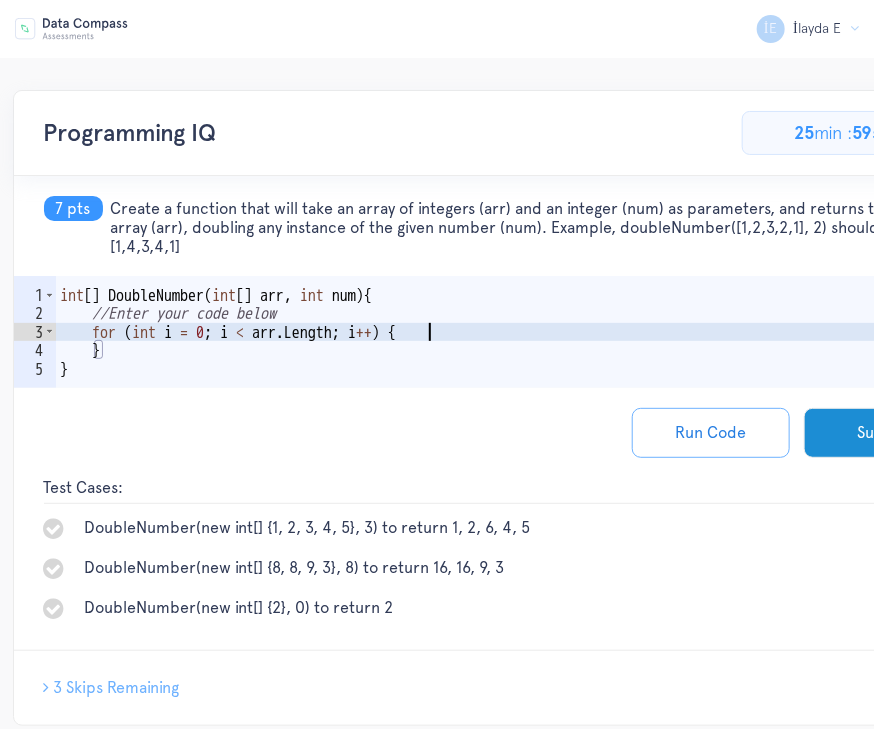 click on "int [ ]   DoubleNumber ( int [ ]   arr ,   int   num ) {      //Enter your code below      for   ( int   i   =   0 ;   i   <   arr . Length ;   i ++ )   {      } }" at bounding box center [524, 360] 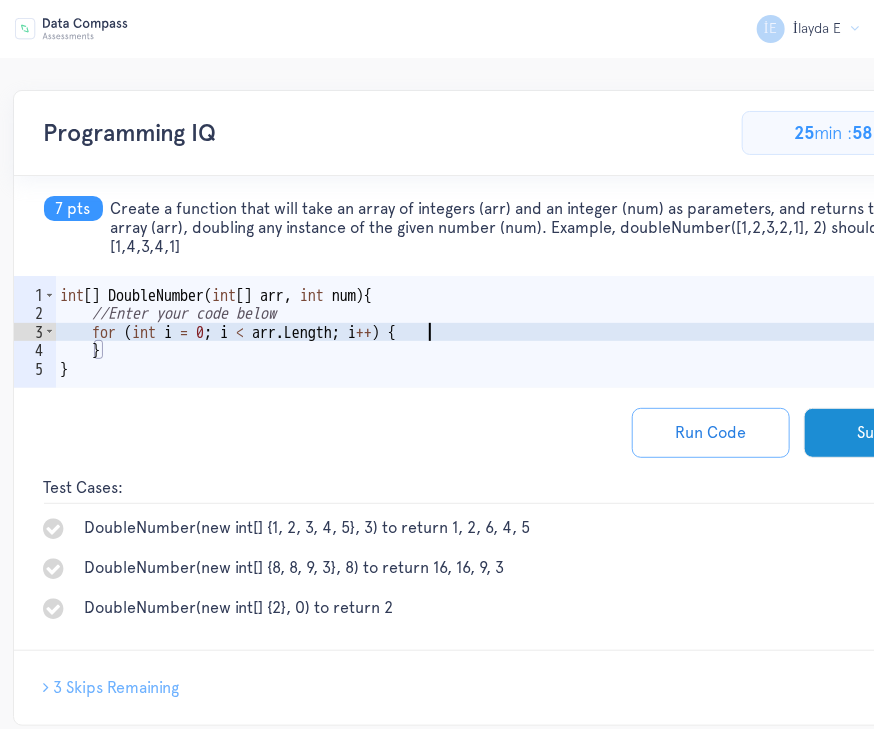 scroll, scrollTop: 0, scrollLeft: 22, axis: horizontal 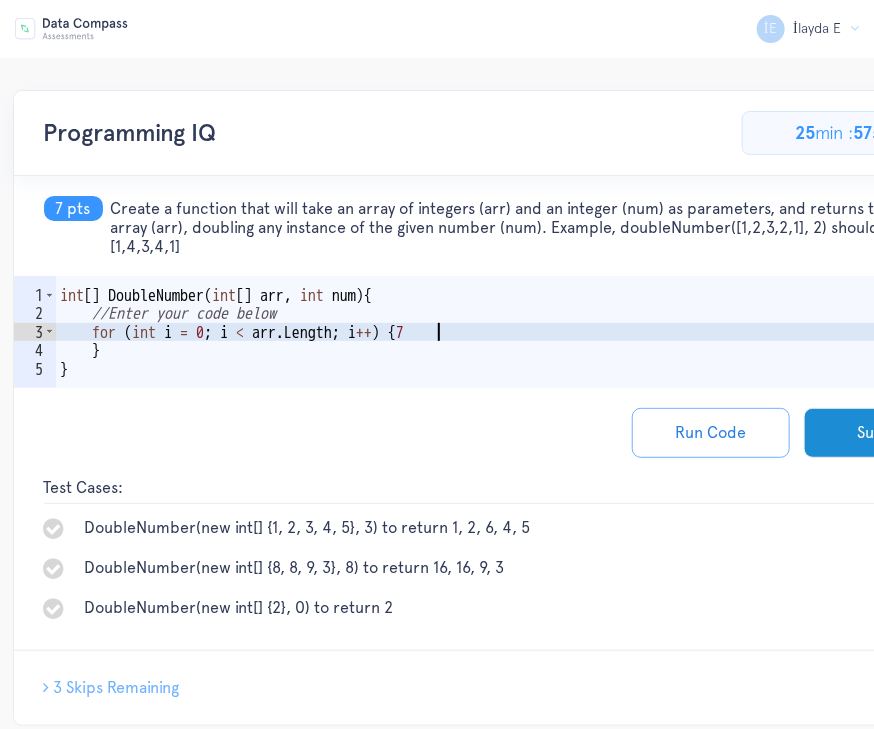 type on "for (int i = 0; i < arr.Length; i++) {" 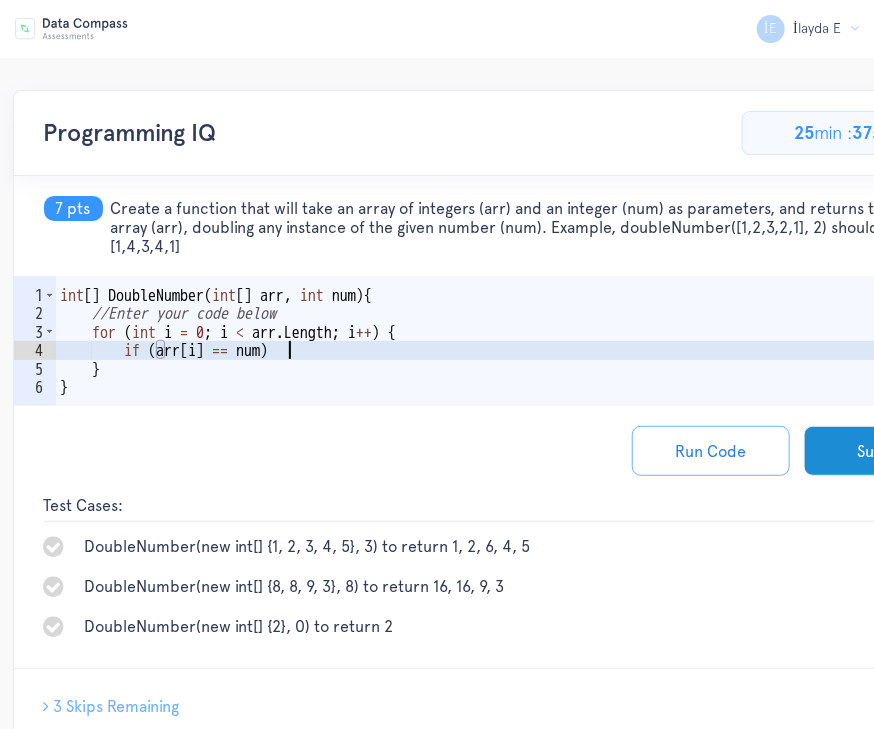 scroll, scrollTop: 0, scrollLeft: 13, axis: horizontal 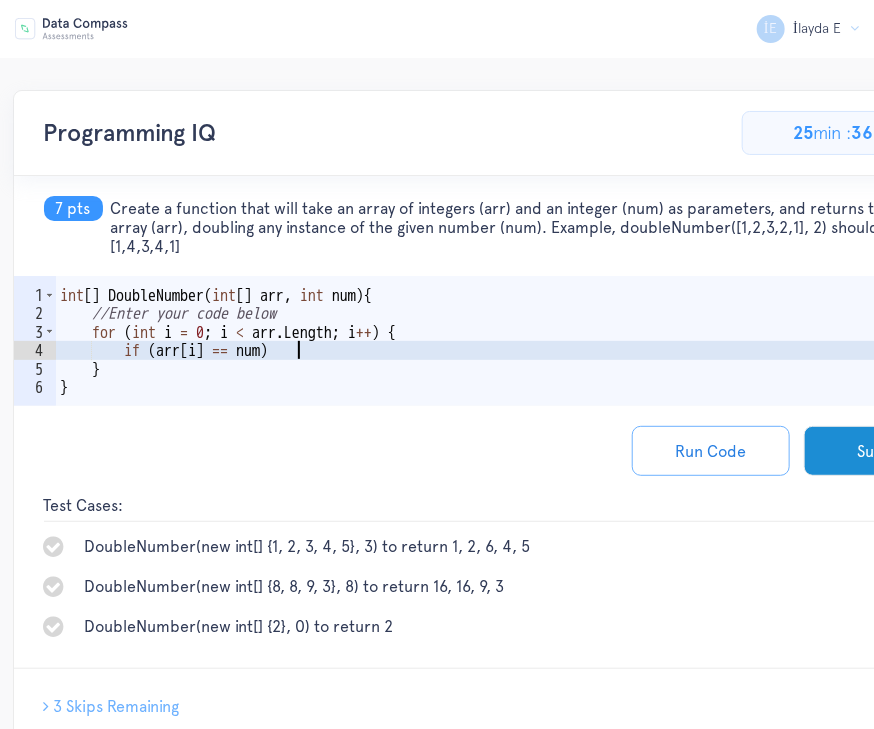type on "if (arr[i] == num) {" 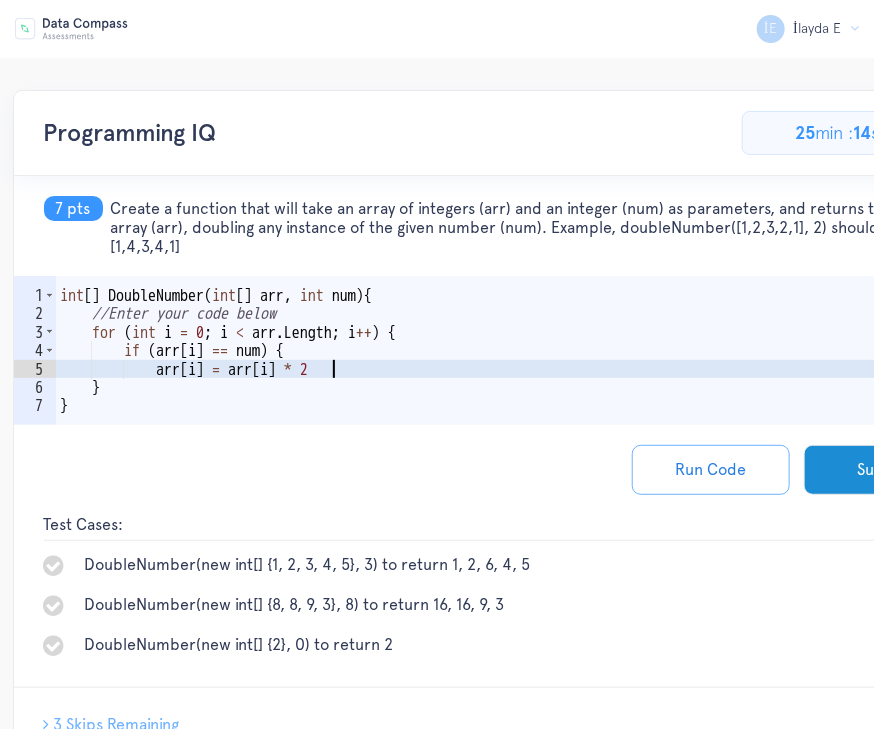 scroll, scrollTop: 0, scrollLeft: 16, axis: horizontal 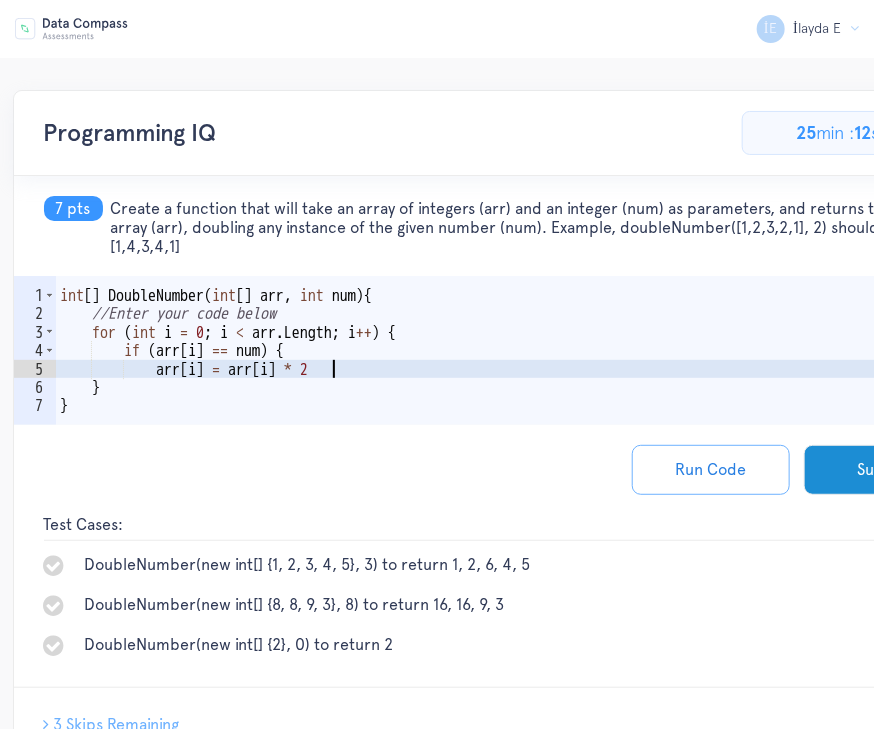 type on "arr[i] = arr[i] * 2;" 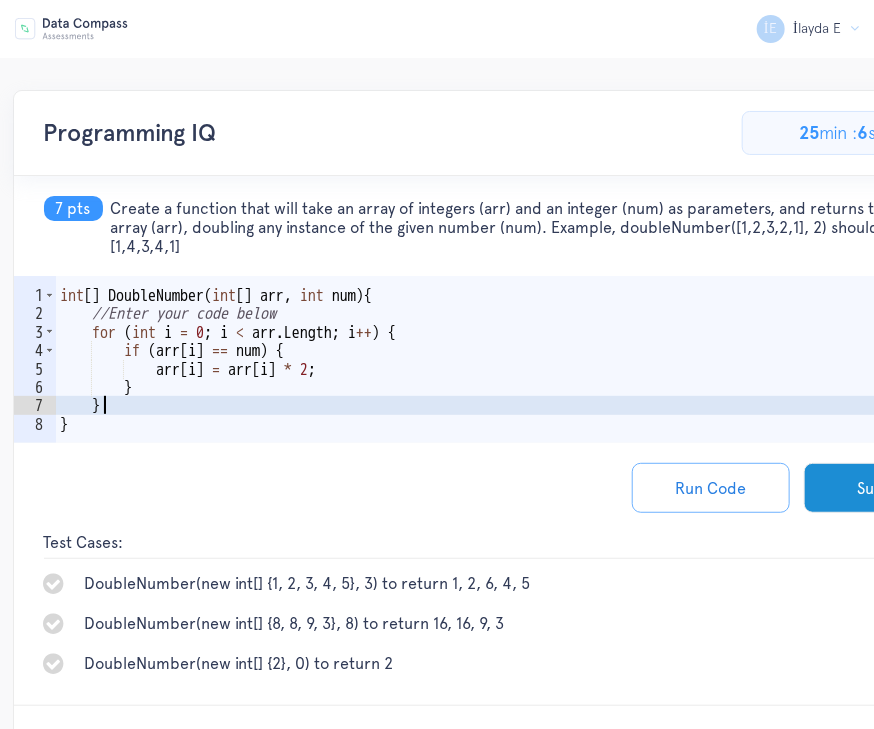 scroll, scrollTop: 0, scrollLeft: 1, axis: horizontal 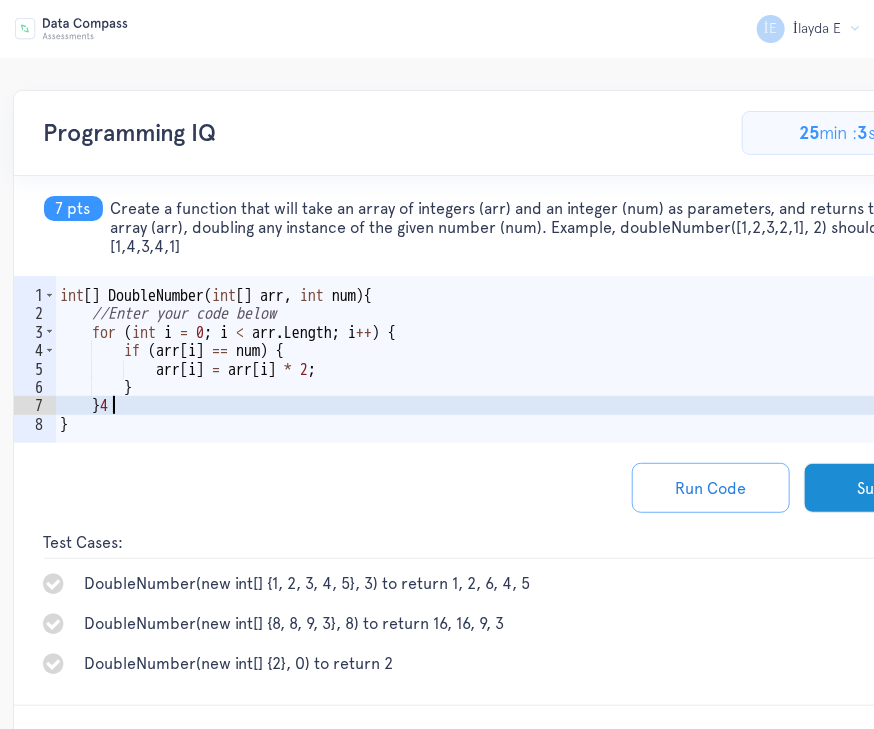 type on "}" 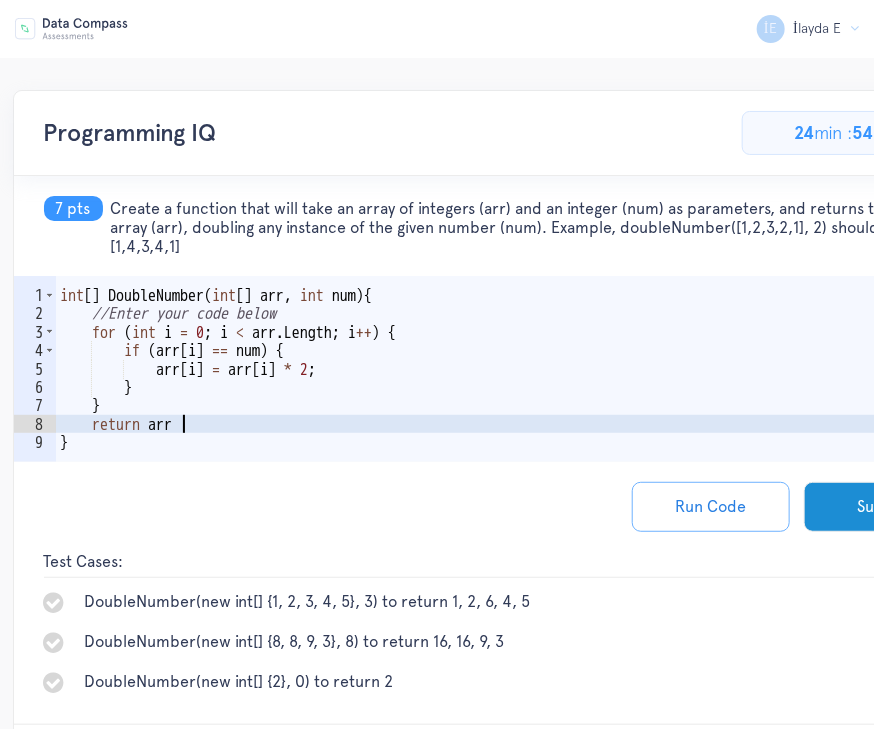 scroll, scrollTop: 0, scrollLeft: 7, axis: horizontal 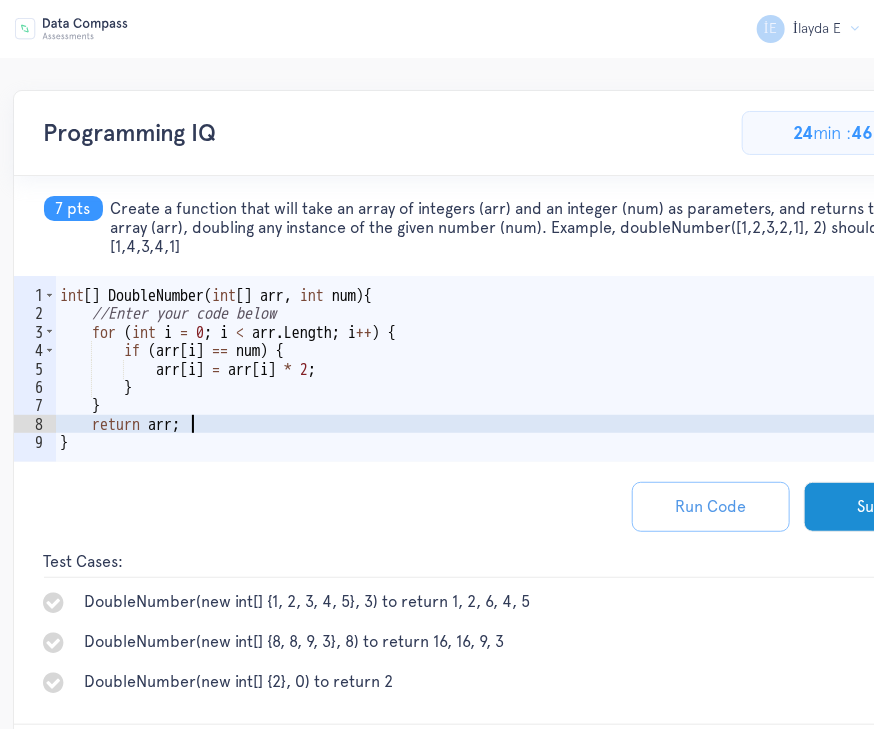 type on "return arr;" 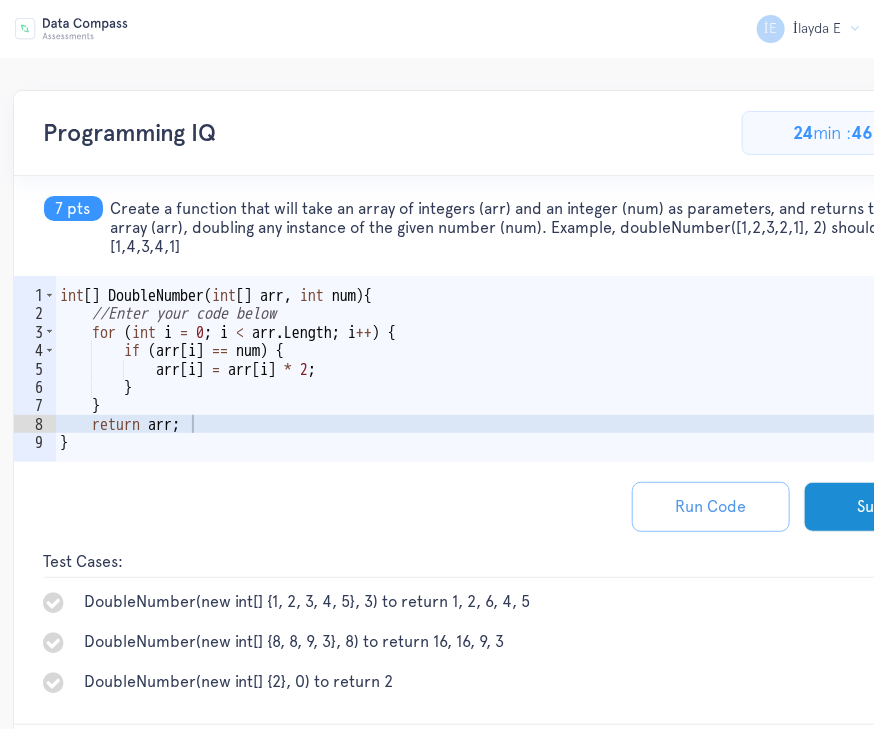click on "Run Code" at bounding box center [711, 507] 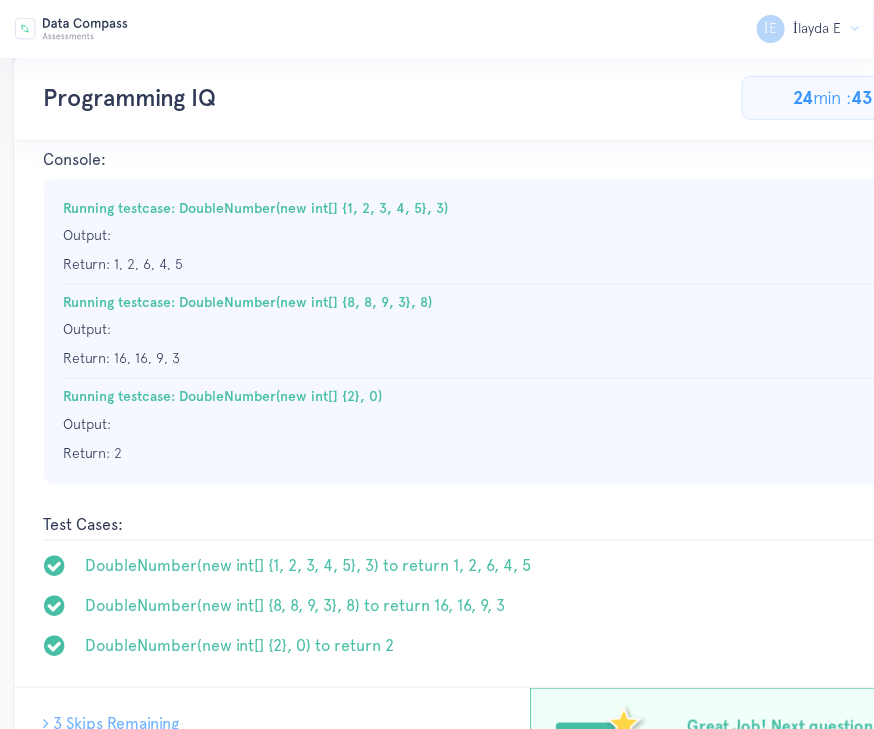 scroll, scrollTop: 520, scrollLeft: 0, axis: vertical 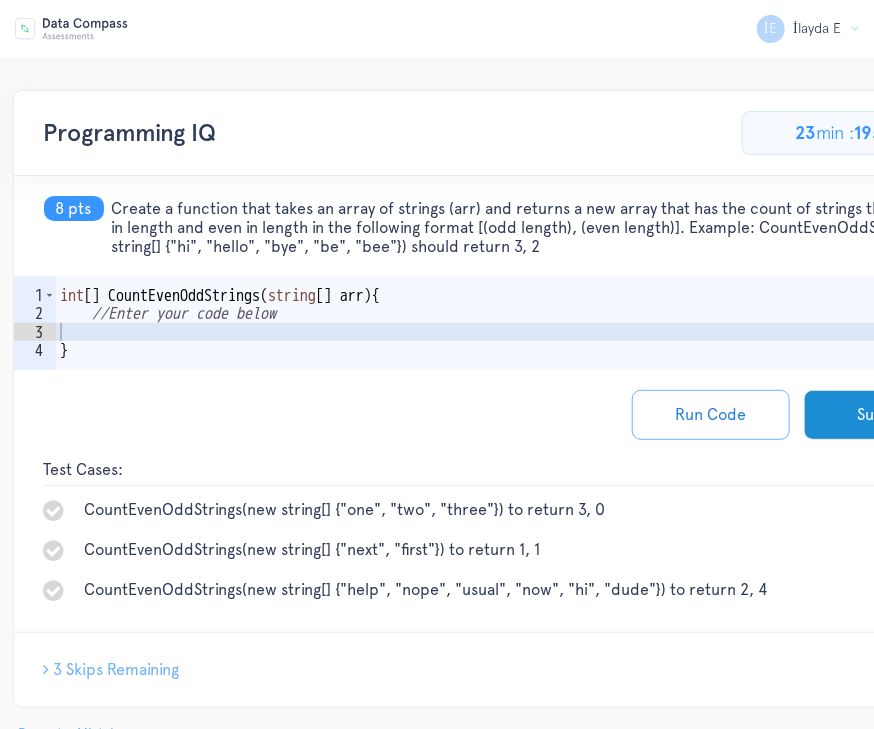 click on "int [ ]   CountEvenOddStrings ( string [ ]   arr ) {      //Enter your code below      }" at bounding box center (524, 351) 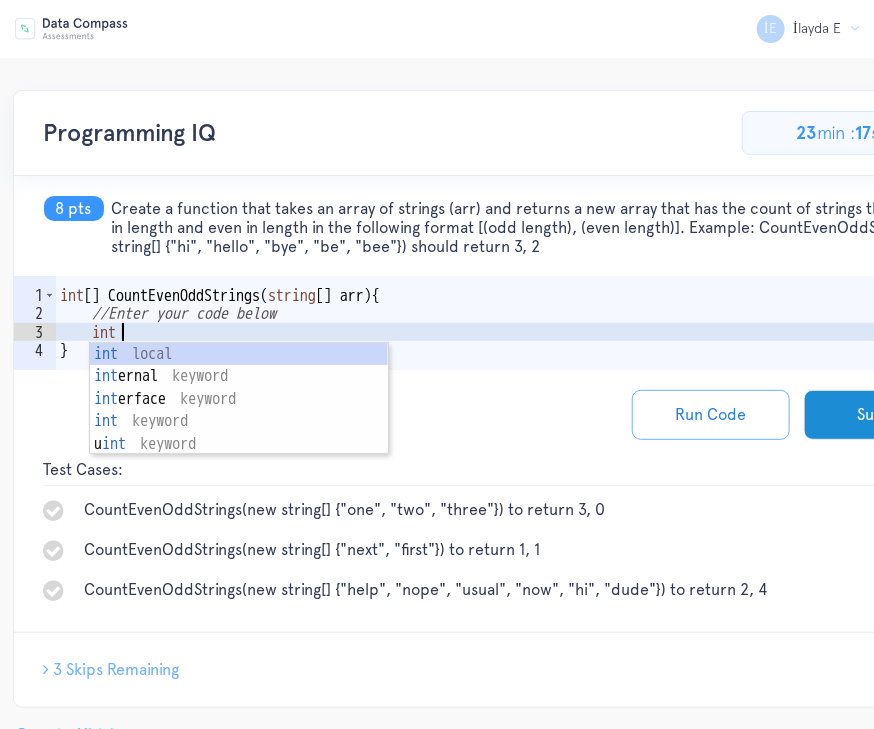 scroll, scrollTop: 0, scrollLeft: 3, axis: horizontal 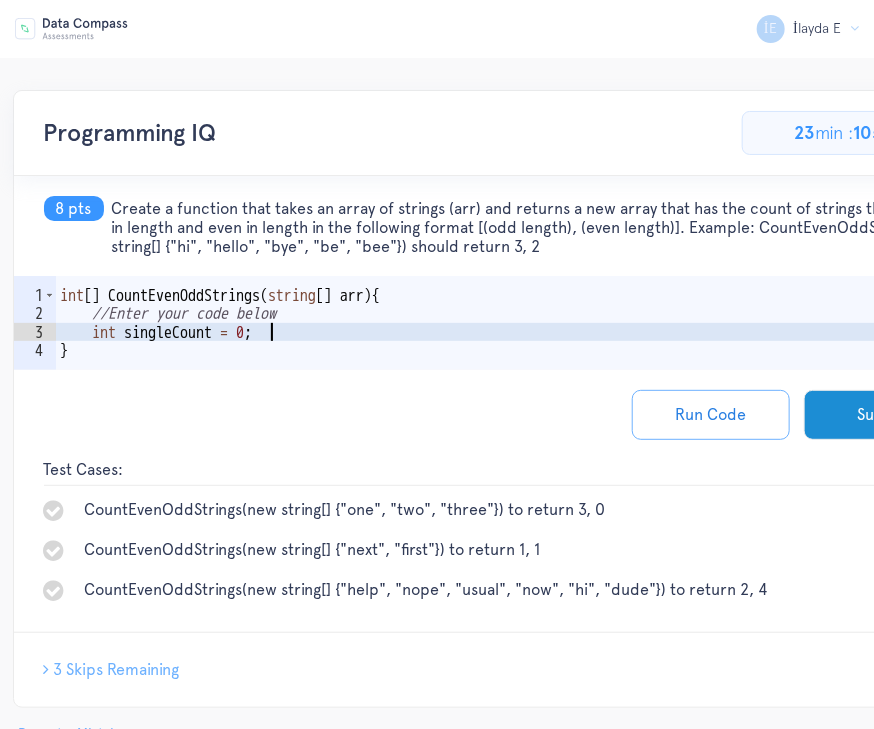 type on "int singleCount = 0;" 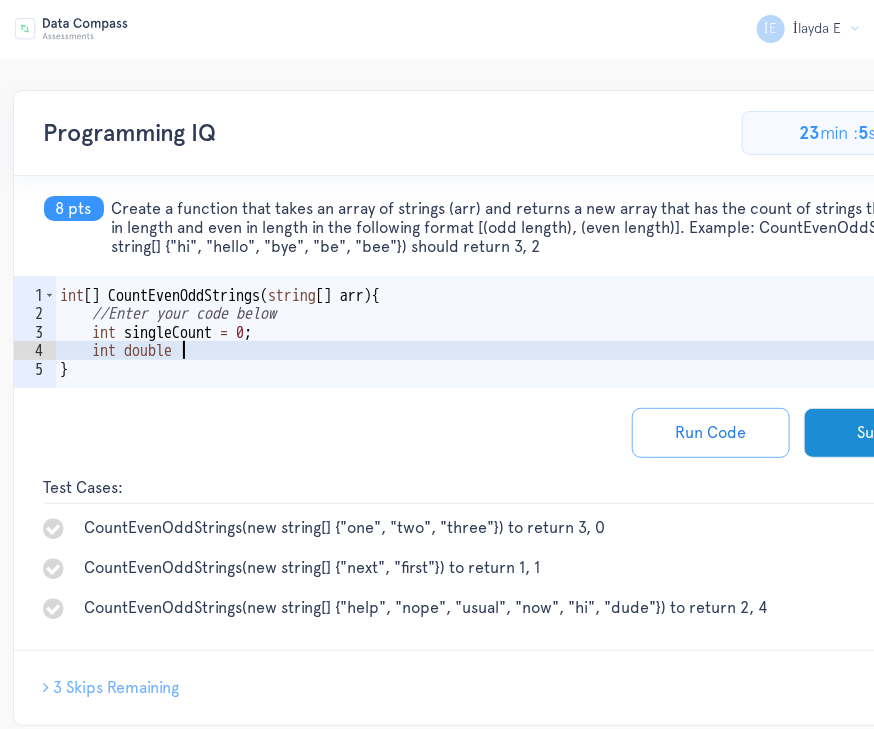 scroll, scrollTop: 0, scrollLeft: 7, axis: horizontal 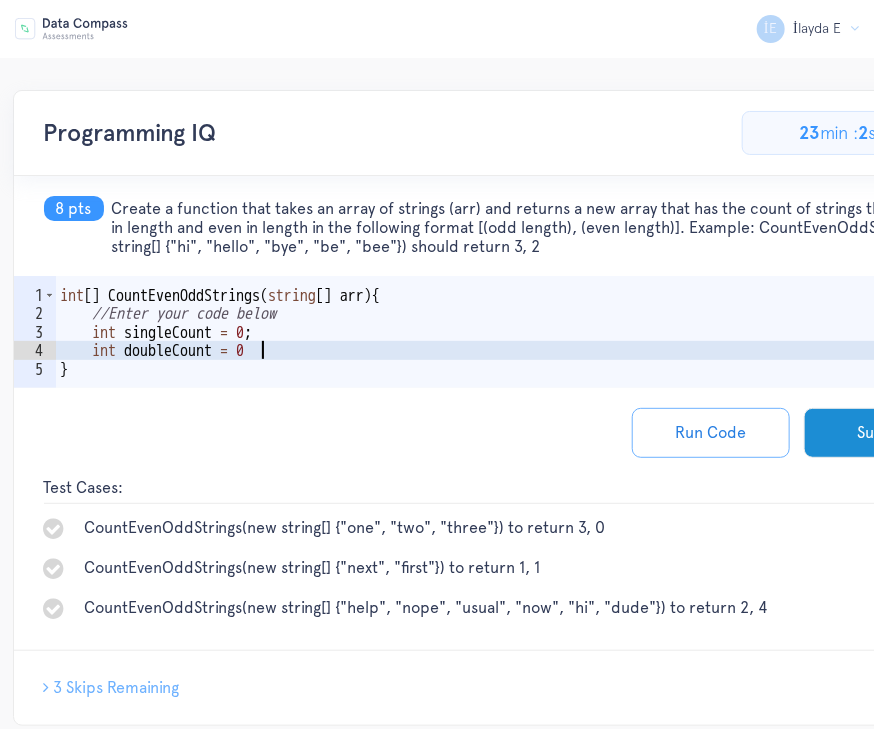 type on "int doubleCount = 0;" 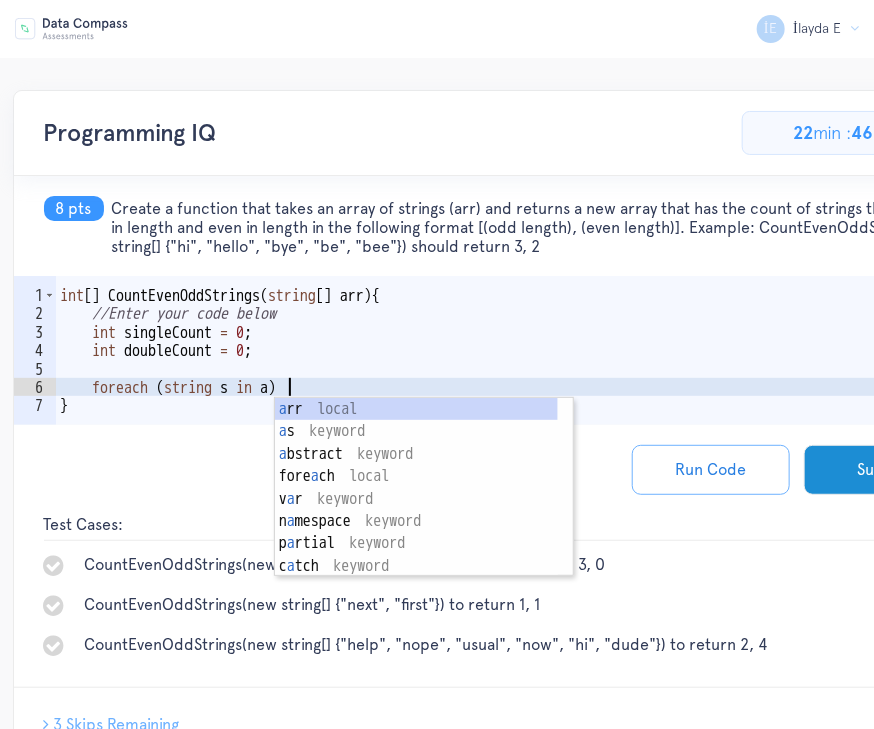 scroll, scrollTop: 0, scrollLeft: 14, axis: horizontal 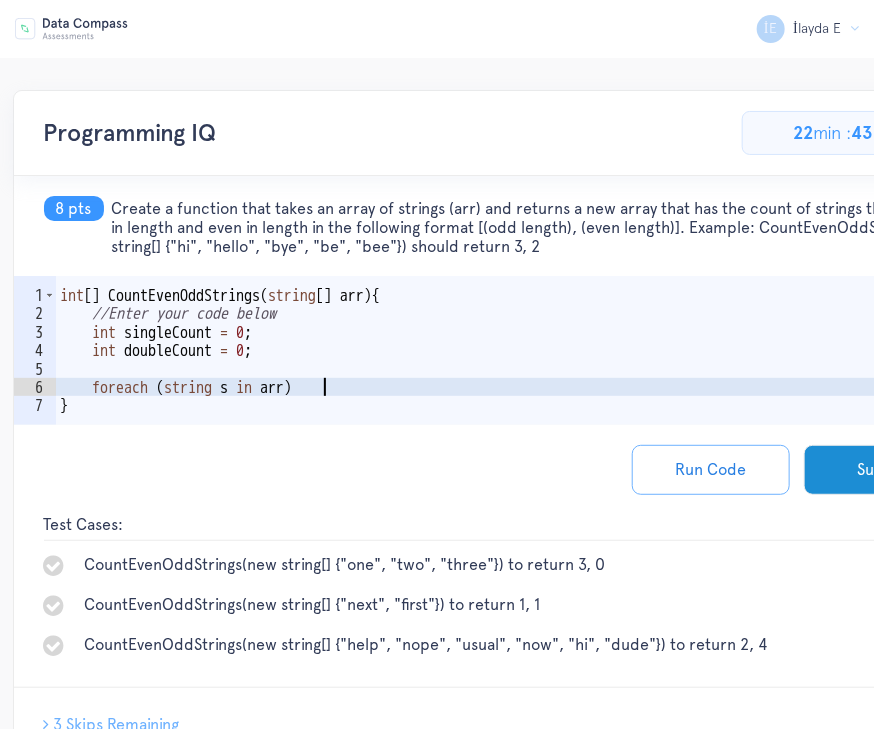 type on "foreach (string s in arr) {" 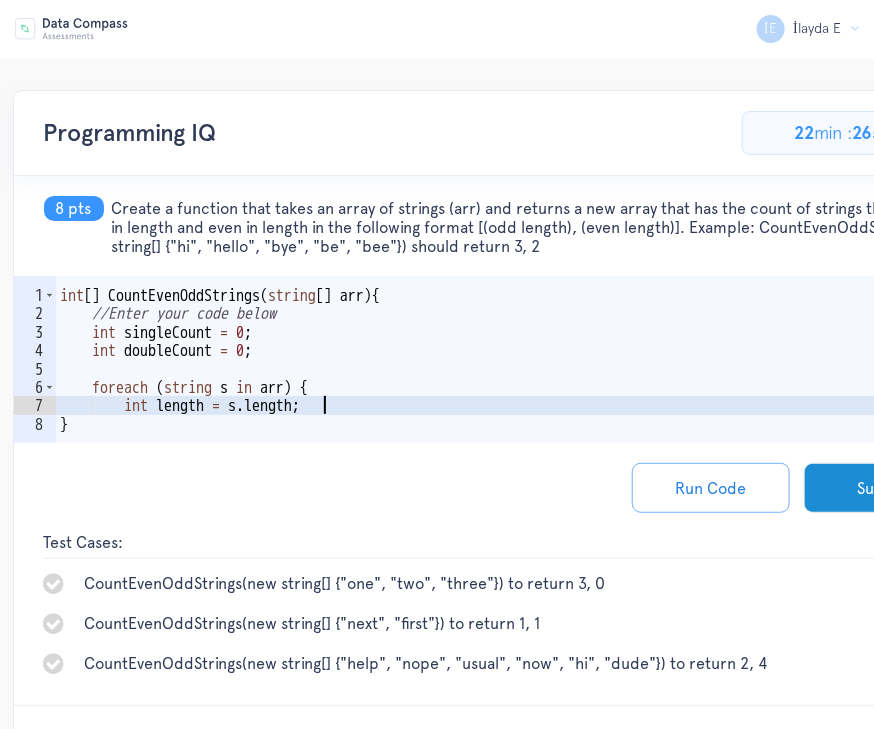 scroll, scrollTop: 0, scrollLeft: 15, axis: horizontal 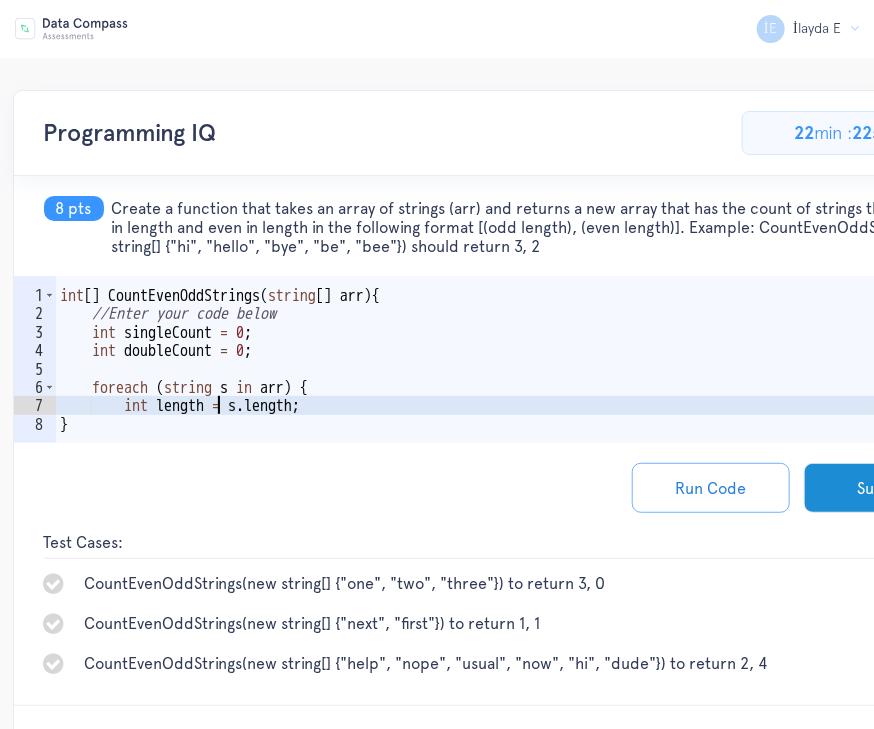 click on "int [ ]   CountEvenOddStrings ( string [ ]   arr ) {      //Enter your code below      int   singleCount   =   0 ;      int   doubleCount   =   0 ;           foreach   ( string   s   in   arr )   {           int   length   =   s . length ; }" at bounding box center (524, 388) 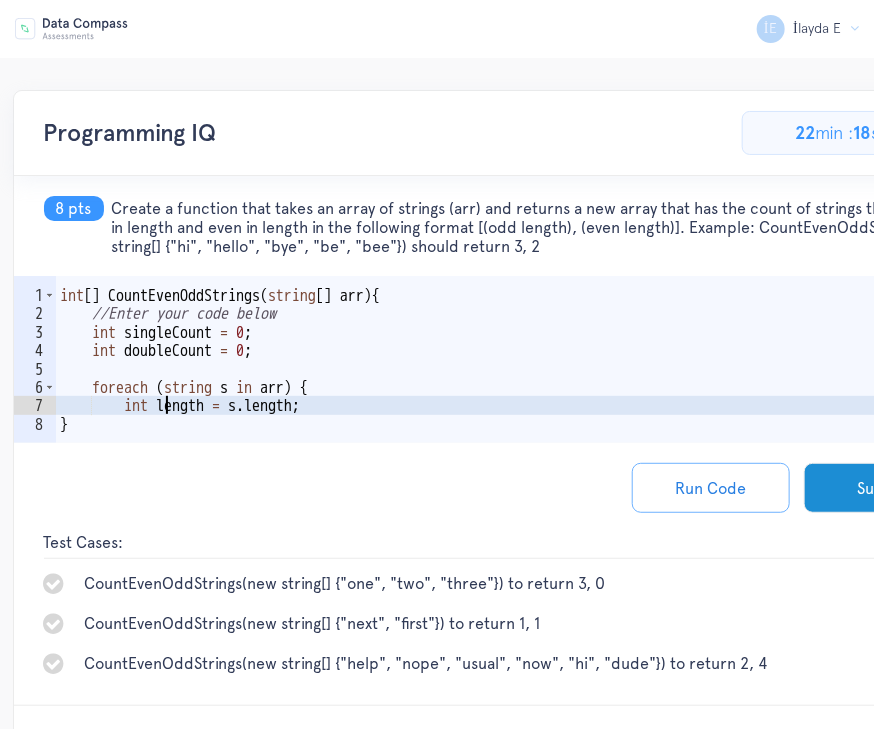 scroll, scrollTop: 0, scrollLeft: 7, axis: horizontal 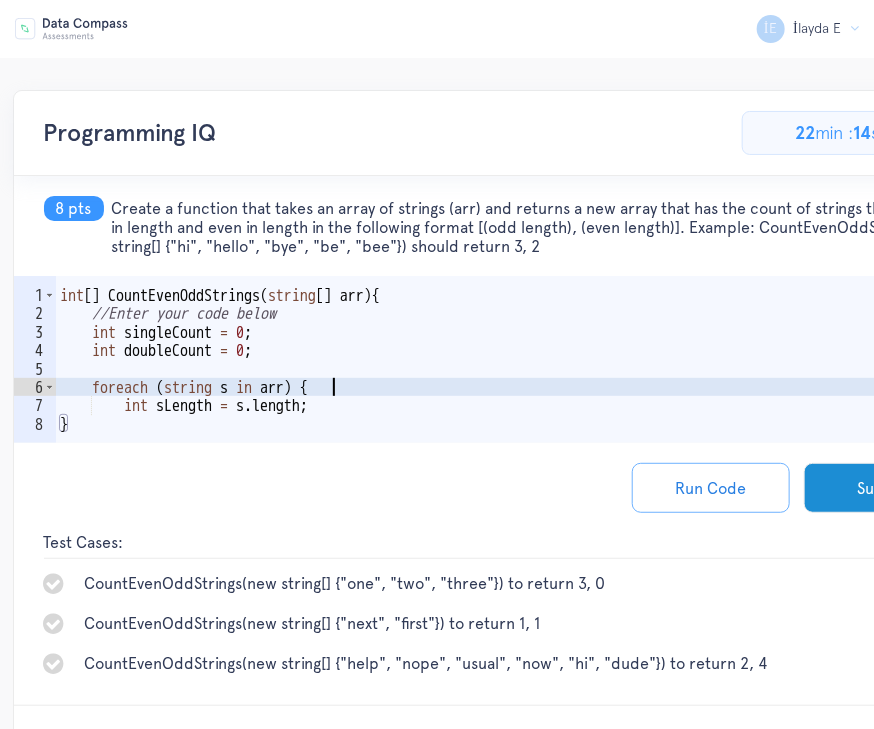 click on "int [ ]   CountEvenOddStrings ( string [ ]   arr ) {      //Enter your code below      int   singleCount   =   0 ;      int   doubleCount   =   0 ;           foreach   ( string   s   in   arr )   {           int   sLength   =   s . length ; }" at bounding box center [524, 388] 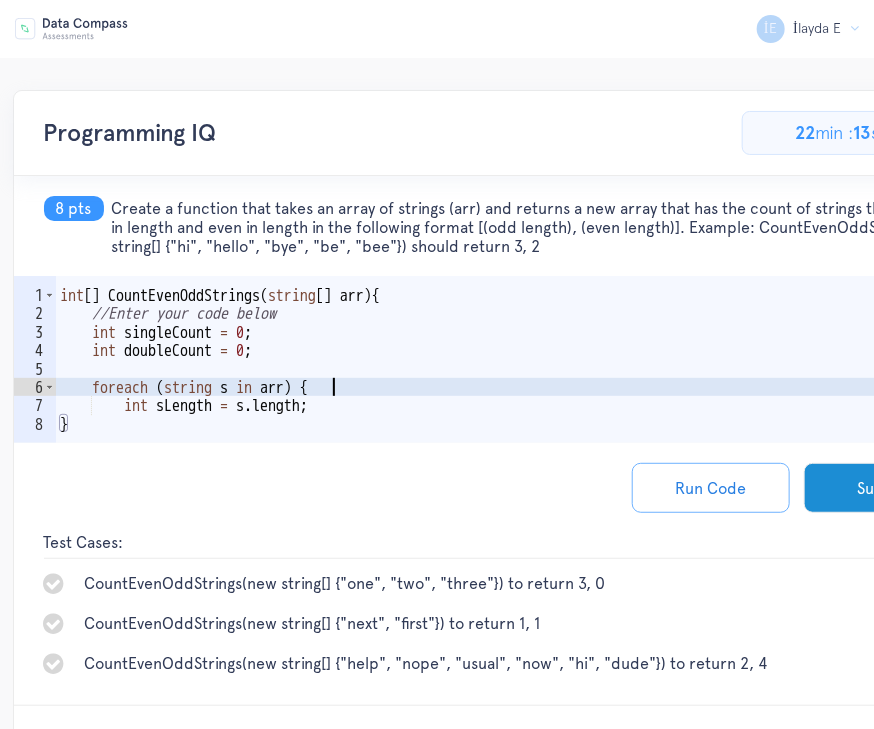 click on "int [ ]   CountEvenOddStrings ( string [ ]   arr ) {      //Enter your code below      int   singleCount   =   0 ;      int   doubleCount   =   0 ;           foreach   ( string   s   in   arr )   {           int   sLength   =   s . length ; }" at bounding box center [524, 388] 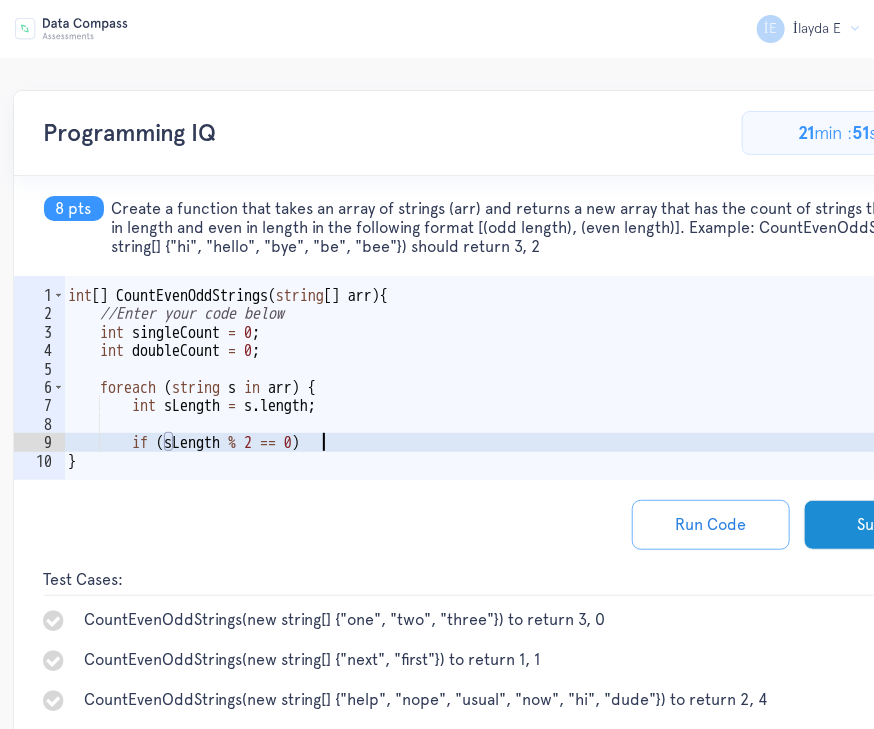 scroll, scrollTop: 0, scrollLeft: 15, axis: horizontal 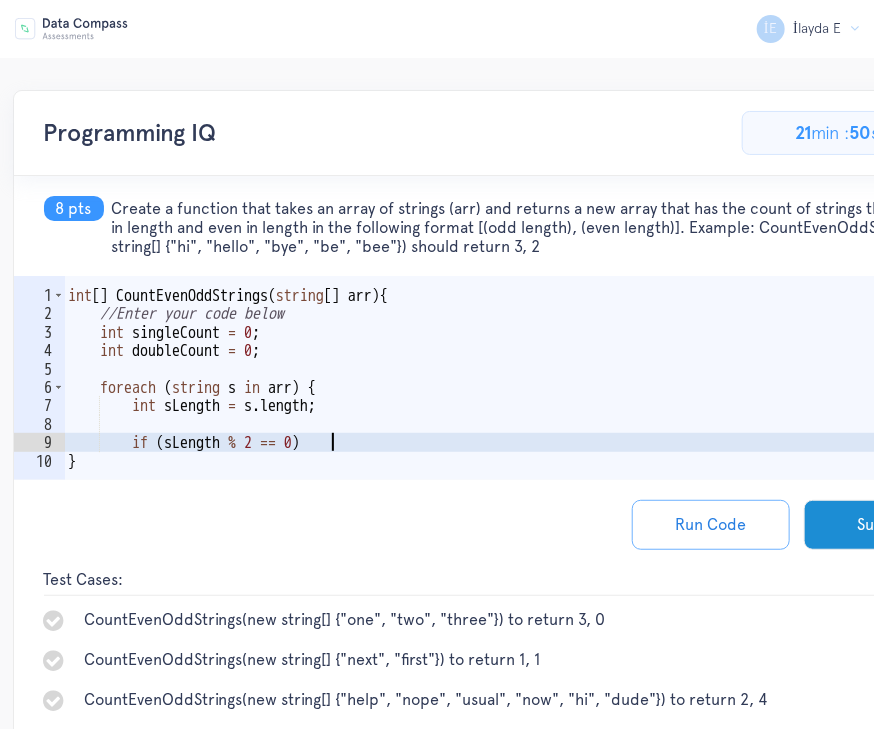 type on "if (sLength % 2 == 0) {" 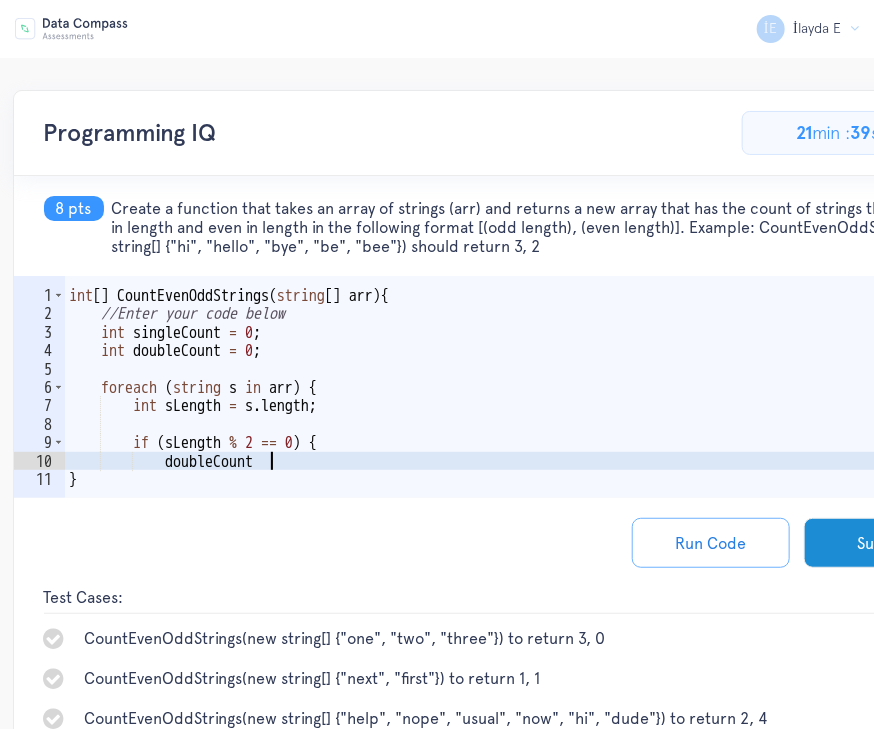 scroll, scrollTop: 0, scrollLeft: 12, axis: horizontal 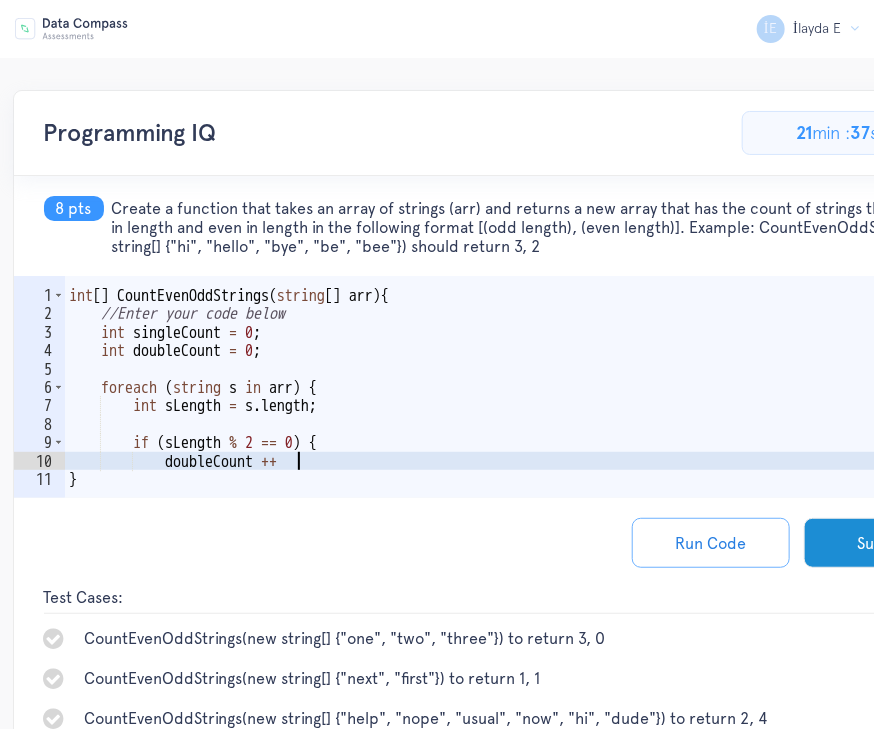 type on "doubleCount ++;" 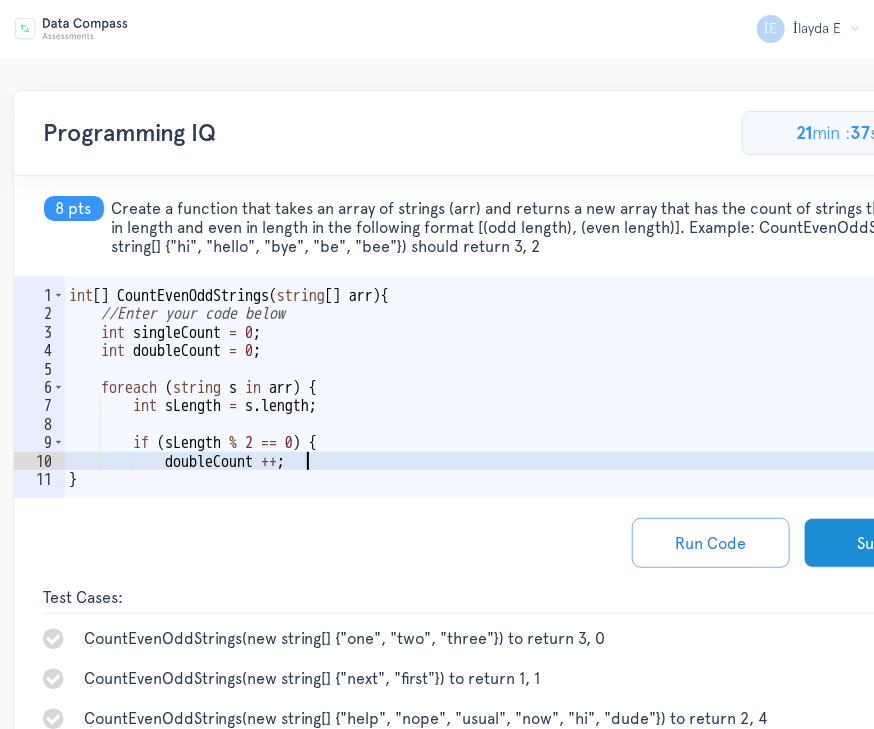 scroll, scrollTop: 0, scrollLeft: 5, axis: horizontal 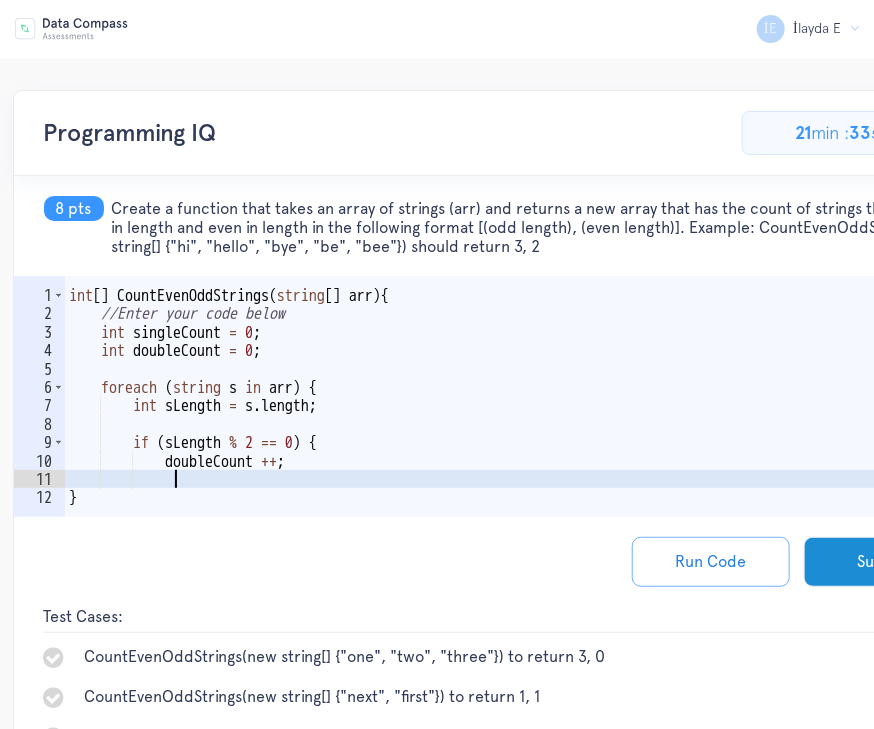 type on "}" 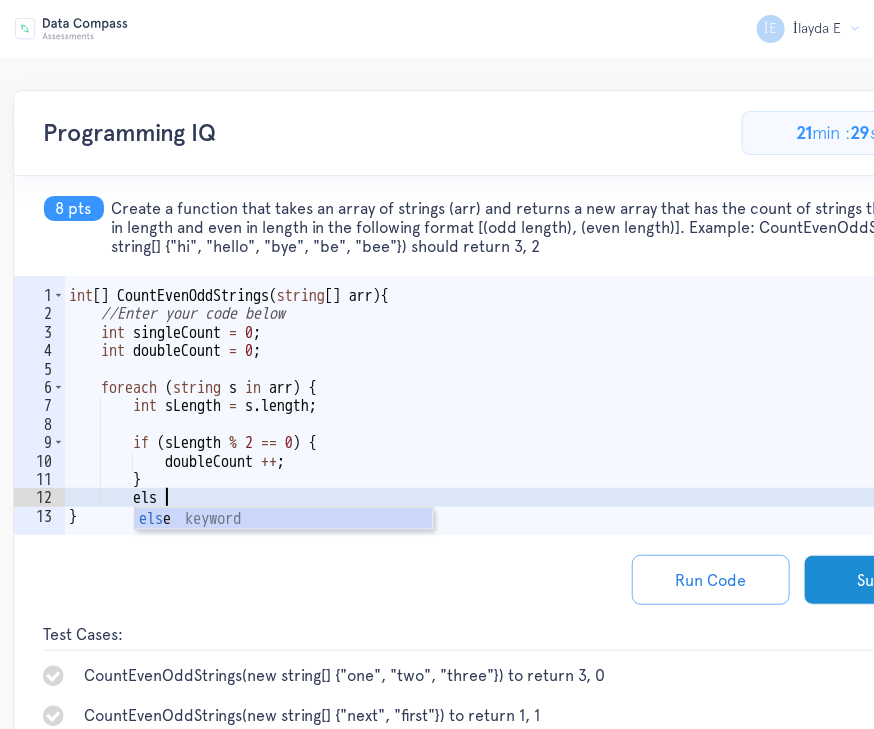 scroll, scrollTop: 0, scrollLeft: 5, axis: horizontal 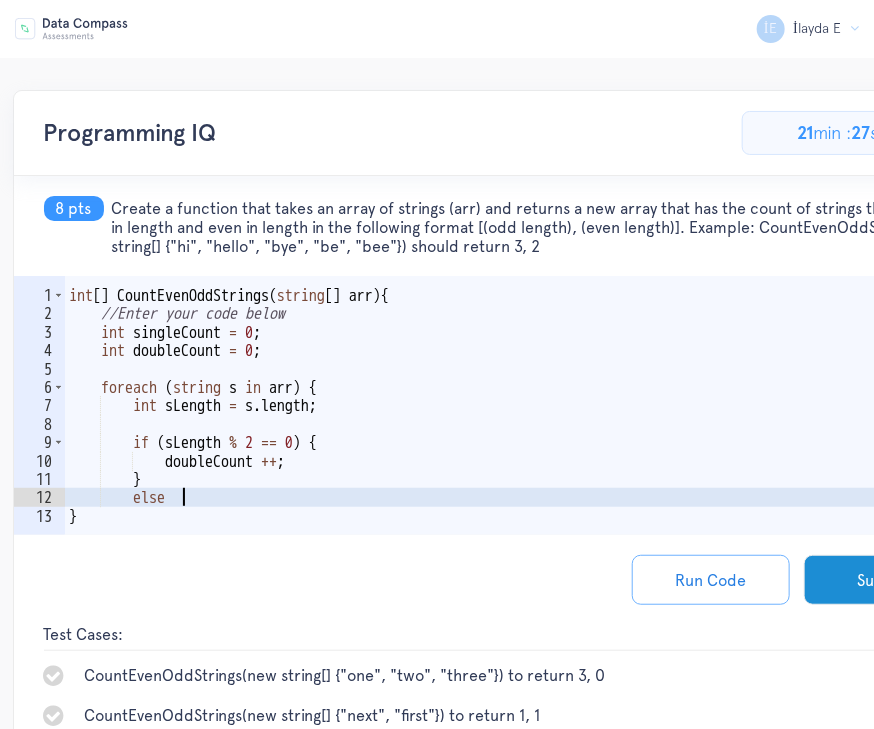 type on "else {" 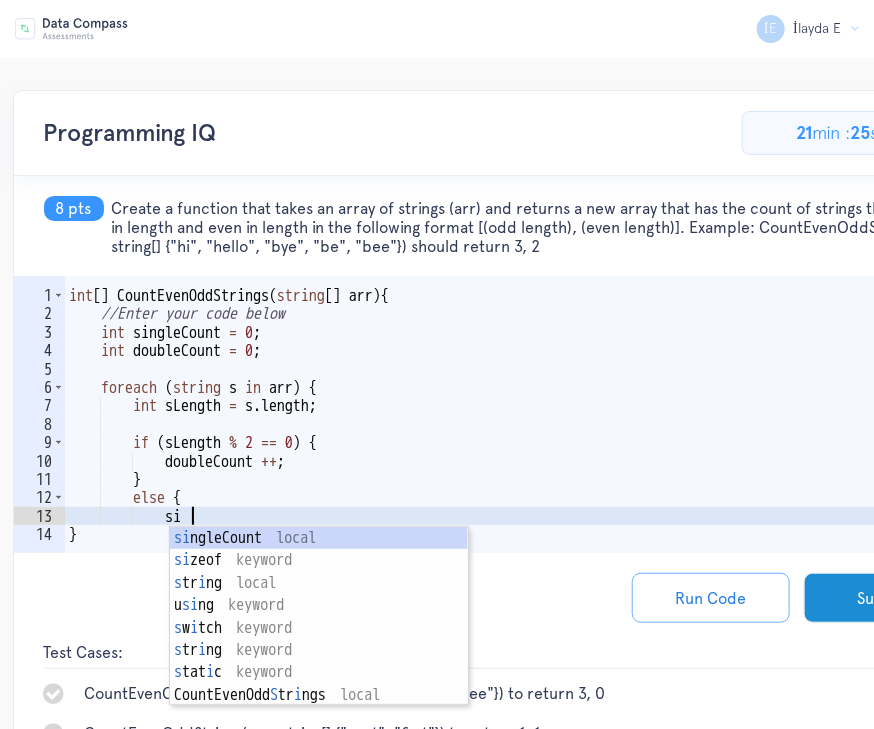 scroll, scrollTop: 0, scrollLeft: 6, axis: horizontal 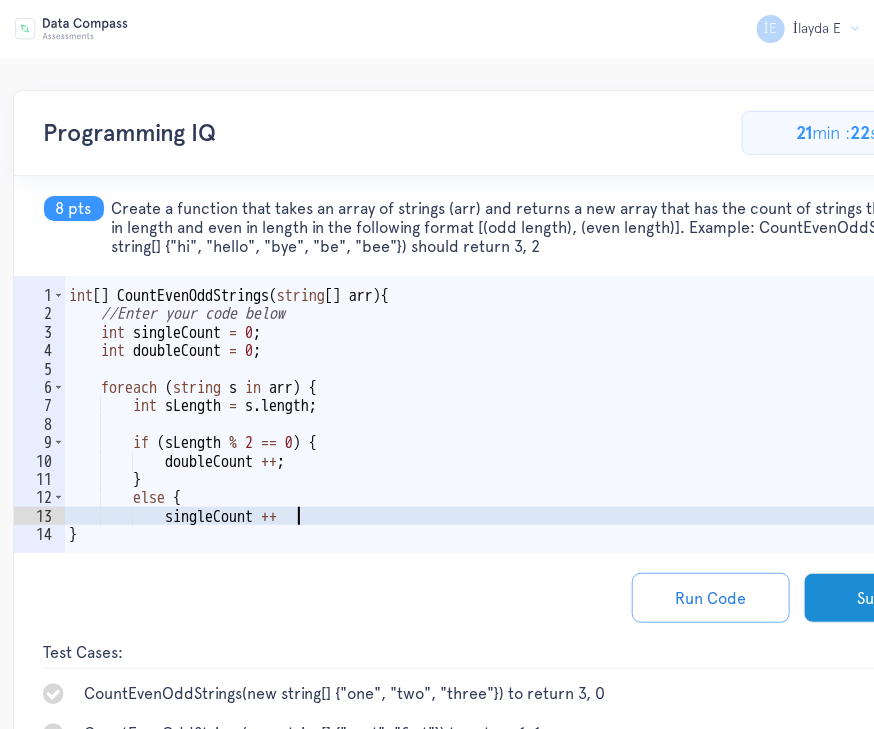 type on "singleCount ++;" 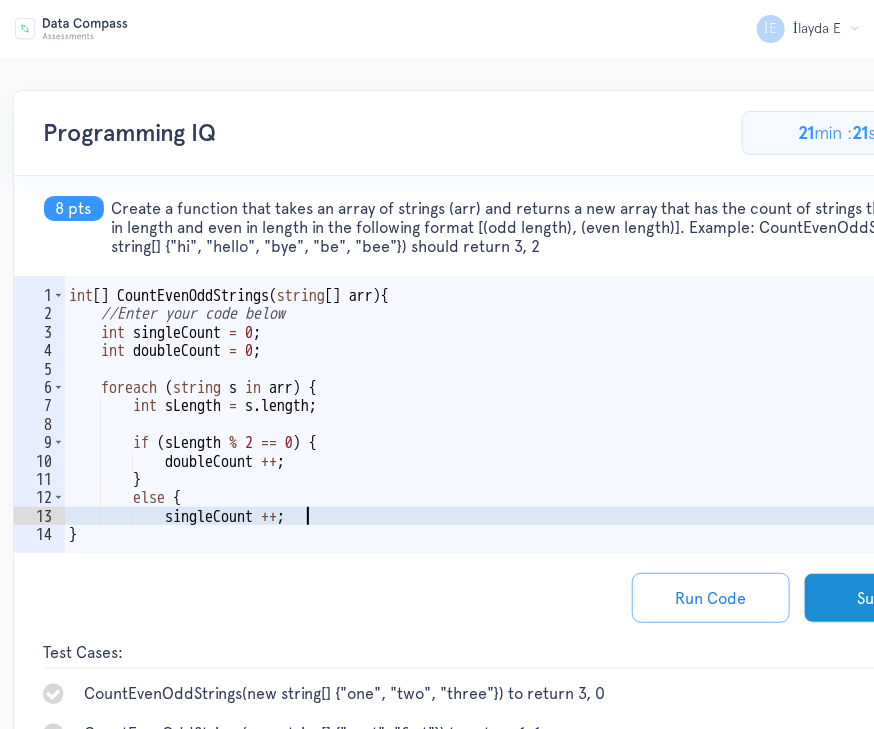 scroll, scrollTop: 0, scrollLeft: 5, axis: horizontal 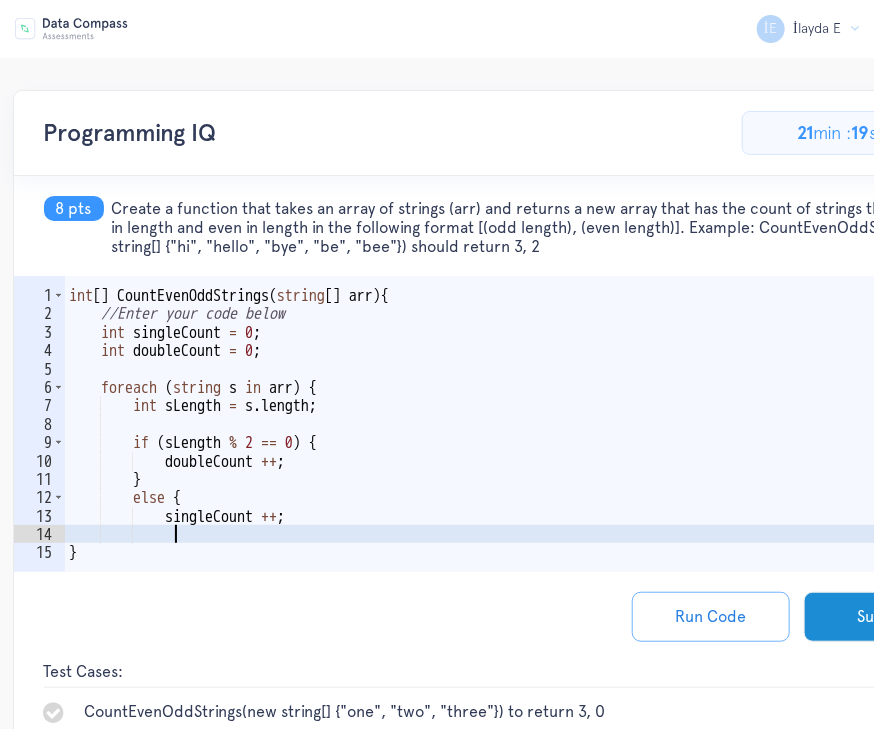 type on "}" 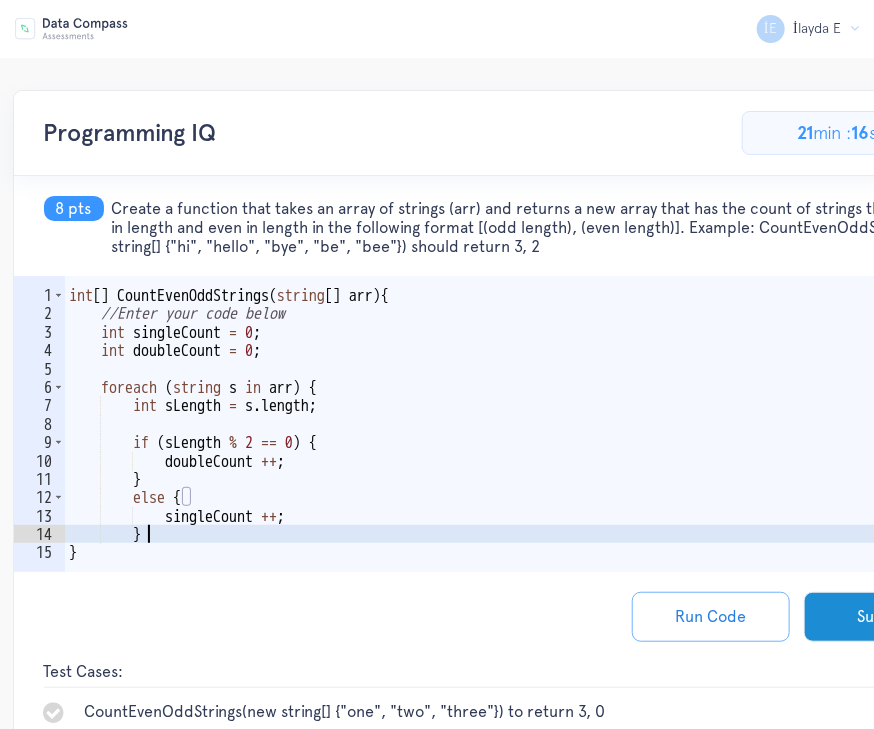 scroll, scrollTop: 0, scrollLeft: 3, axis: horizontal 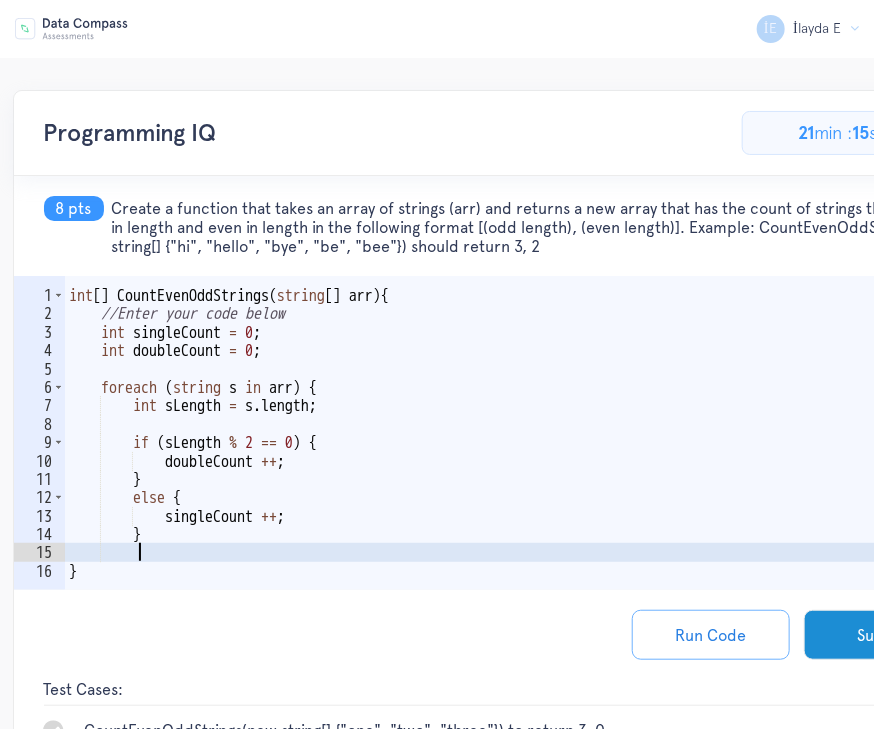 type on "}" 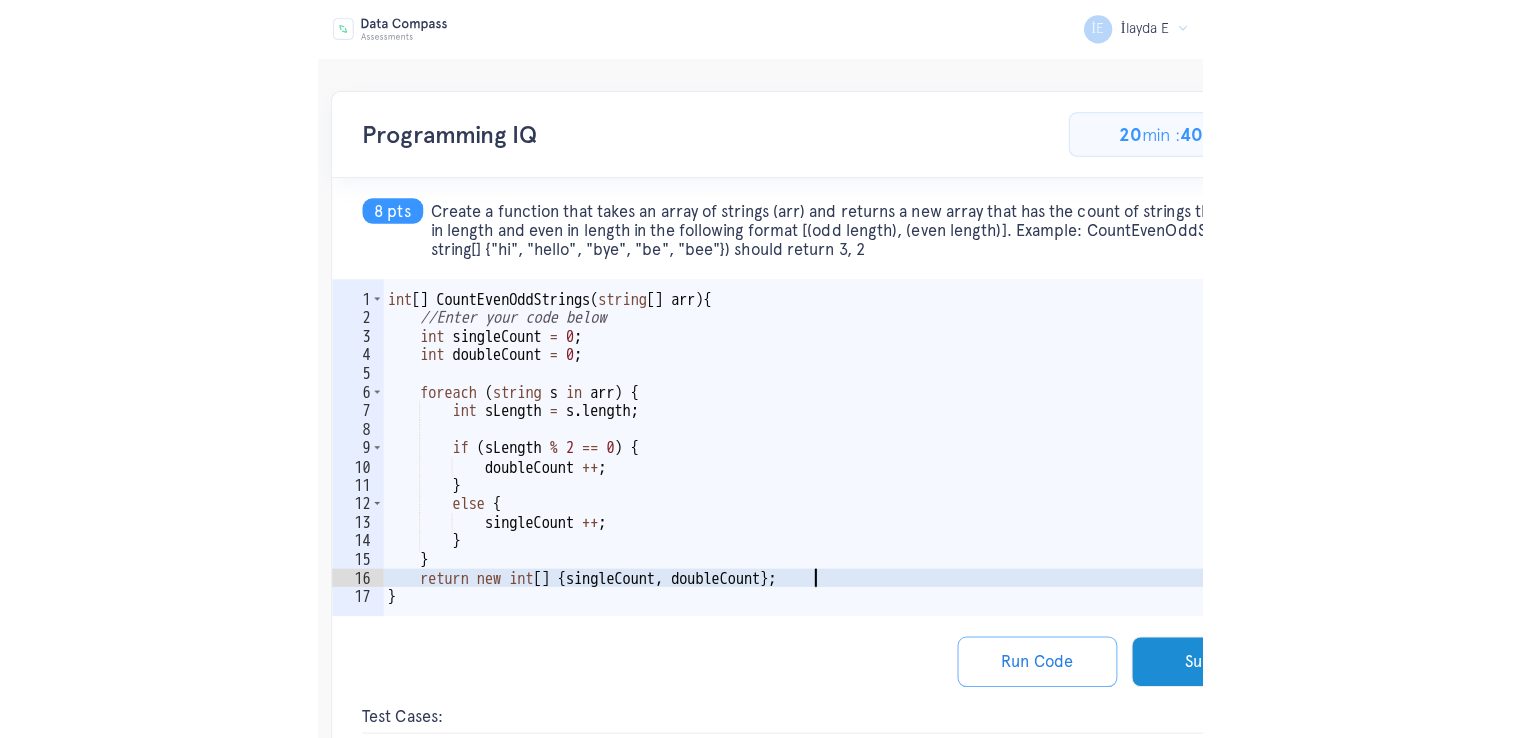 scroll, scrollTop: 0, scrollLeft: 24, axis: horizontal 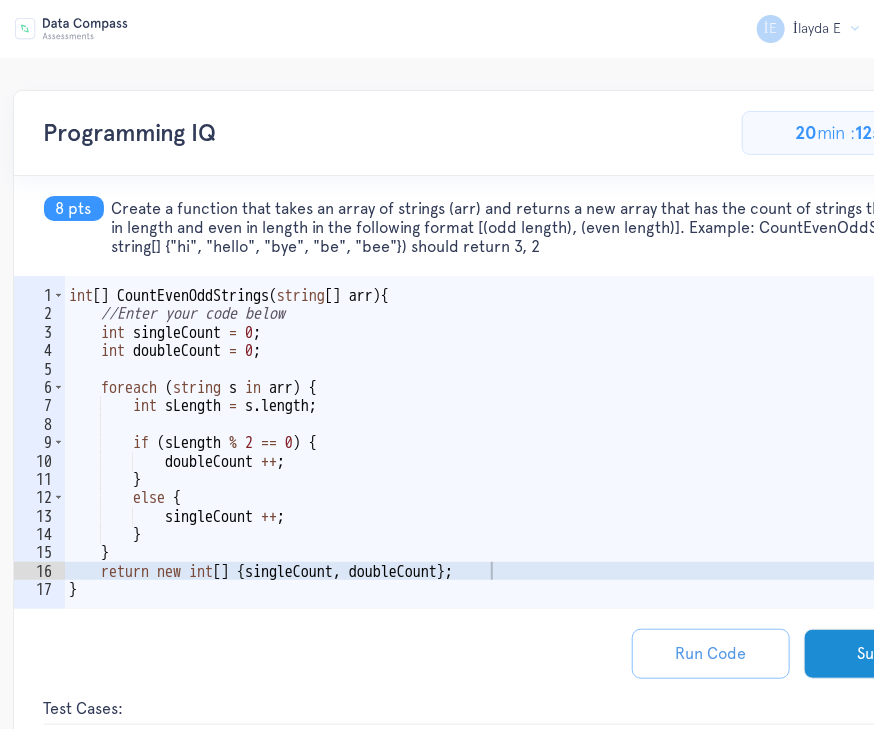 click on "Run Code" at bounding box center [711, 654] 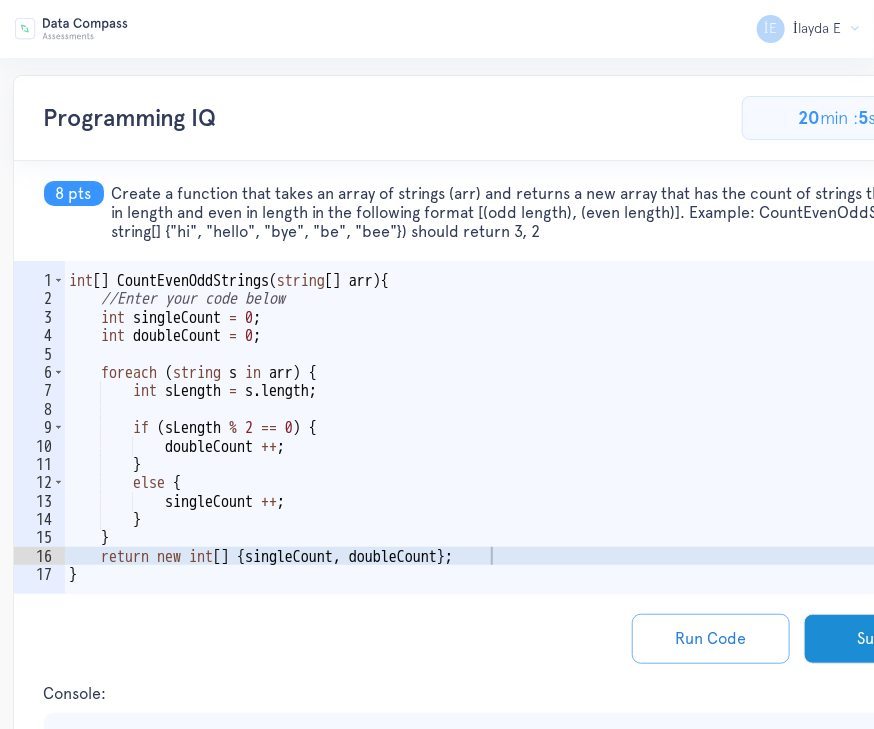 scroll, scrollTop: 0, scrollLeft: 0, axis: both 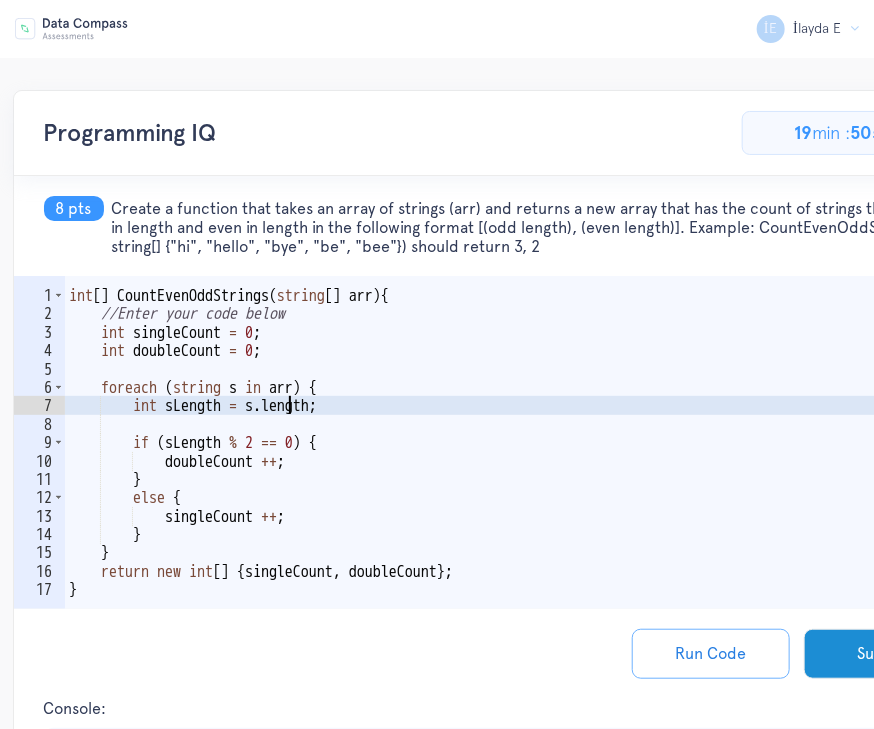 click on "int [ ]   CountEvenOddStrings ( string [ ]   arr ) {      //Enter your code below      int   singleCount   =   0 ;      int   doubleCount   =   0 ;           foreach   ( string   s   in   arr )   {           int   sLength   =   s . length ;                     if   ( sLength   %   2   ==   0 )   {                doubleCount   ++ ;           }           else   {                singleCount   ++ ;           }      }      return   new   int [ ]   { singleCount ,   doubleCount } ; }" at bounding box center (528, 470) 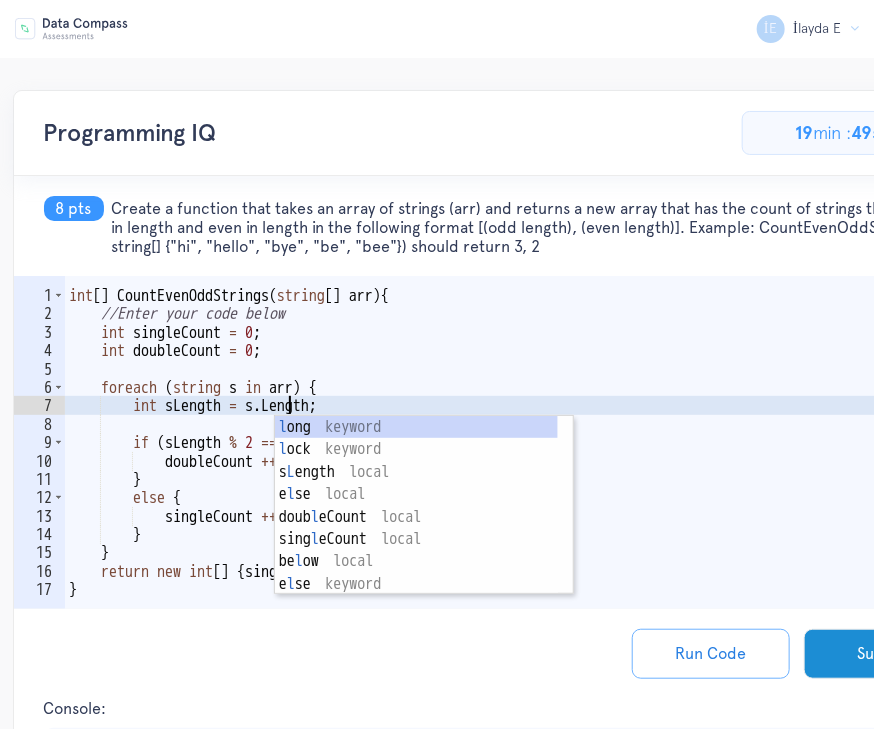 scroll, scrollTop: 0, scrollLeft: 14, axis: horizontal 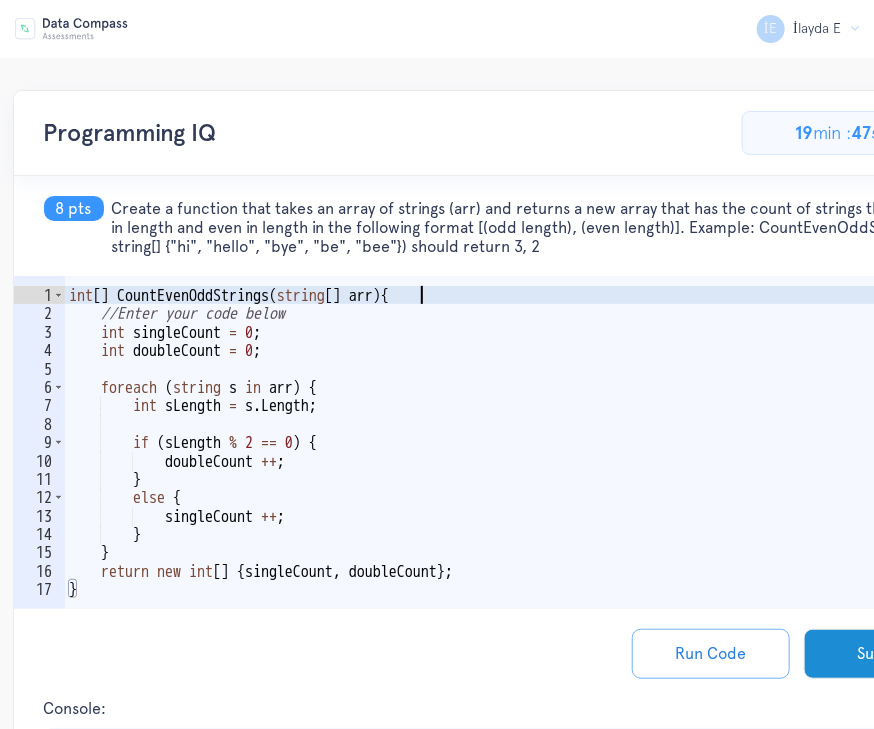 click on "int [ ]   CountEvenOddStrings ( string [ ]   arr ) {      //Enter your code below      int   singleCount   =   0 ;      int   doubleCount   =   0 ;           foreach   ( string   s   in   arr )   {           int   sLength   =   s . Length ;                     if   ( sLength   %   2   ==   0 )   {                doubleCount   ++ ;           }           else   {                singleCount   ++ ;           }      }      return   new   int [ ]   { singleCount ,   doubleCount } ; }" at bounding box center [528, 470] 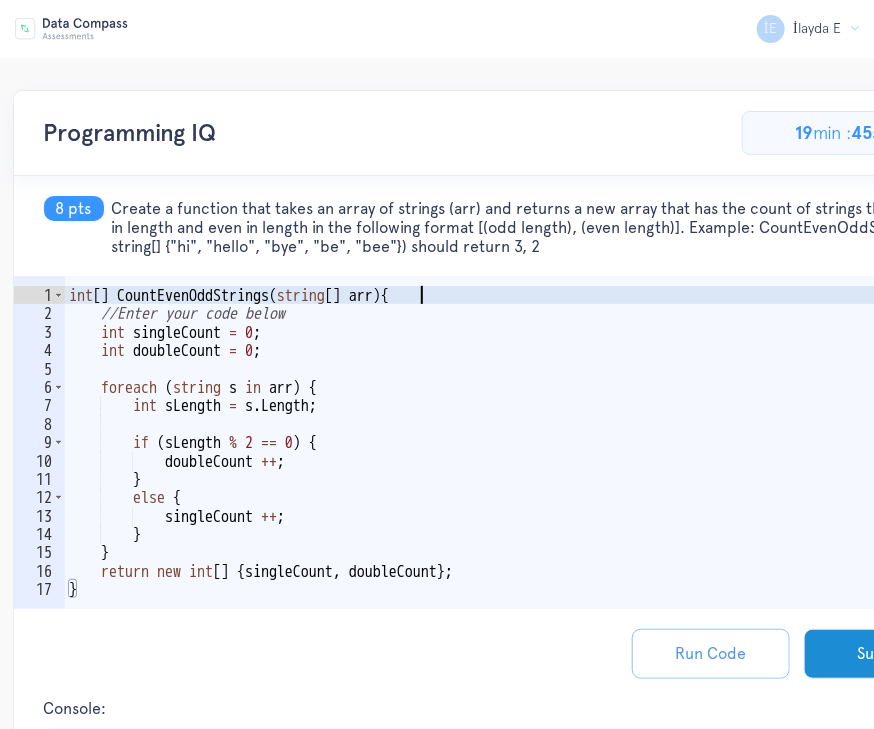 click on "Run Code" at bounding box center (711, 654) 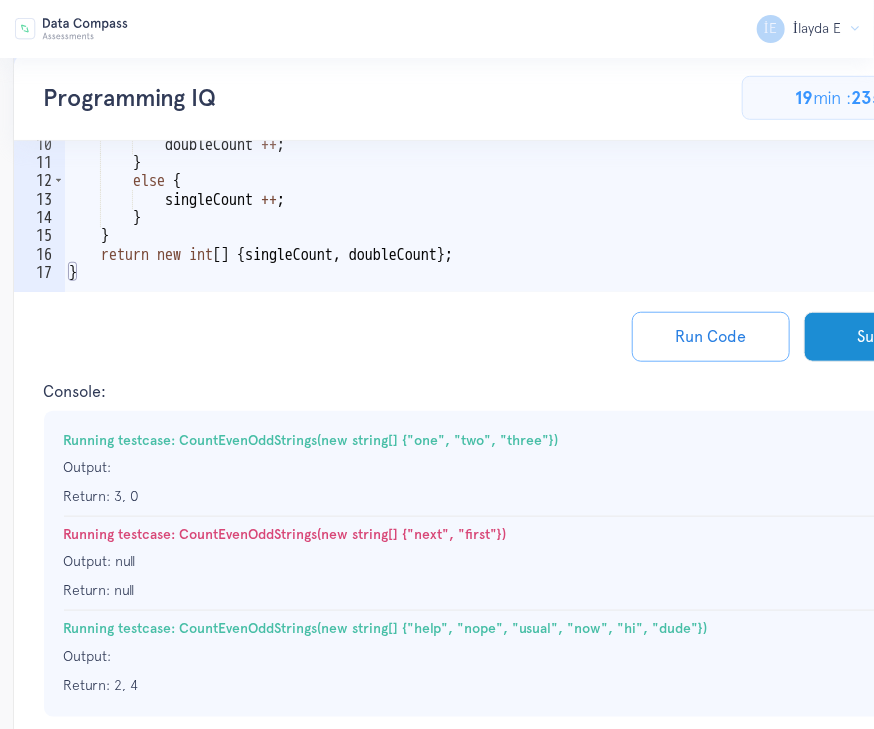 scroll, scrollTop: 0, scrollLeft: 0, axis: both 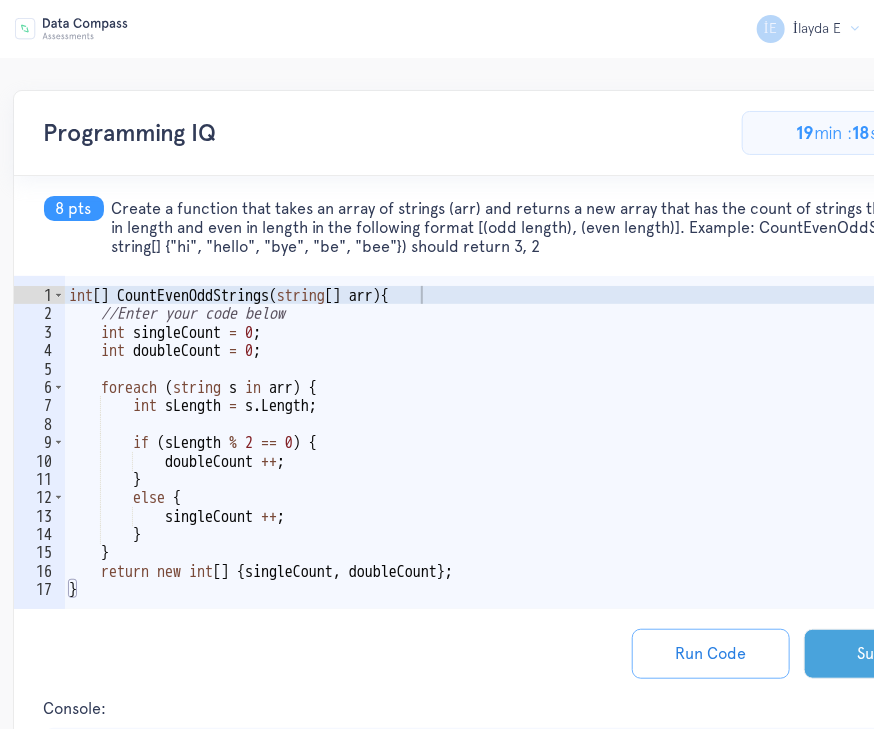 click on "Submit" at bounding box center (883, 654) 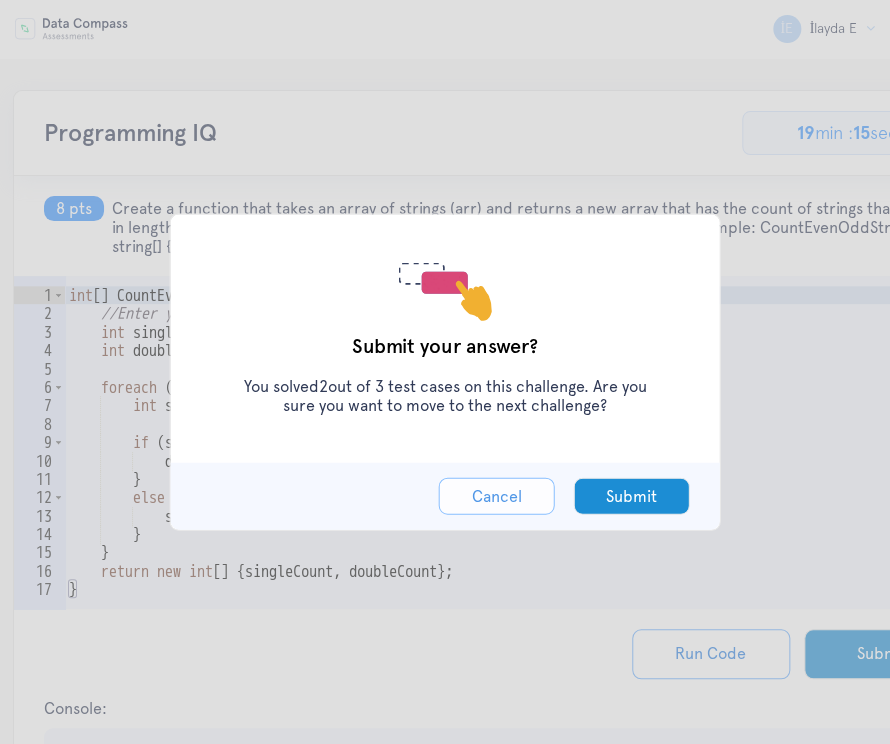 click on "Cancel" at bounding box center (497, 496) 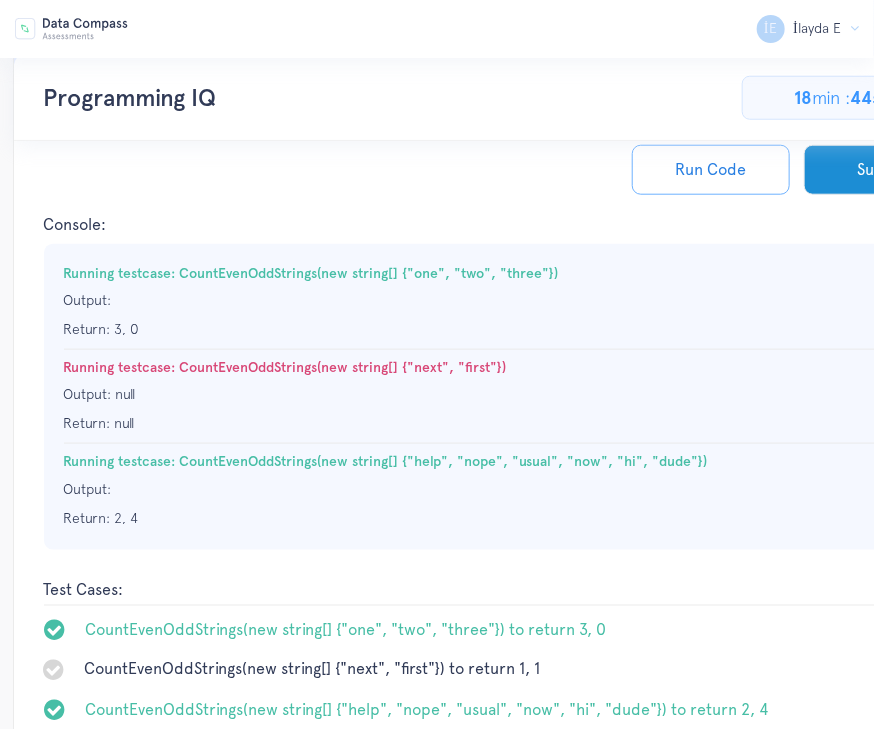 scroll, scrollTop: 485, scrollLeft: 0, axis: vertical 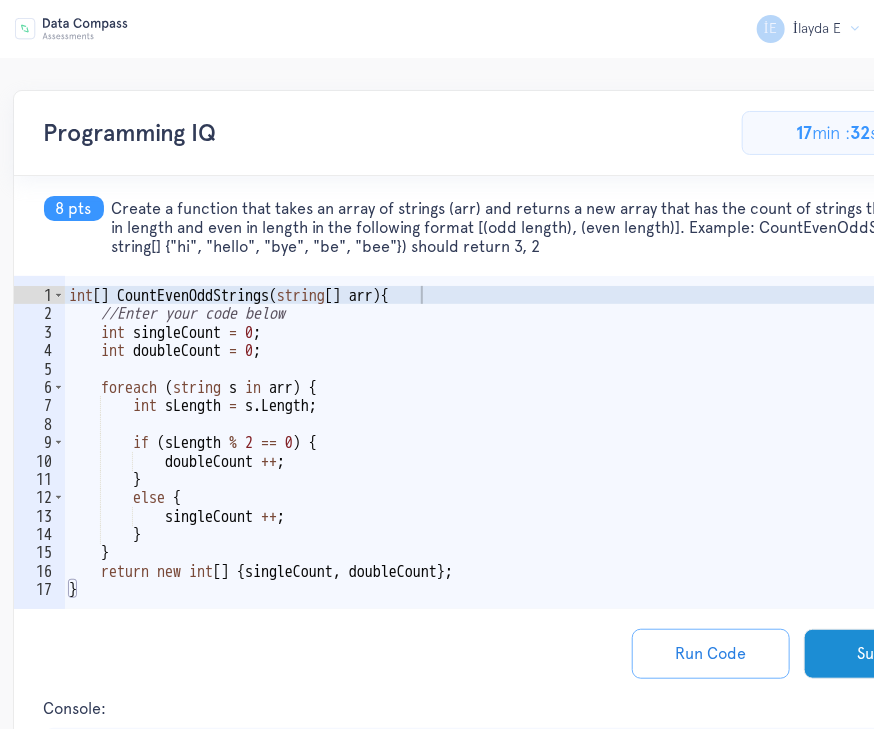 type on "int doubleCount = 0;" 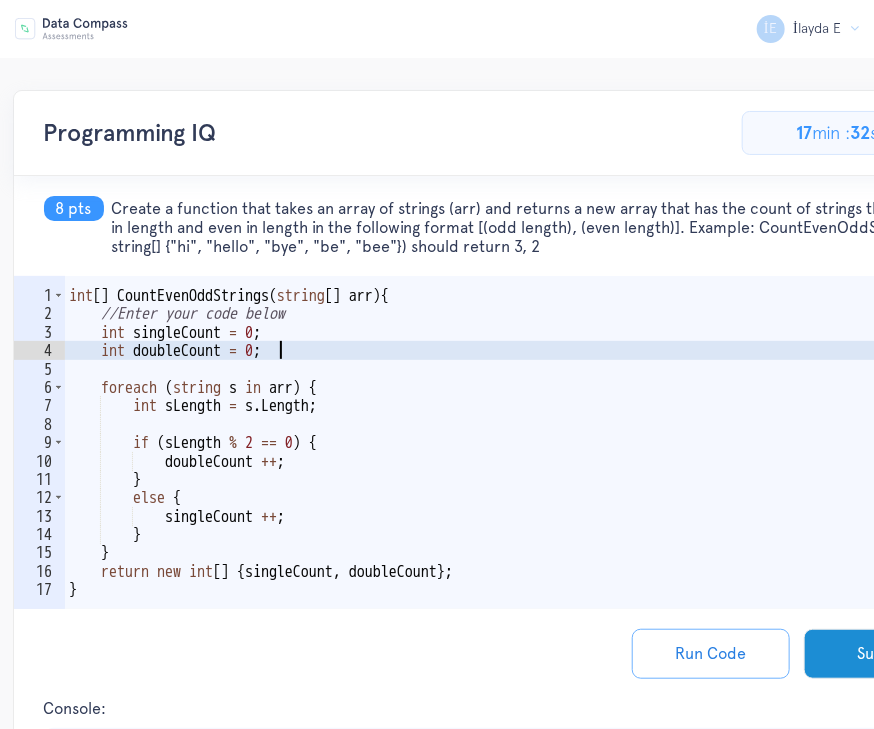 scroll, scrollTop: 0, scrollLeft: 12, axis: horizontal 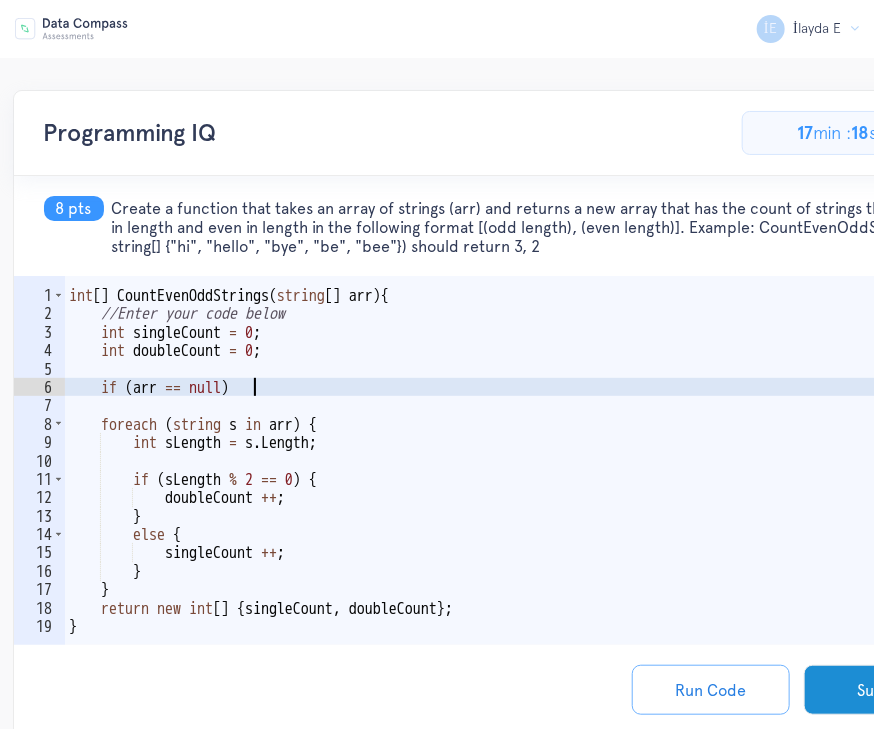 type on "if (arr == null) {" 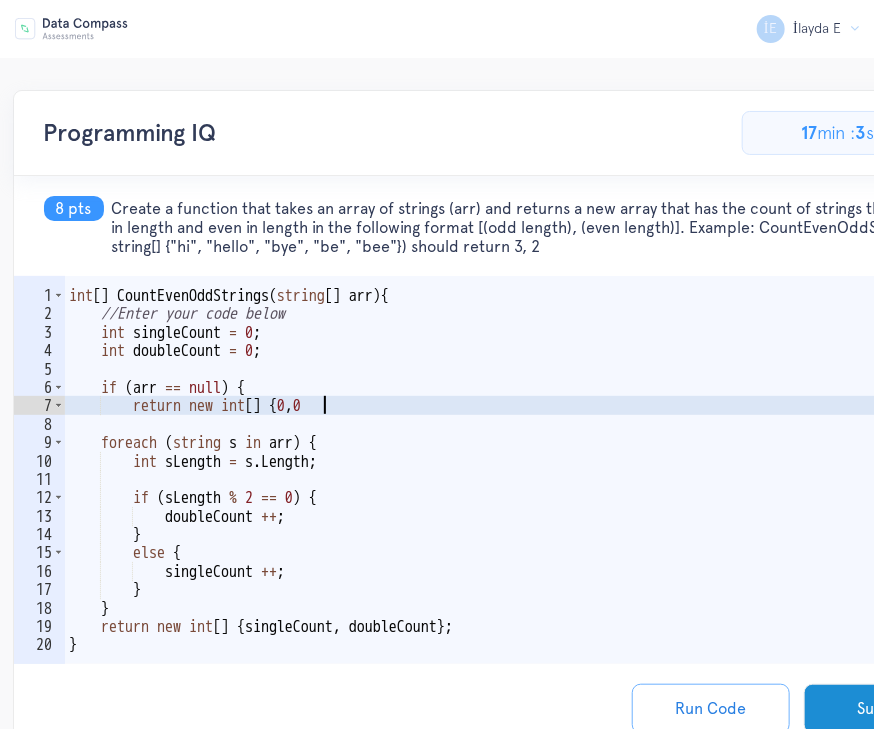 scroll, scrollTop: 0, scrollLeft: 15, axis: horizontal 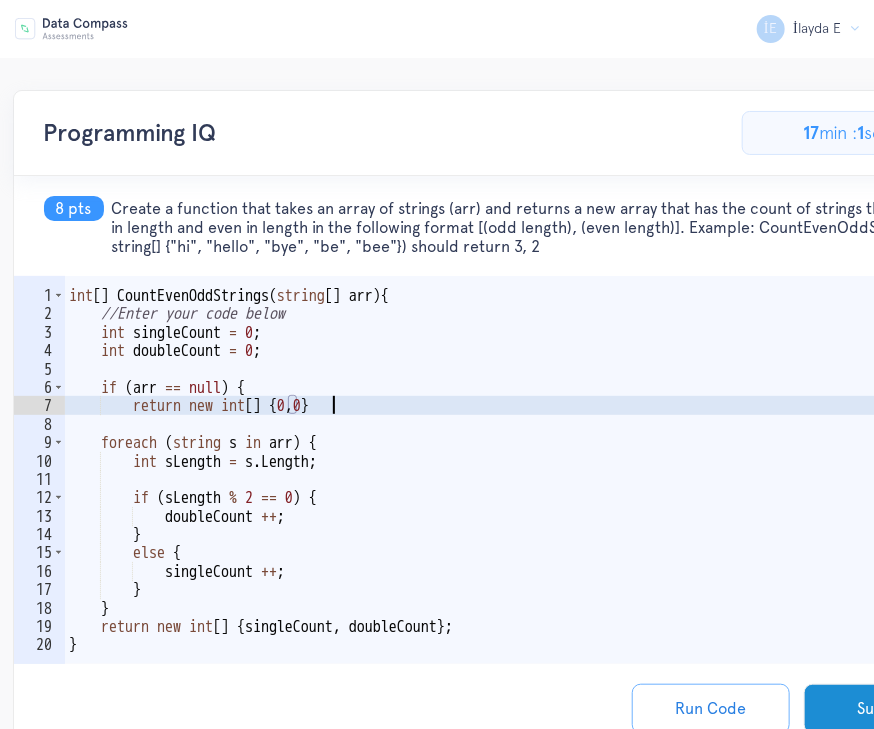 type on "return new int[] {0,0};" 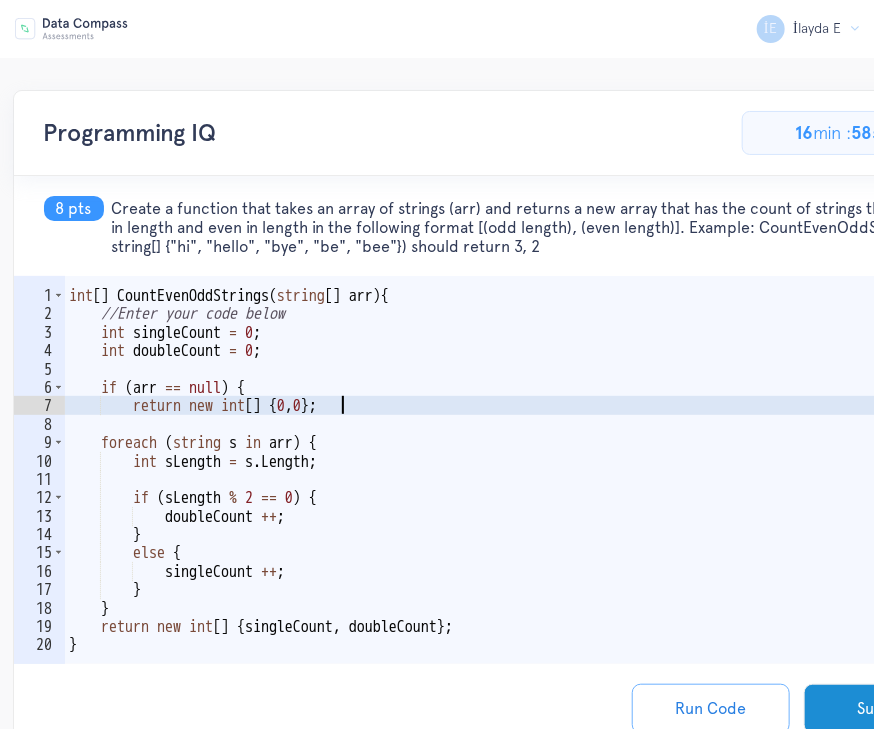 scroll, scrollTop: 0, scrollLeft: 3, axis: horizontal 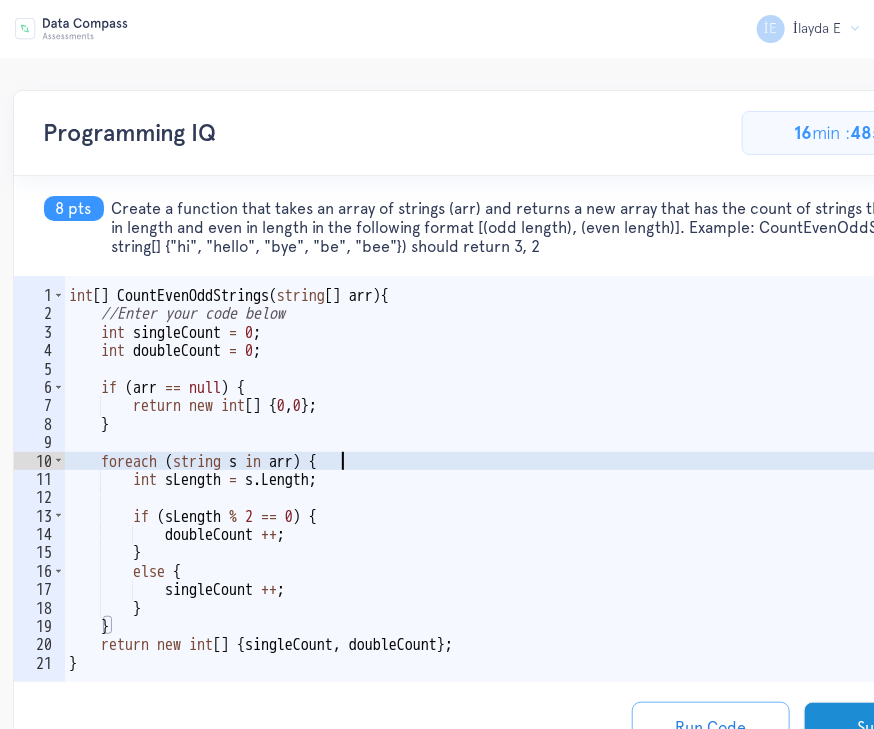 click on "int [ ]   CountEvenOddStrings ( string [ ]   arr ) {      //Enter your code below      int   singleCount   =   0 ;      int   doubleCount   =   0 ;           if   ( arr   ==   null )   {           return   new   int [ ]   { 0 , 0 } ;      }           foreach   ( string   s   in   arr )   {           int   sLength   =   s . Length ;                     if   ( sLength   %   2   ==   0 )   {                doubleCount   ++ ;           }           else   {                singleCount   ++ ;           }      }      return   new   int [ ]   { singleCount ,   doubleCount } ; }" at bounding box center [528, 507] 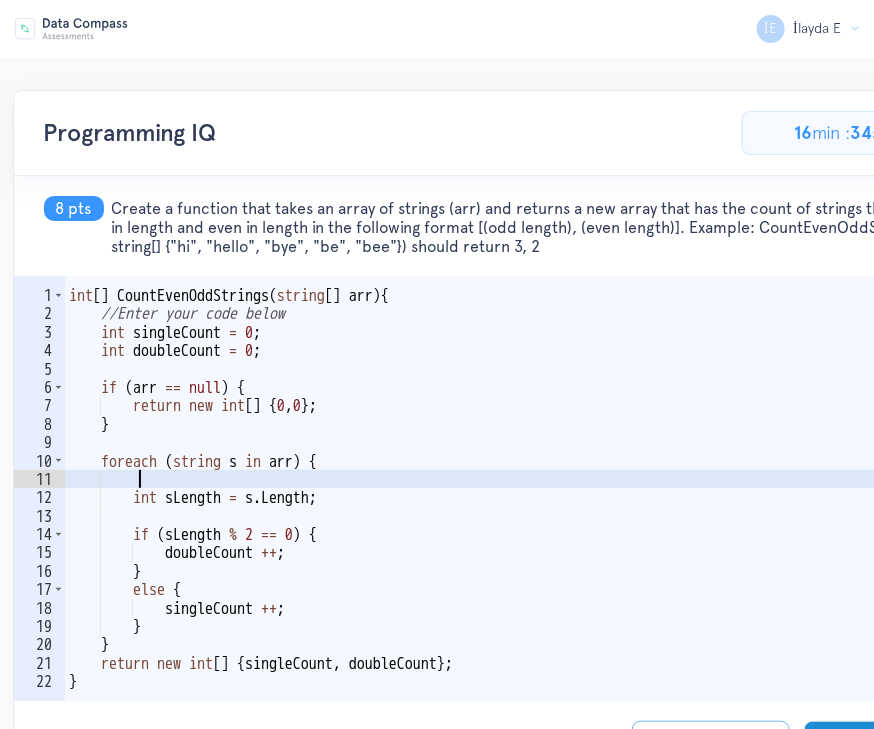 click on "int [ ]   CountEvenOddStrings ( string [ ]   arr ) {      //Enter your code below      int   singleCount   =   0 ;      int   doubleCount   =   0 ;           if   ( arr   ==   null )   {           return   new   int [ ]   { 0 , 0 } ;      }           foreach   ( string   s   in   arr )   {                     int   sLength   =   s . Length ;                     if   ( sLength   %   2   ==   0 )   {                doubleCount   ++ ;           }           else   {                singleCount   ++ ;           }      }      return   new   int [ ]   { singleCount ,   doubleCount } ; }" at bounding box center (528, 516) 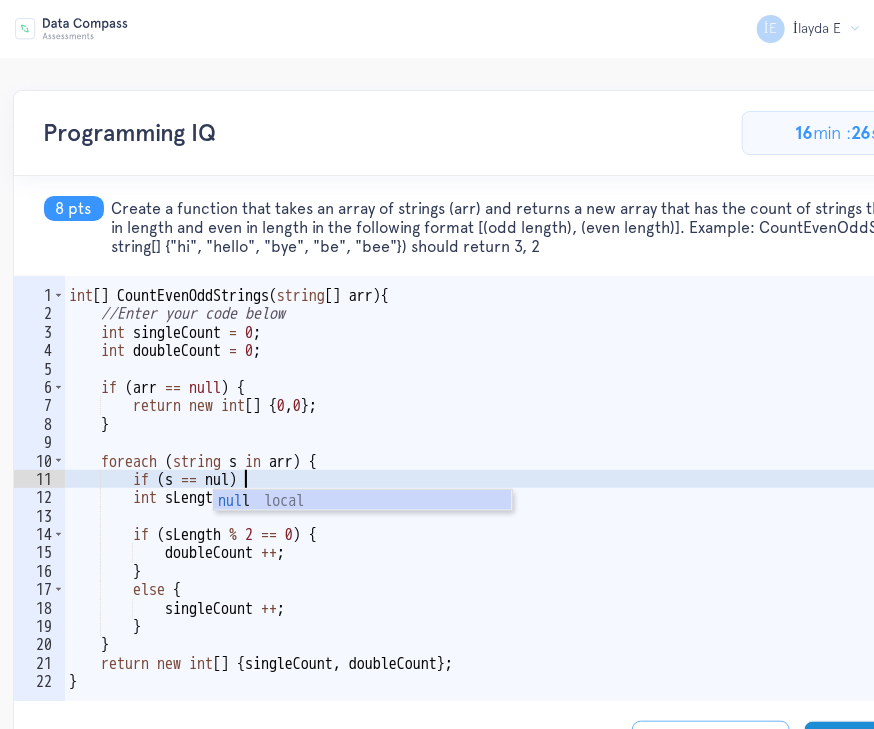 scroll, scrollTop: 0, scrollLeft: 10, axis: horizontal 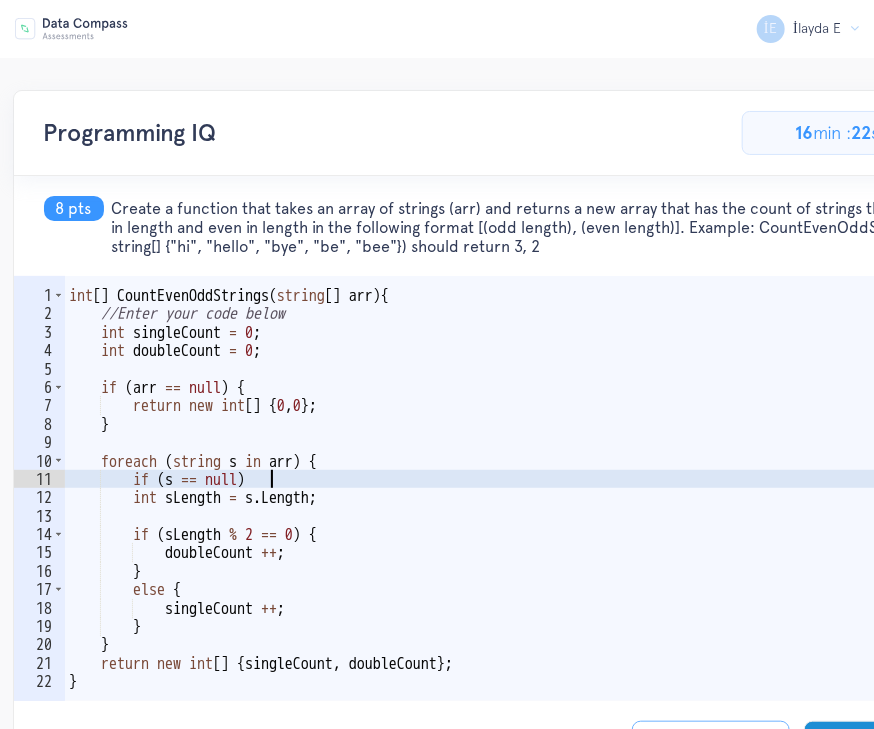 type on "if (s == null) {" 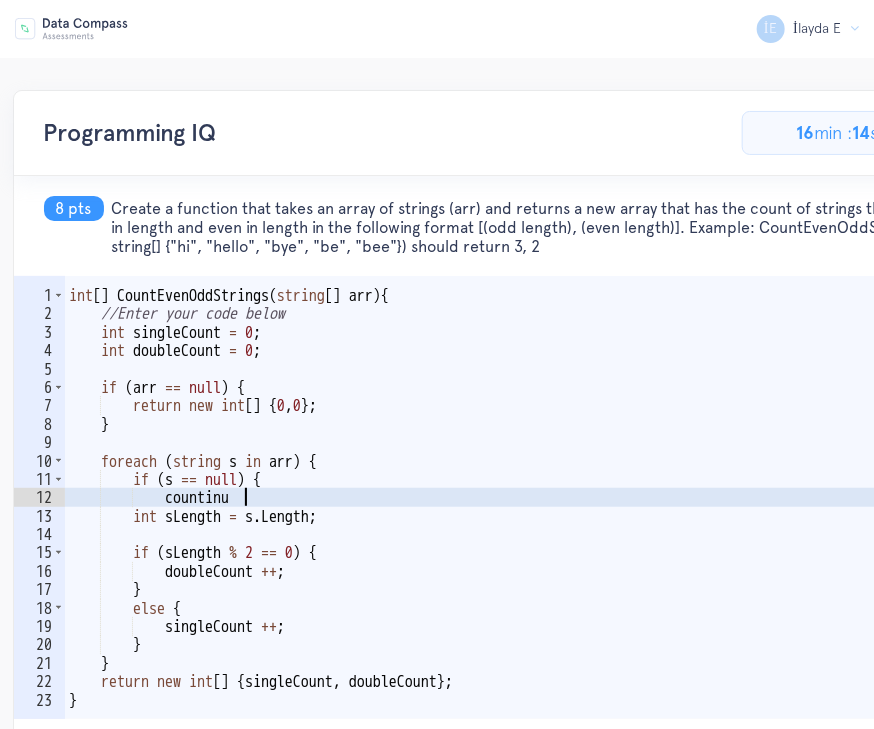 scroll, scrollTop: 0, scrollLeft: 10, axis: horizontal 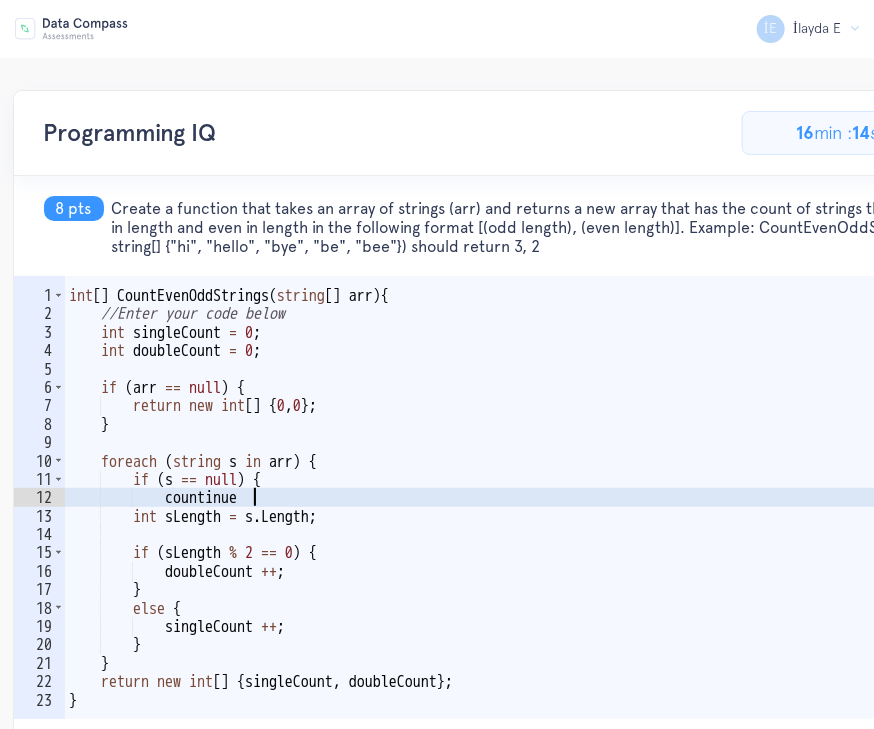 type on "countinue;" 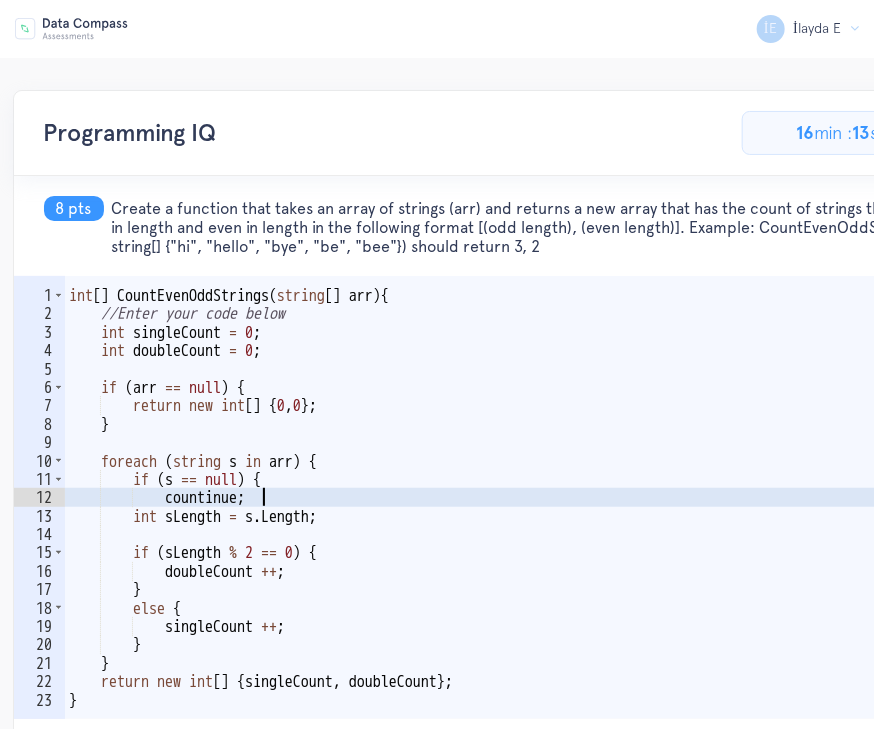 scroll, scrollTop: 0, scrollLeft: 5, axis: horizontal 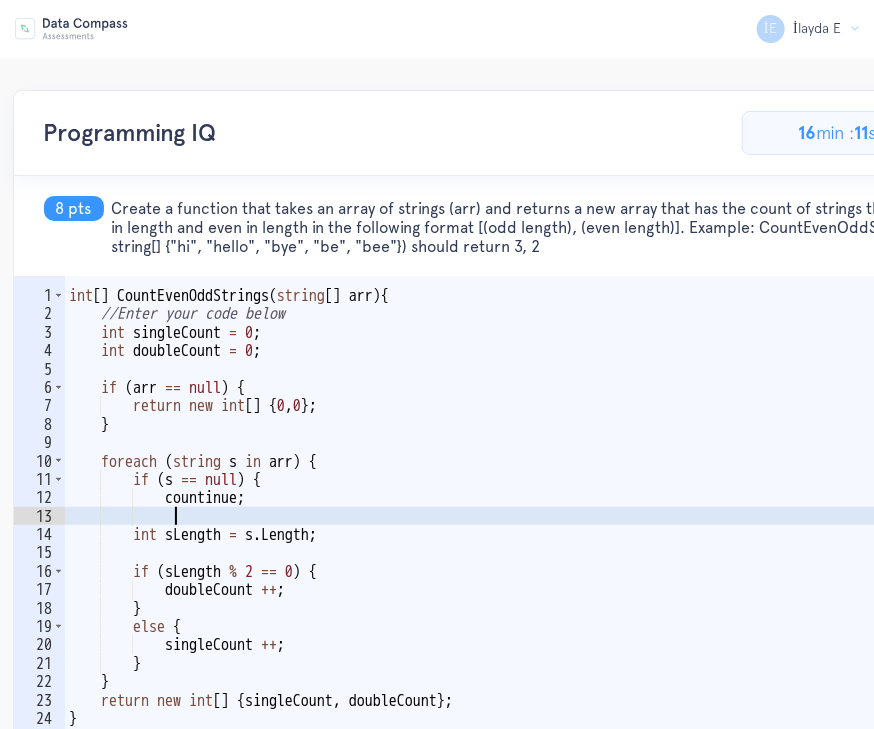 type on "}" 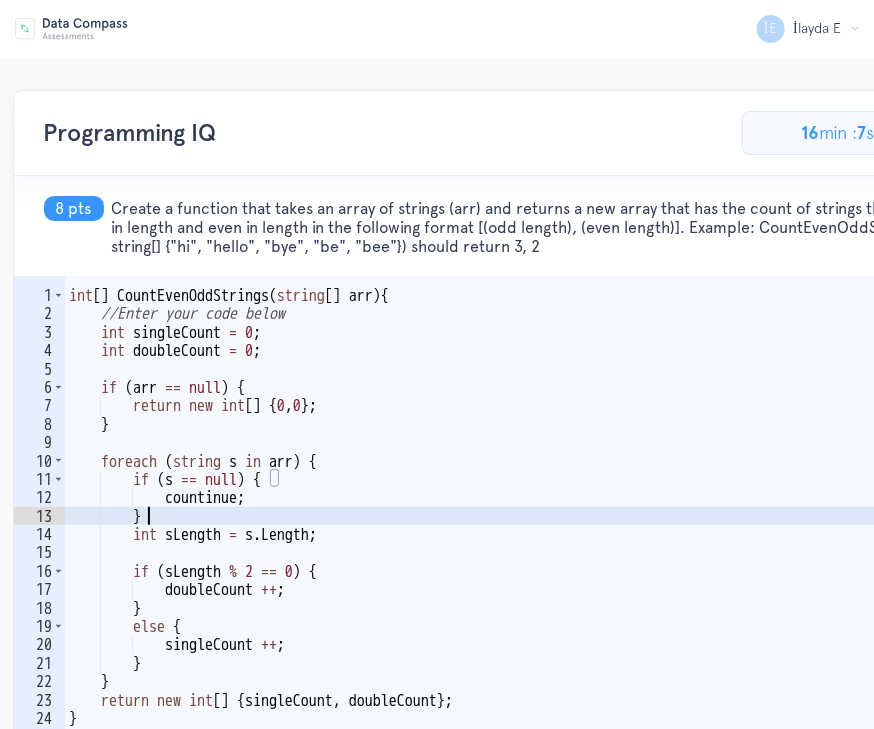 scroll, scrollTop: 0, scrollLeft: 3, axis: horizontal 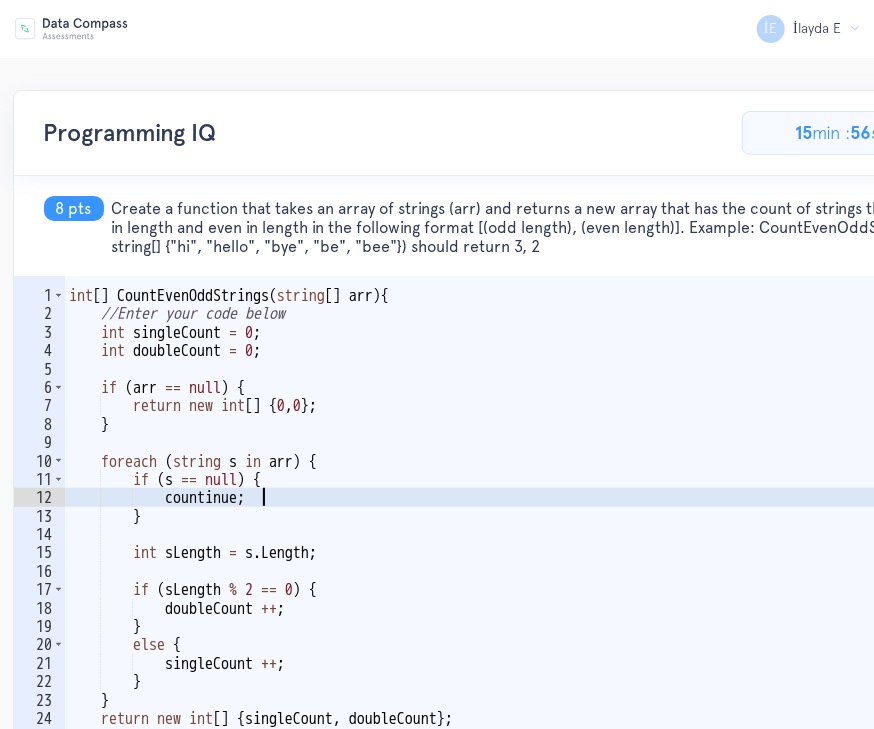 click on "int [ ]   CountEvenOddStrings ( string [ ]   arr ) {      //Enter your code below      int   singleCount   =   0 ;      int   doubleCount   =   0 ;           if   ( arr   ==   null )   {           return   new   int [ ]   { 0 , 0 } ;      }           foreach   ( string   s   in   arr )   {           if   ( s   ==   null )   {                countinue ;           }                     int   sLength   =   s . Length ;                     if   ( sLength   %   2   ==   0 )   {                doubleCount   ++ ;           }           else   {                singleCount   ++ ;           }      }      return   new   int [ ]   { singleCount ,   doubleCount } ; }" at bounding box center [528, 544] 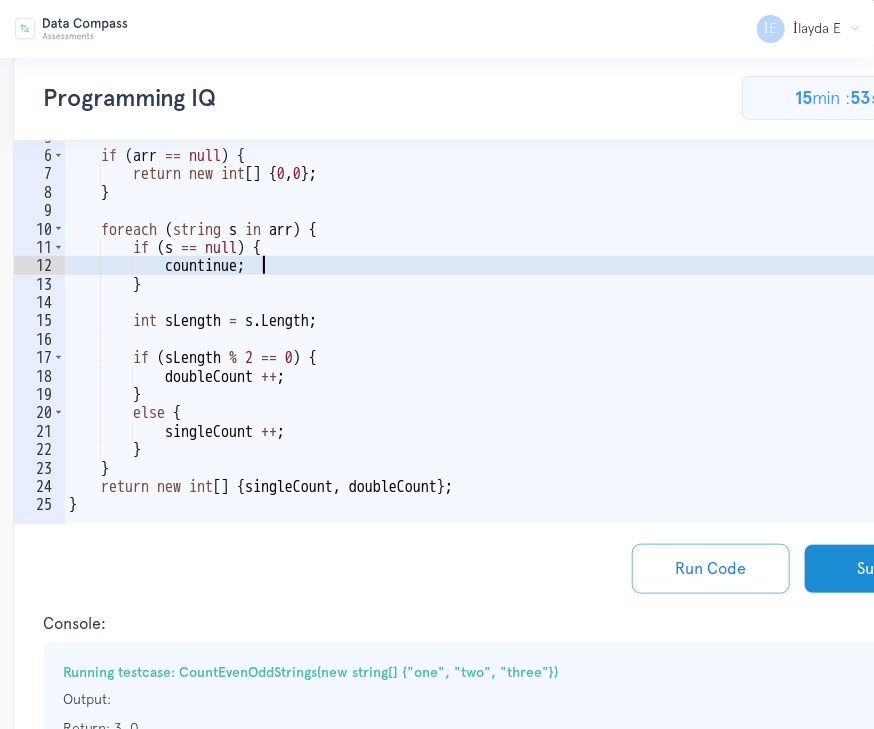 scroll, scrollTop: 255, scrollLeft: 0, axis: vertical 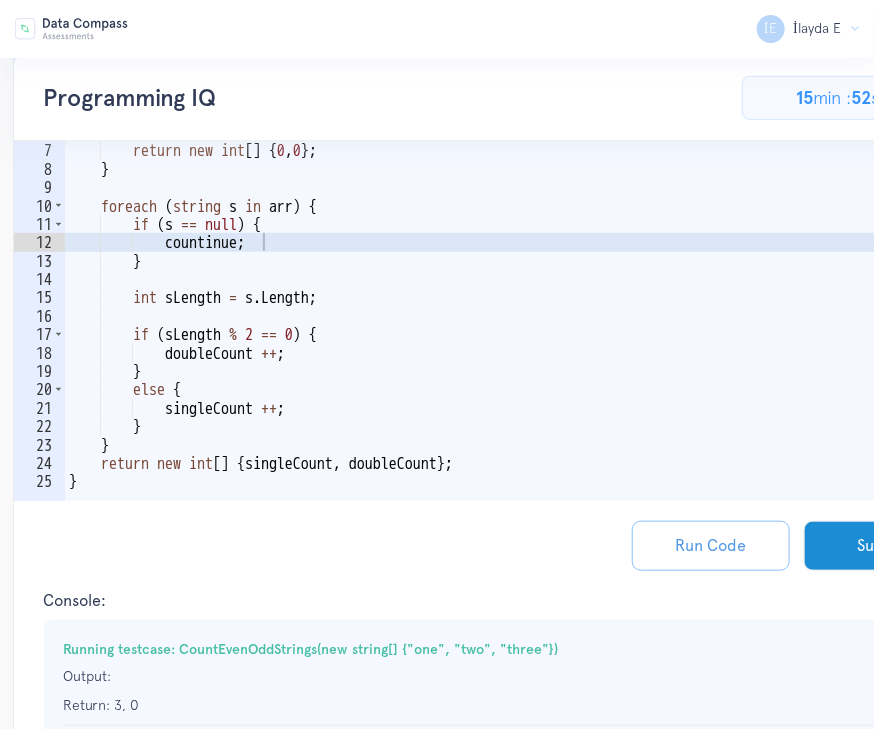 click on "Run Code" at bounding box center [711, 546] 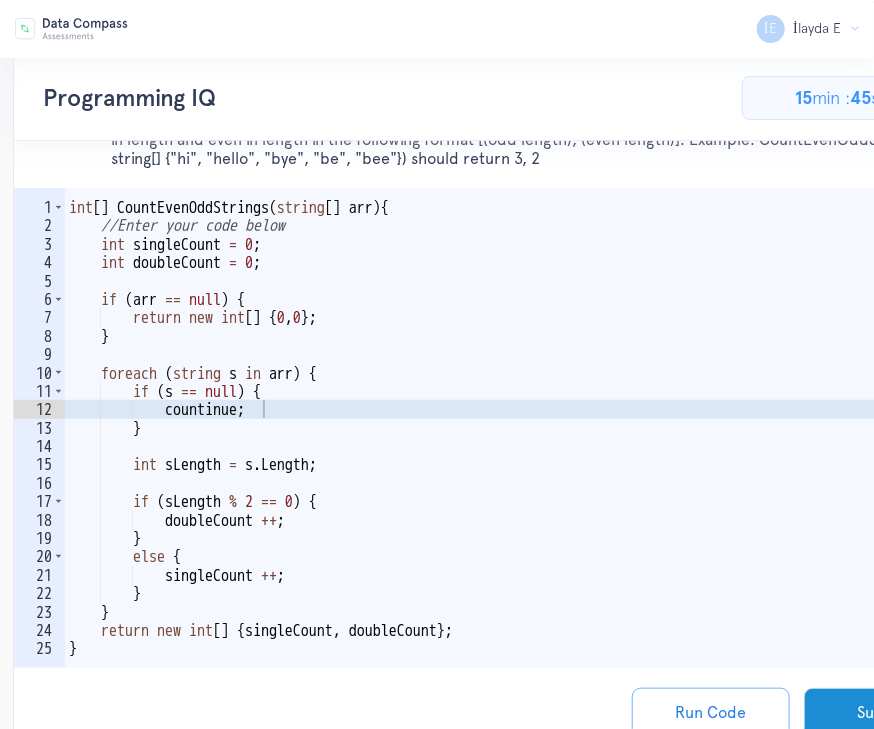 scroll, scrollTop: 64, scrollLeft: 0, axis: vertical 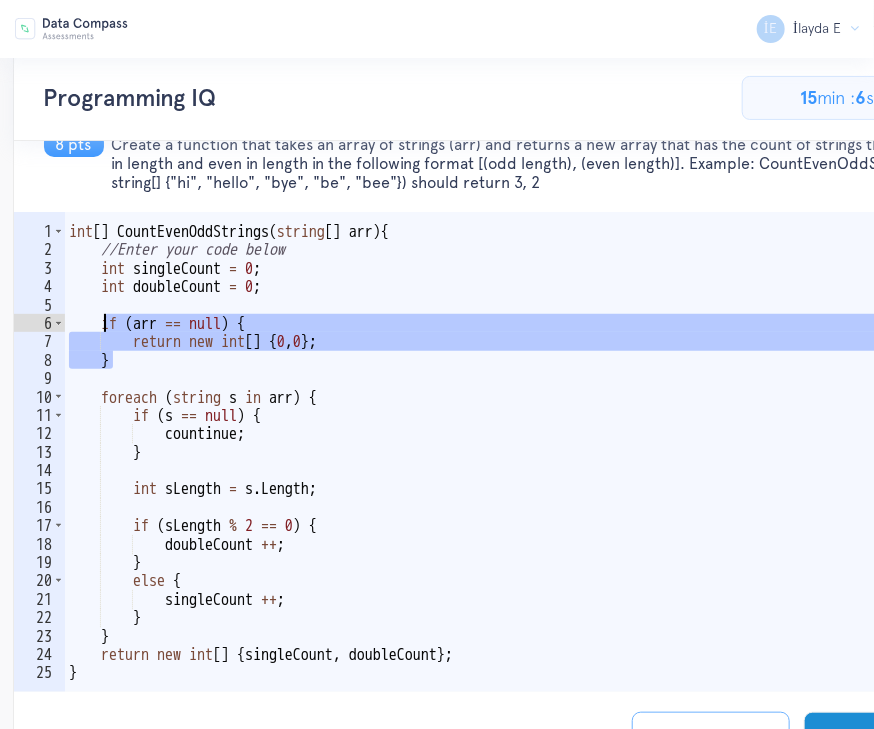 drag, startPoint x: 126, startPoint y: 361, endPoint x: 106, endPoint y: 326, distance: 40.311287 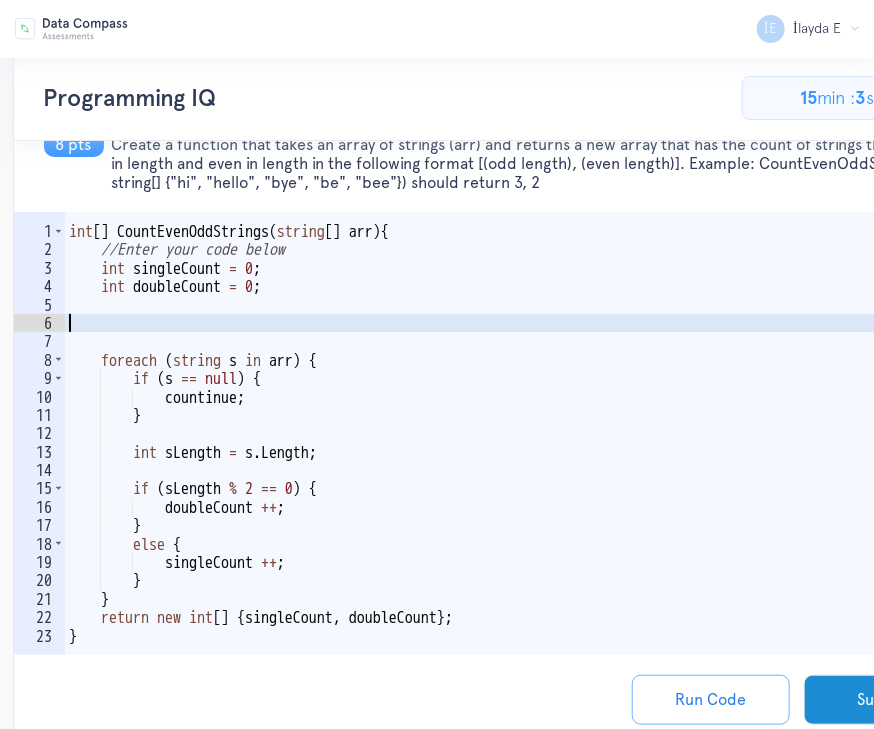 scroll, scrollTop: 0, scrollLeft: 0, axis: both 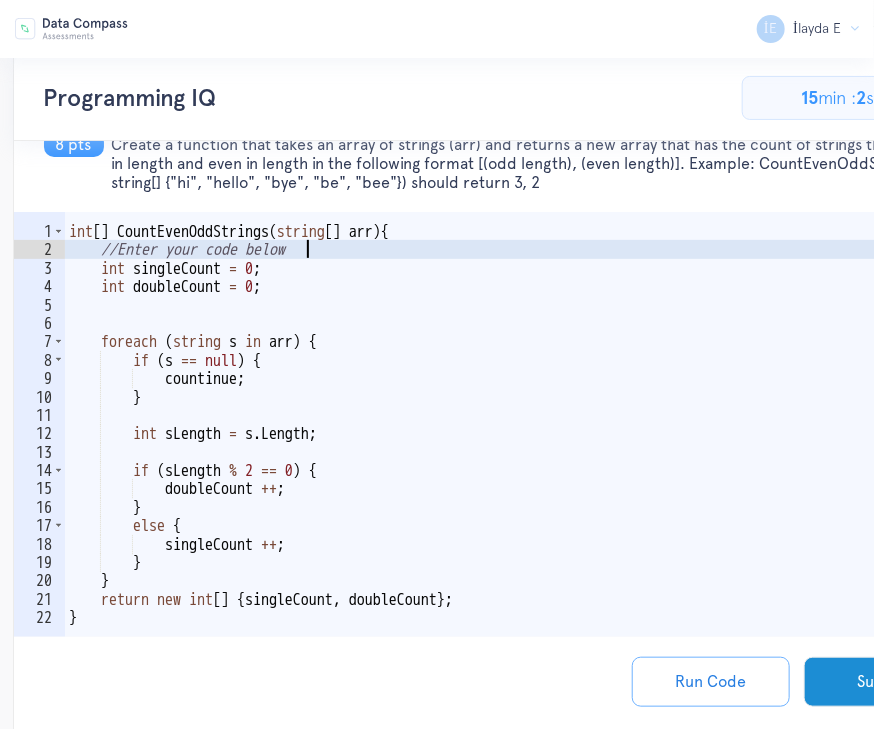 click on "int [ ]   CountEvenOddStrings ( string [ ]   arr ) {      //Enter your code below      int   singleCount   =   0 ;      int   doubleCount   =   0 ;                foreach   ( string   s   in   arr )   {           if   ( s   ==   null )   {                countinue ;           }                     int   sLength   =   s . Length ;                     if   ( sLength   %   2   ==   0 )   {                doubleCount   ++ ;           }           else   {                singleCount   ++ ;           }      }      return   new   int [ ]   { singleCount ,   doubleCount } ; }" at bounding box center (528, 452) 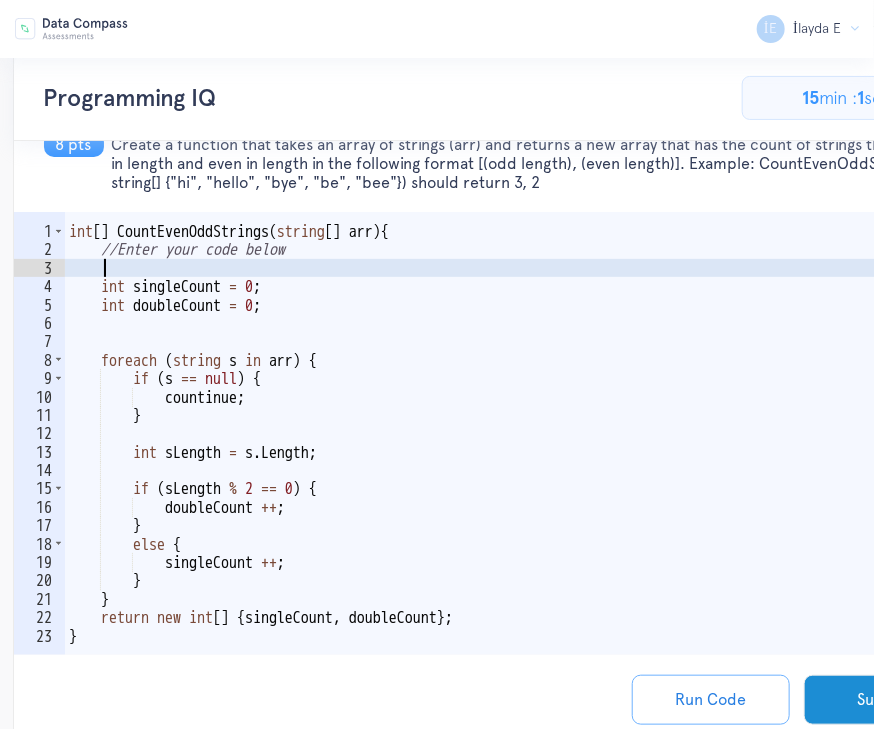 scroll, scrollTop: 0, scrollLeft: 0, axis: both 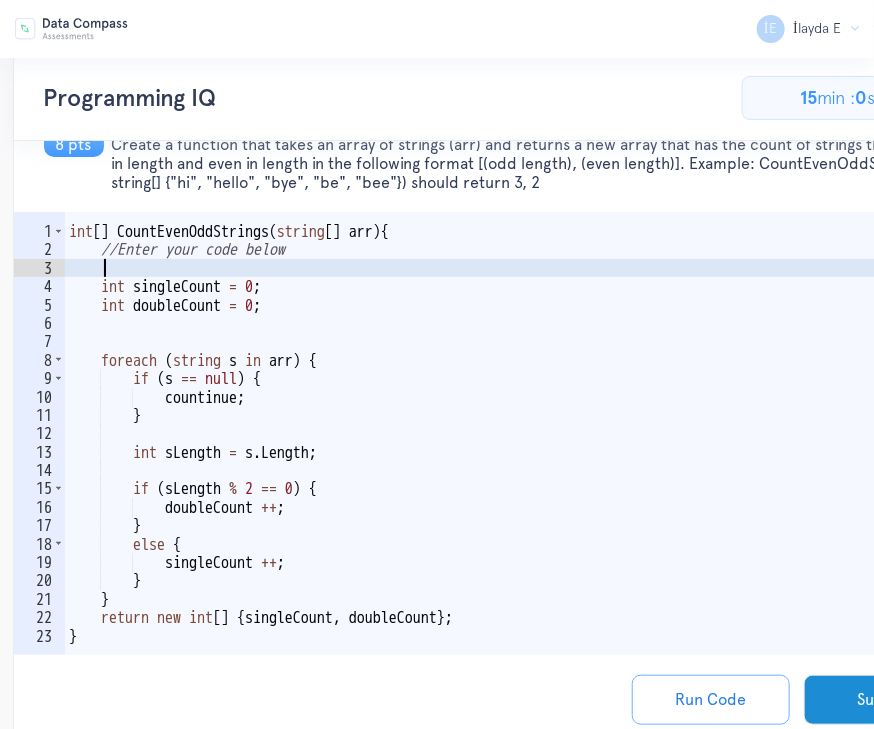 paste on "}" 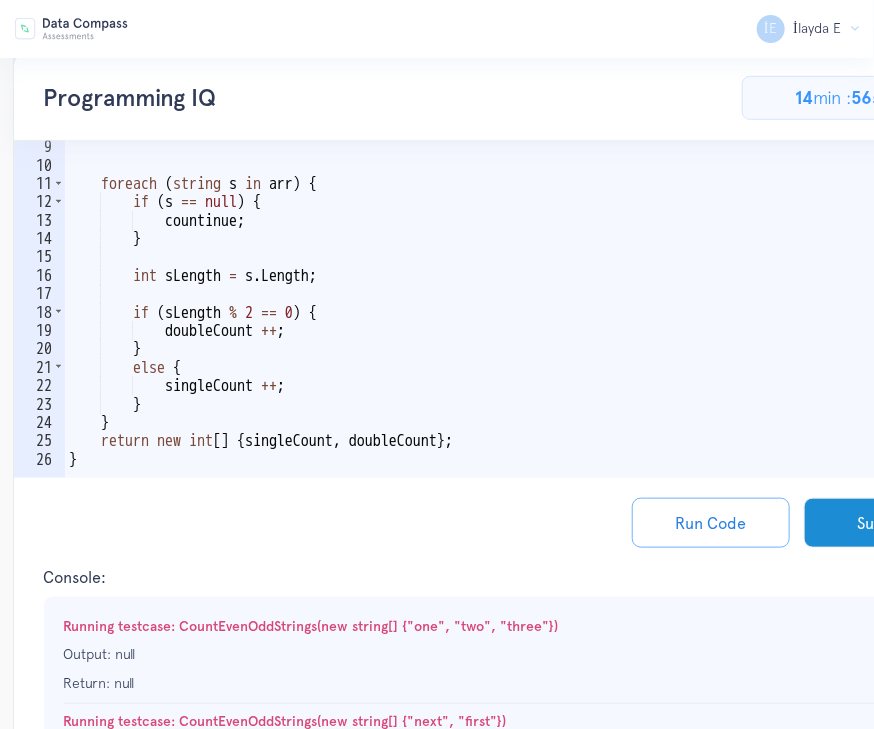 scroll, scrollTop: 305, scrollLeft: 0, axis: vertical 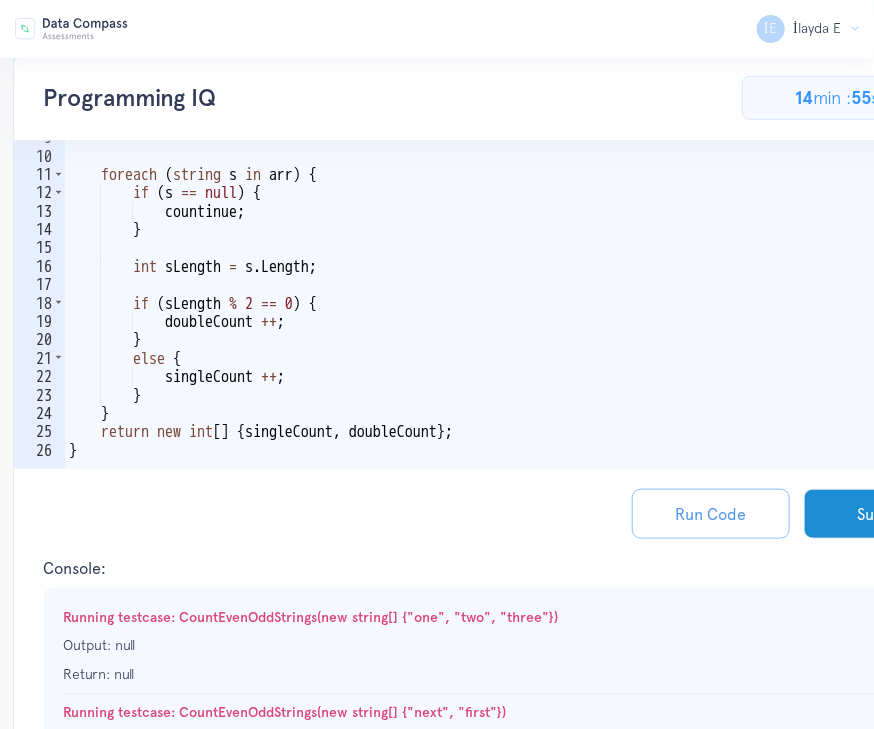 click on "Run Code" at bounding box center (711, 514) 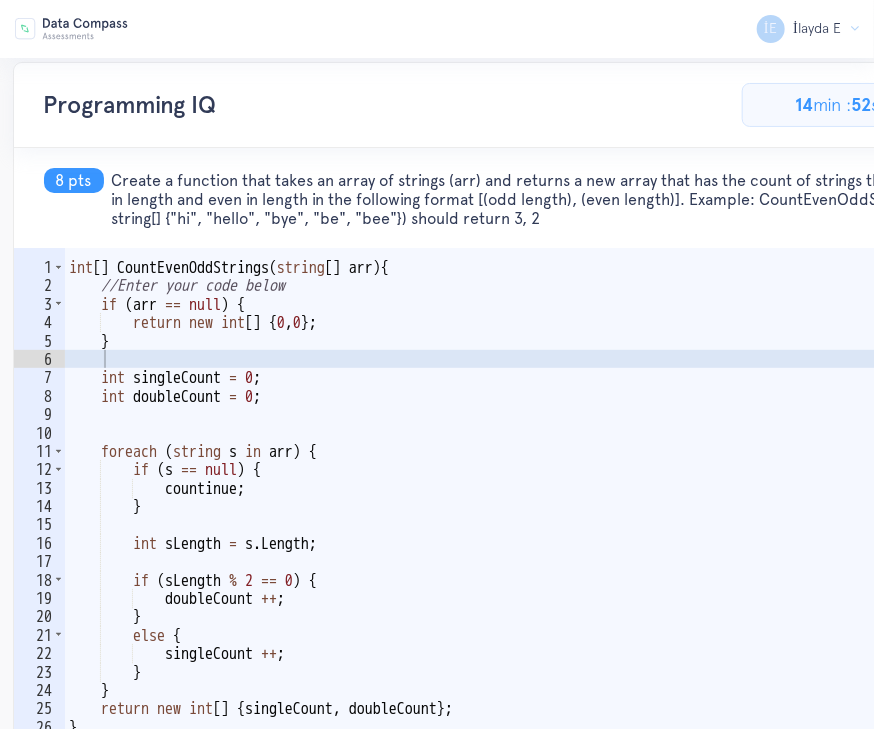 scroll, scrollTop: 16, scrollLeft: 0, axis: vertical 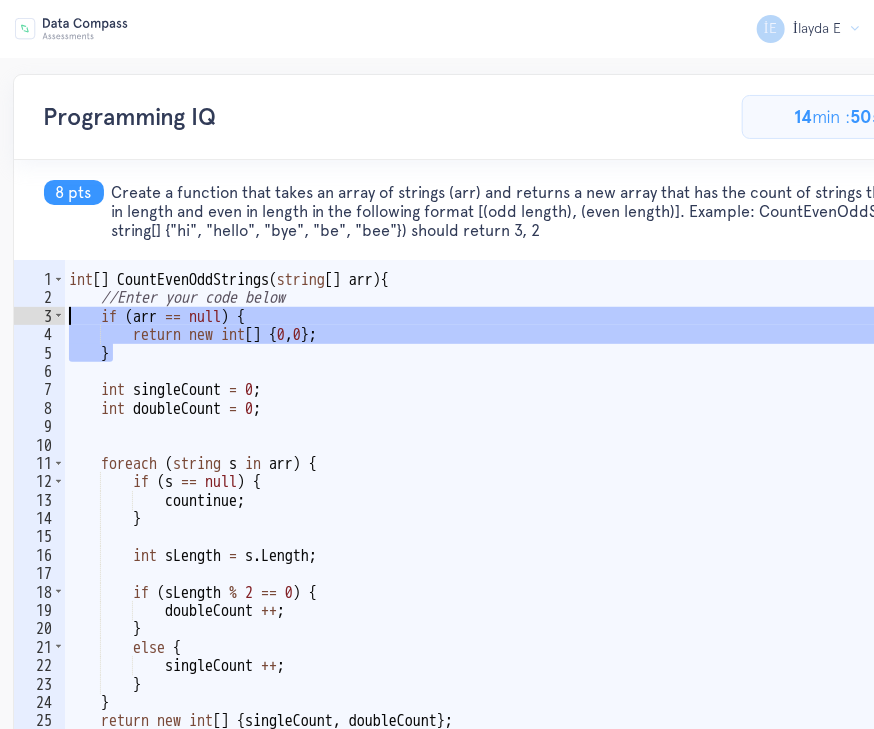 drag, startPoint x: 235, startPoint y: 352, endPoint x: 22, endPoint y: 309, distance: 217.29703 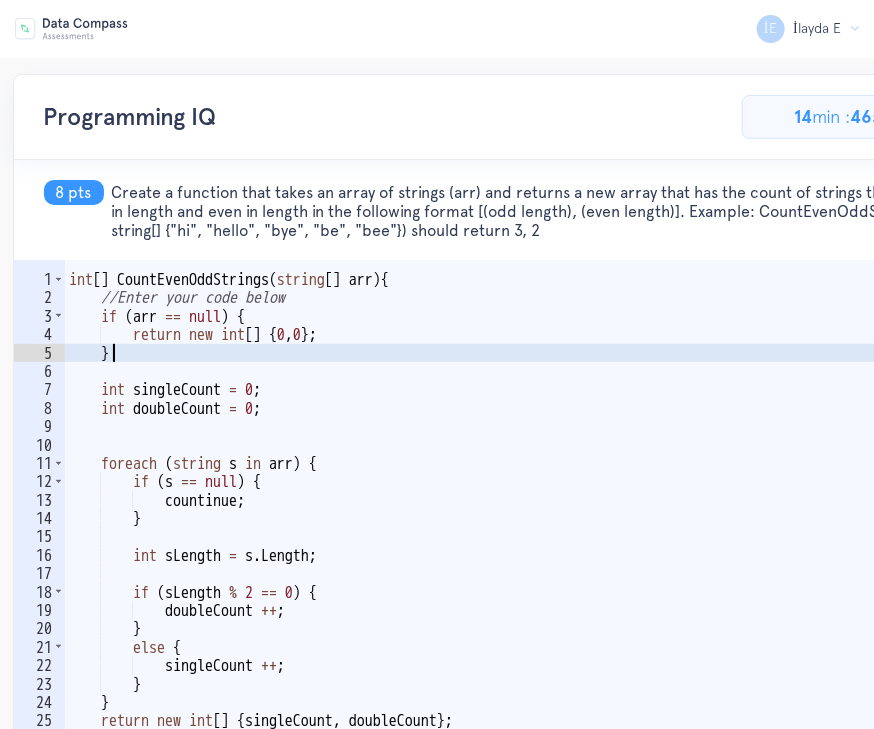 click on "int [ ]   CountEvenOddStrings ( string [ ]   arr ) {      //Enter your code below      if   ( arr   ==   null )   {           return   new   int [ ]   { 0 , 0 } ;      }           int   singleCount   =   0 ;      int   doubleCount   =   0 ;                foreach   ( string   s   in   arr )   {           if   ( s   ==   null )   {                countinue ;           }                     int   sLength   =   s . Length ;                     if   ( sLength   %   2   ==   0 )   {                doubleCount   ++ ;           }           else   {                singleCount   ++ ;           }      }      return   new   int [ ]   { singleCount ,   doubleCount } ; }" at bounding box center (528, 537) 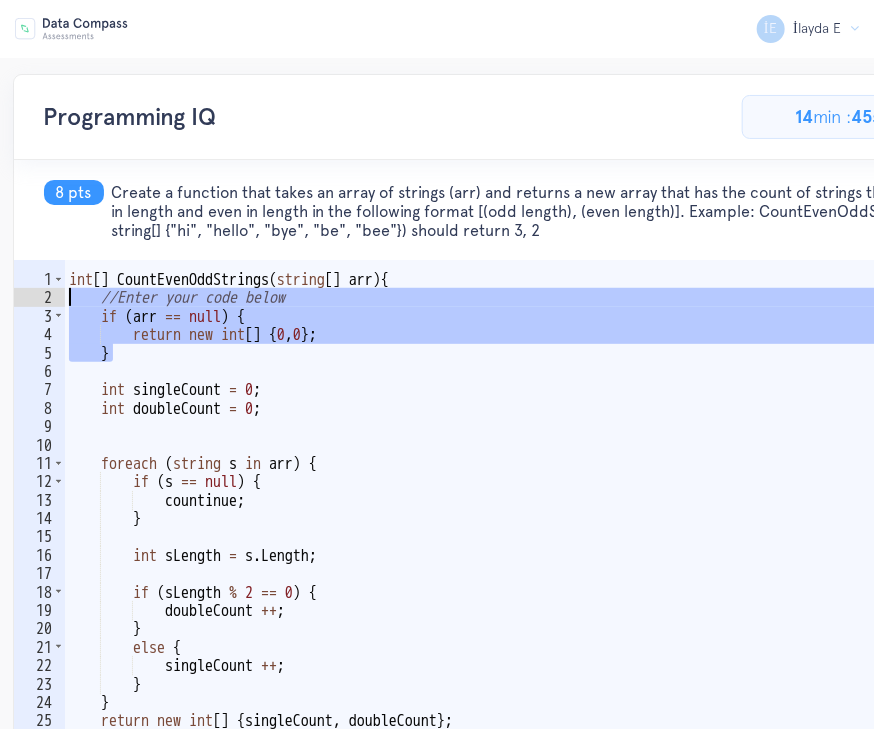 drag, startPoint x: 198, startPoint y: 353, endPoint x: 28, endPoint y: 297, distance: 178.98604 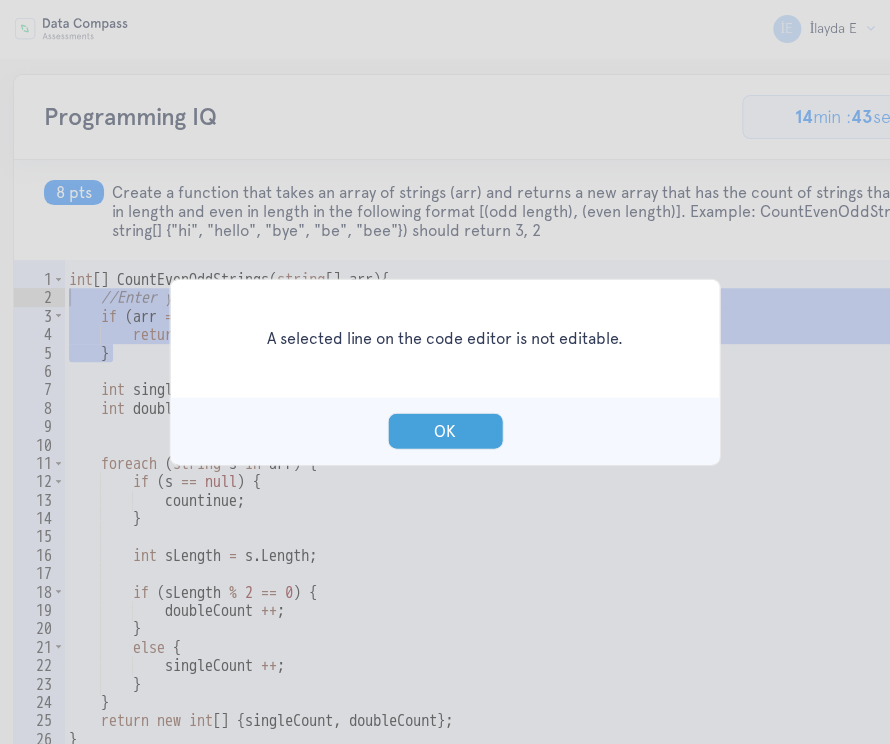 click on "OK" at bounding box center (445, 431) 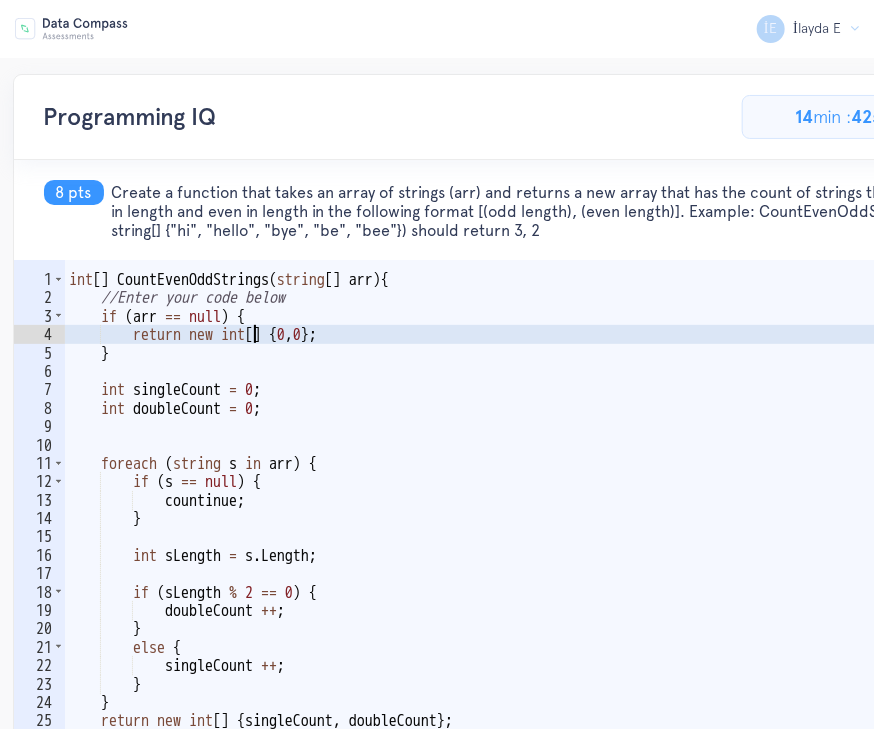 click on "int [ ]   CountEvenOddStrings ( string [ ]   arr ) {      //Enter your code below      if   ( arr   ==   null )   {           return   new   int [ ]   { 0 , 0 } ;      }           int   singleCount   =   0 ;      int   doubleCount   =   0 ;                foreach   ( string   s   in   arr )   {           if   ( s   ==   null )   {                countinue ;           }                     int   sLength   =   s . Length ;                     if   ( sLength   %   2   ==   0 )   {                doubleCount   ++ ;           }           else   {                singleCount   ++ ;           }      }      return   new   int [ ]   { singleCount ,   doubleCount } ; }" at bounding box center [528, 537] 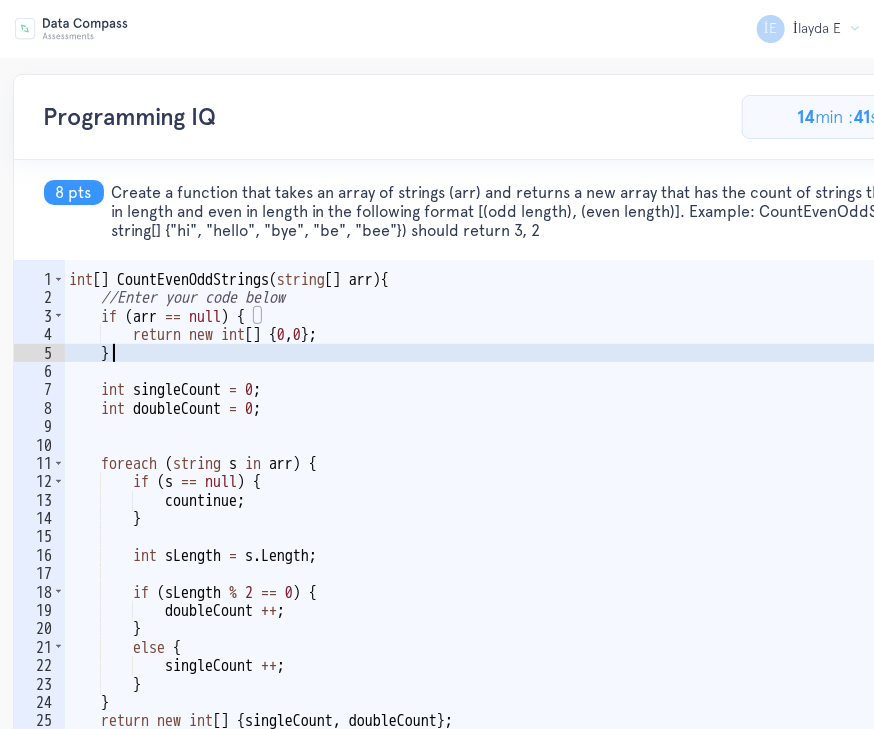 click on "int [ ]   CountEvenOddStrings ( string [ ]   arr ) {      //Enter your code below      if   ( arr   ==   null )   {           return   new   int [ ]   { 0 , 0 } ;      }           int   singleCount   =   0 ;      int   doubleCount   =   0 ;                foreach   ( string   s   in   arr )   {           if   ( s   ==   null )   {                countinue ;           }                     int   sLength   =   s . Length ;                     if   ( sLength   %   2   ==   0 )   {                doubleCount   ++ ;           }           else   {                singleCount   ++ ;           }      }      return   new   int [ ]   { singleCount ,   doubleCount } ; }" at bounding box center (528, 537) 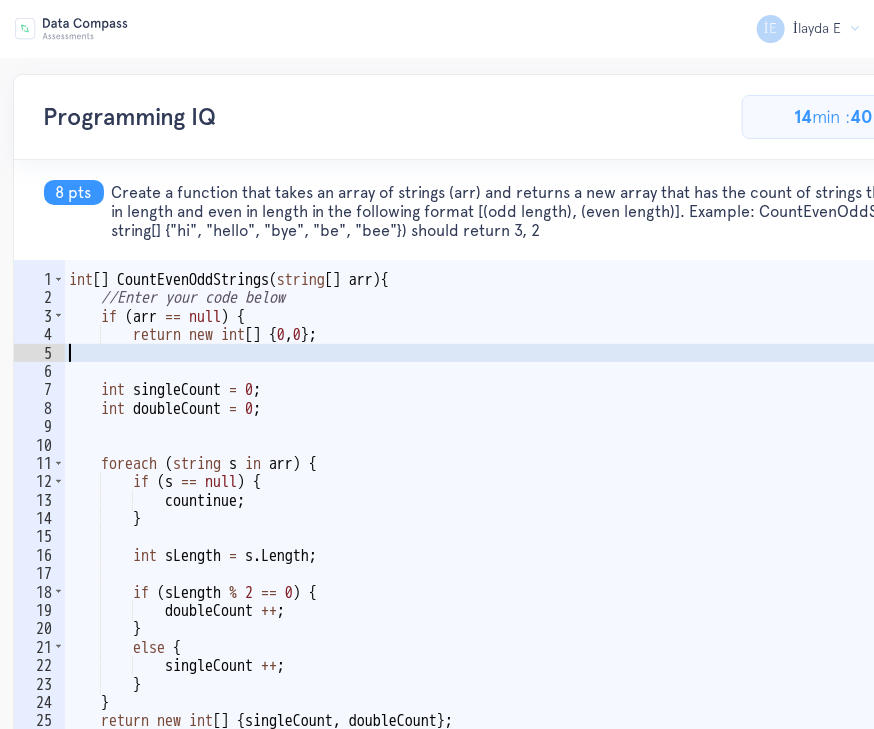 scroll, scrollTop: 0, scrollLeft: 0, axis: both 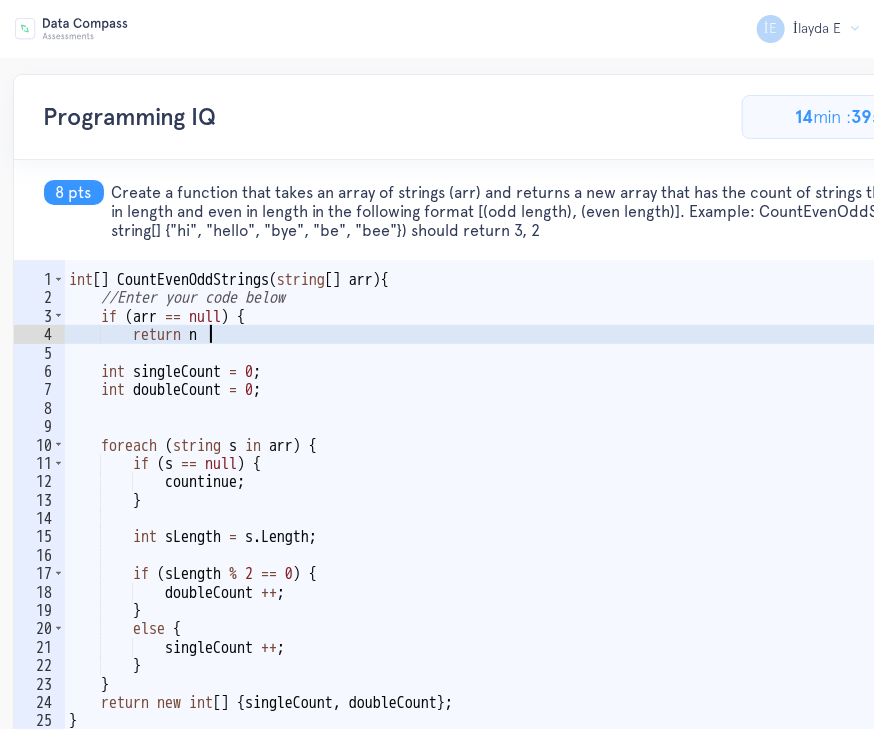 type on "r" 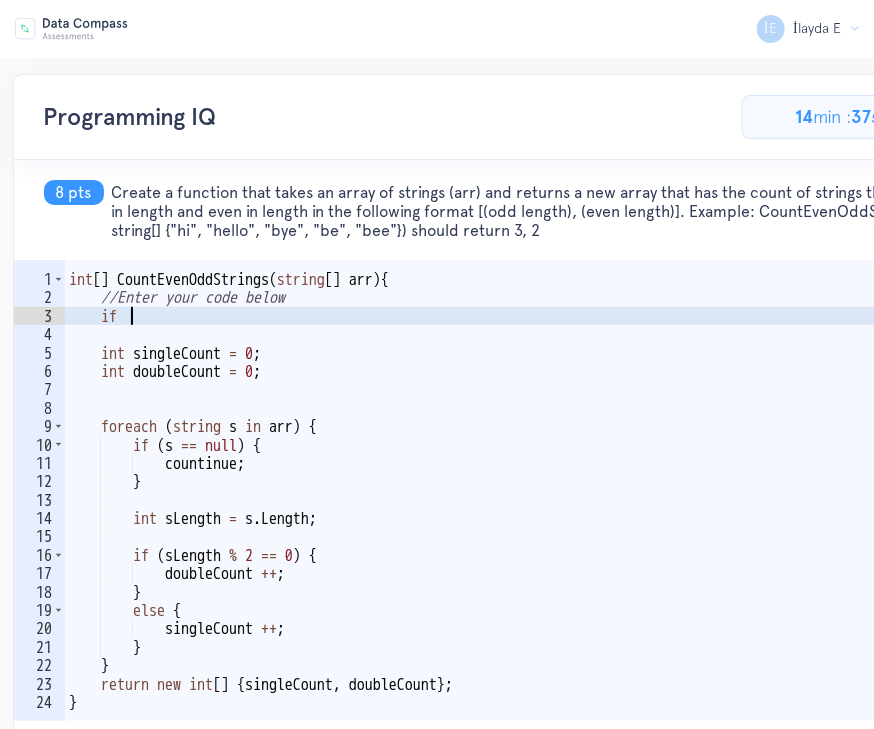 type on "i" 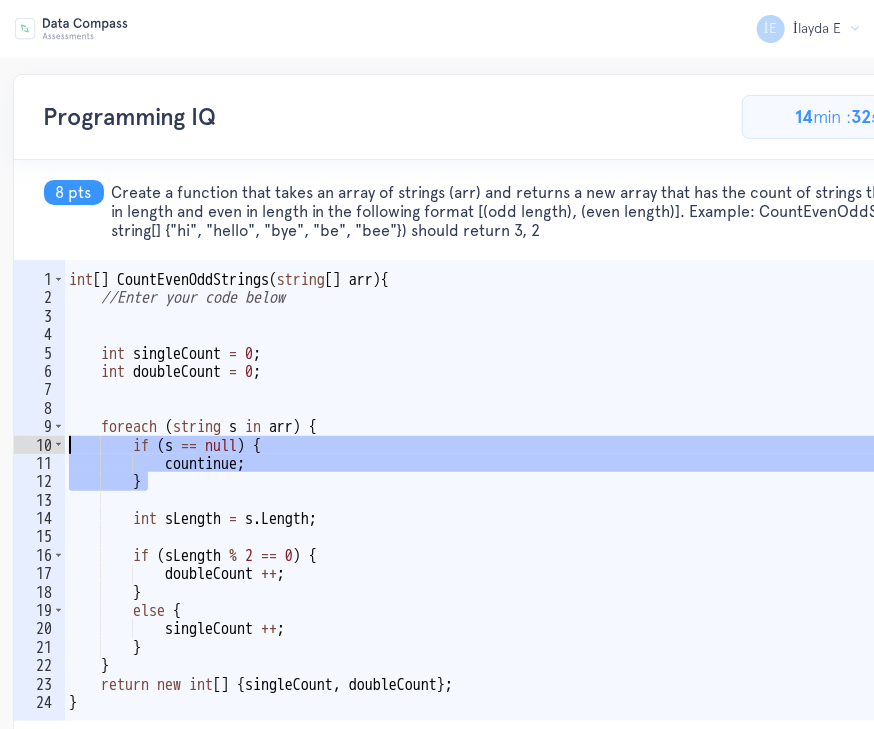 drag, startPoint x: 171, startPoint y: 489, endPoint x: 32, endPoint y: 443, distance: 146.4138 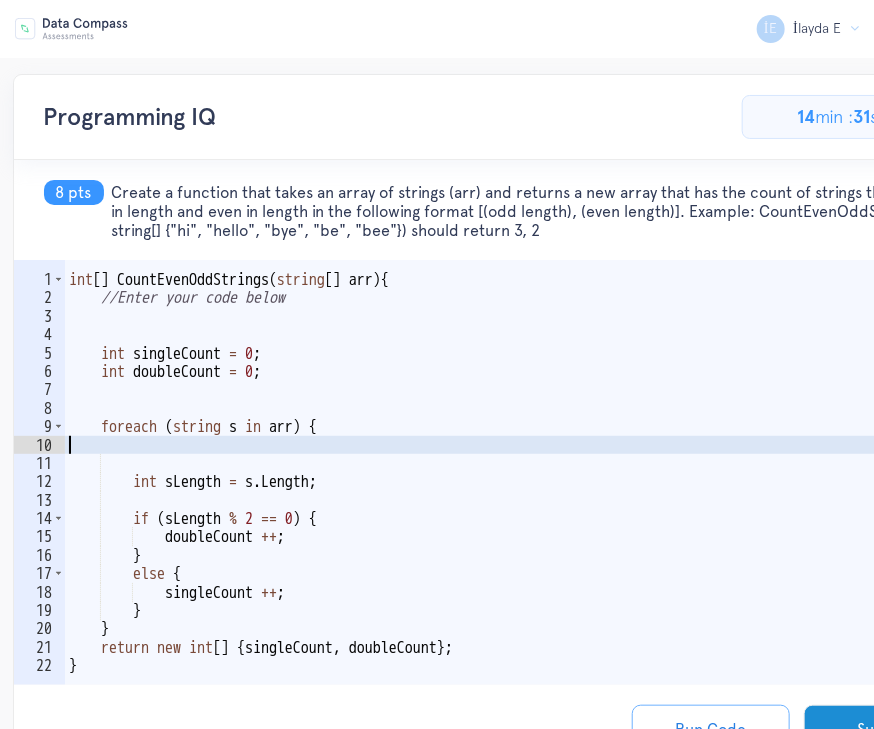 type on "foreach (string s in arr) {" 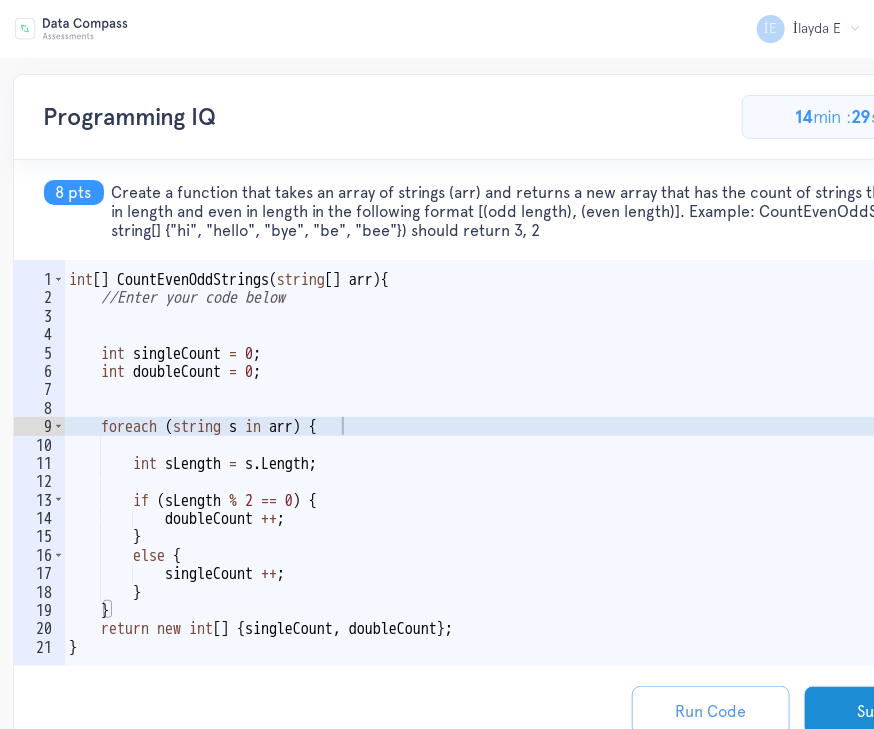 click on "Run Code" at bounding box center (711, 711) 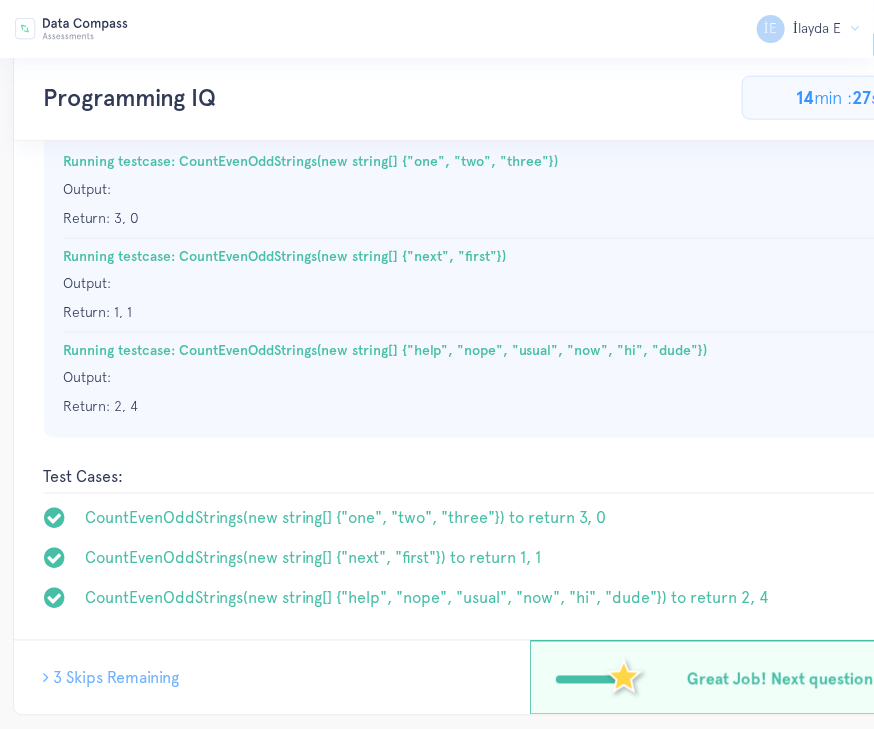 scroll, scrollTop: 741, scrollLeft: 0, axis: vertical 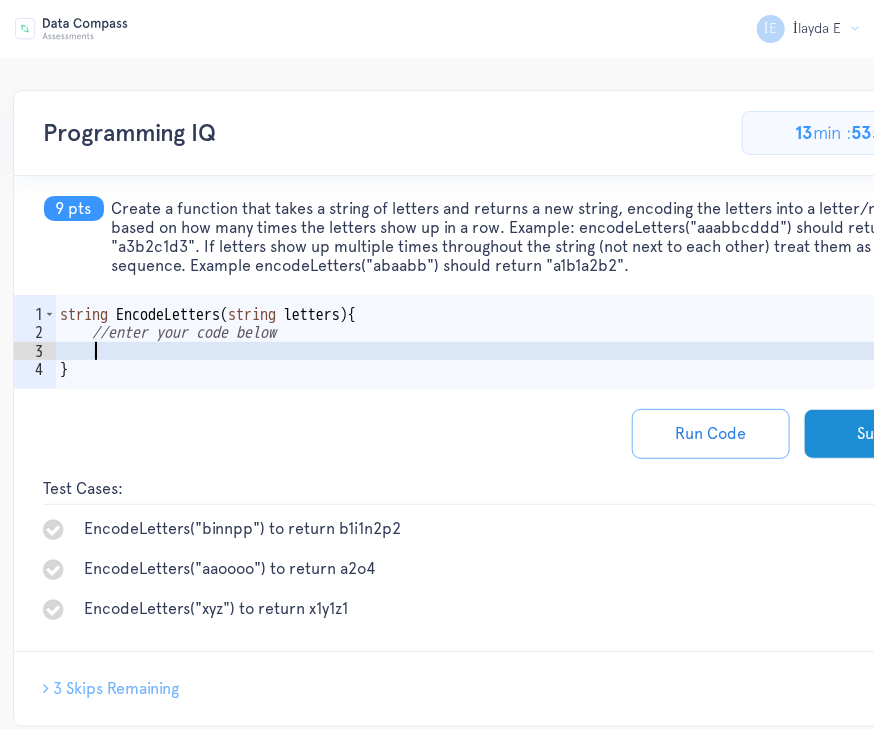 click on "string   EncodeLetters ( string   letters ) {      //enter your code below      }" at bounding box center [524, 370] 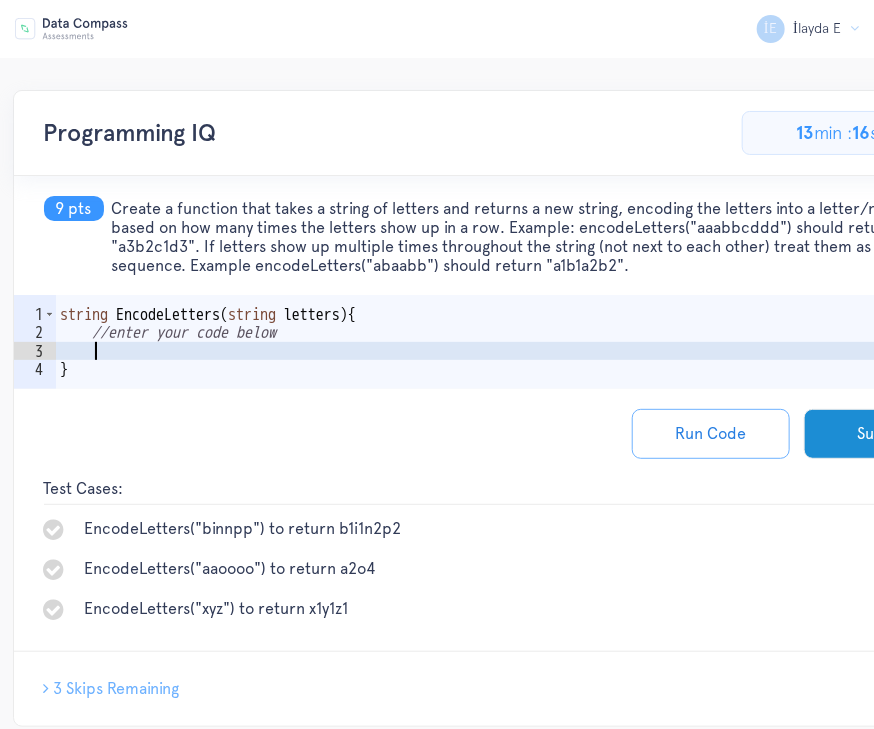 click on "string   EncodeLetters ( string   letters ) {      //enter your code below      }" at bounding box center (524, 370) 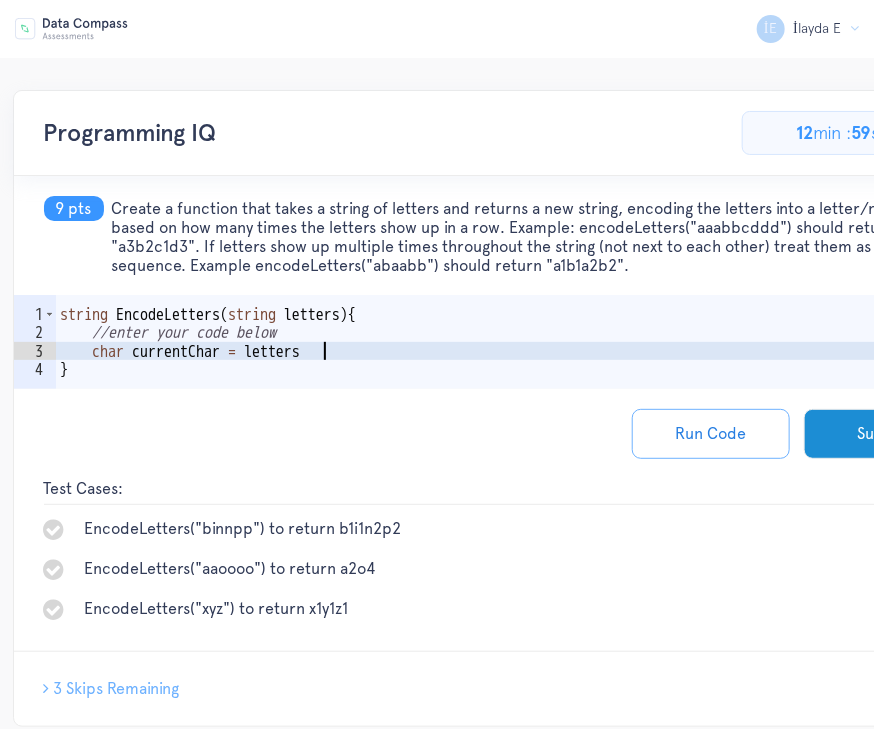 scroll, scrollTop: 0, scrollLeft: 16, axis: horizontal 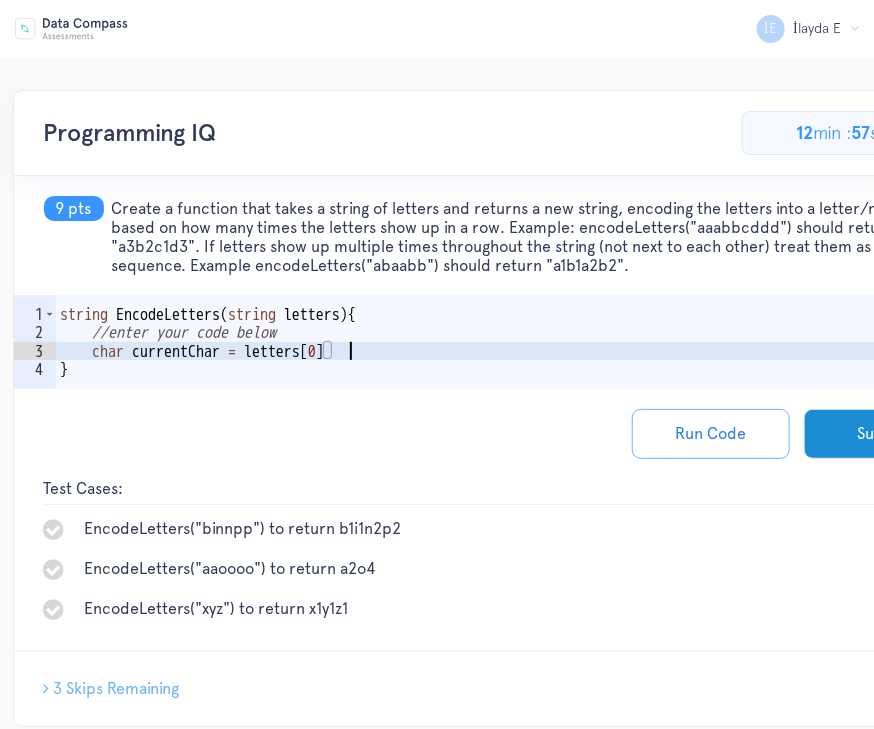 type on "char currentChar = letters[0];" 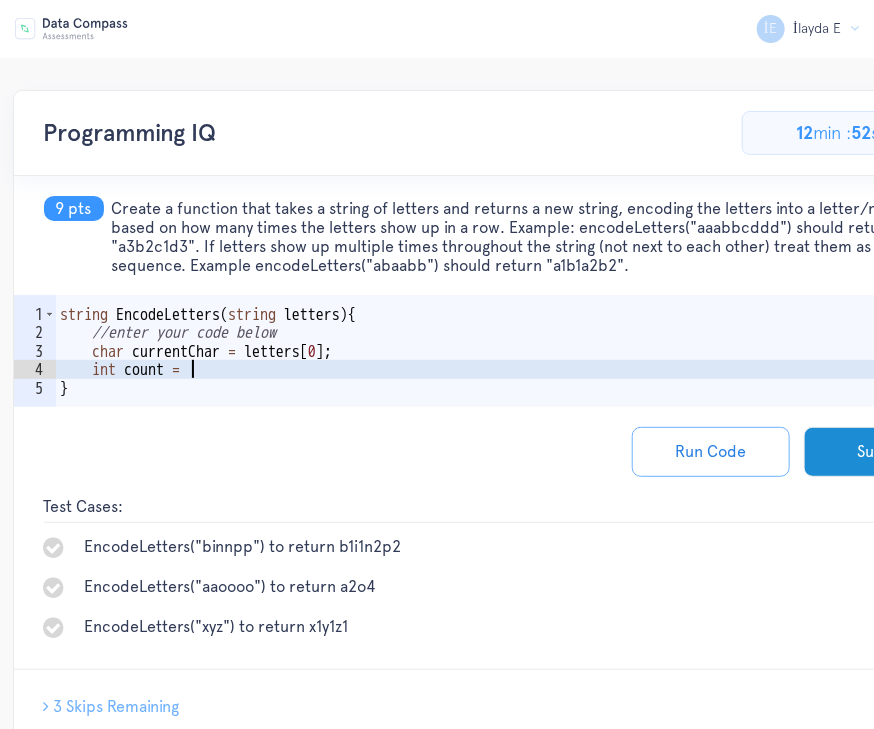scroll, scrollTop: 0, scrollLeft: 7, axis: horizontal 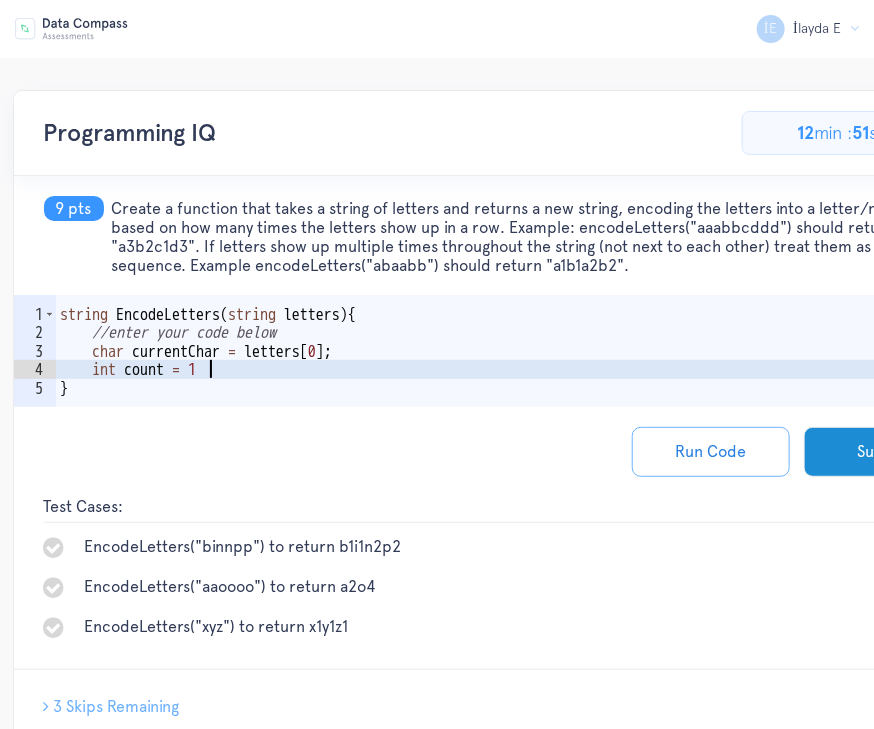 type on "int count = 1;" 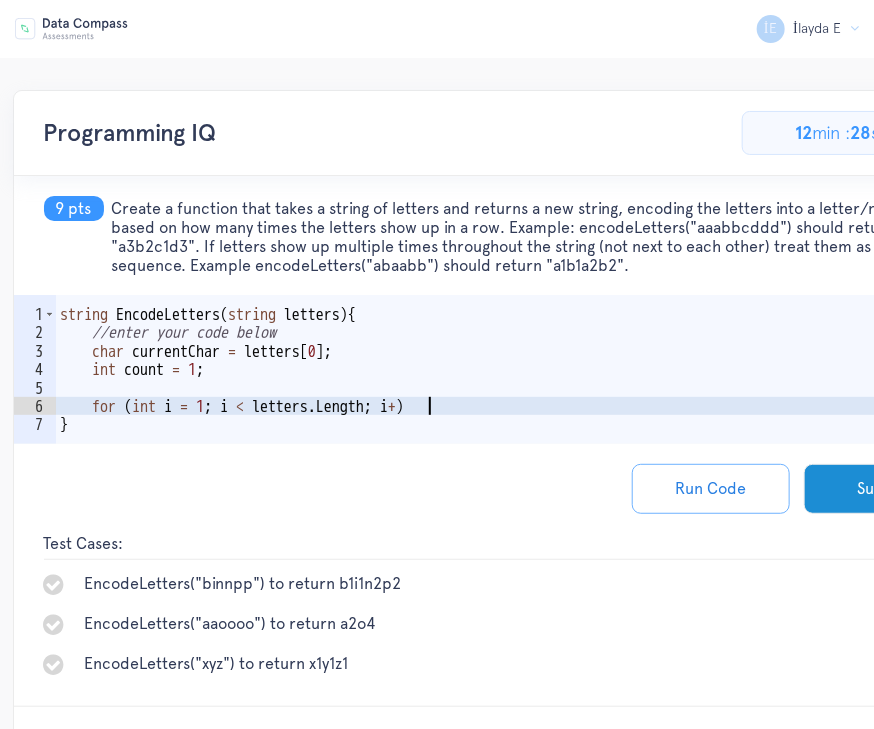 scroll, scrollTop: 0, scrollLeft: 23, axis: horizontal 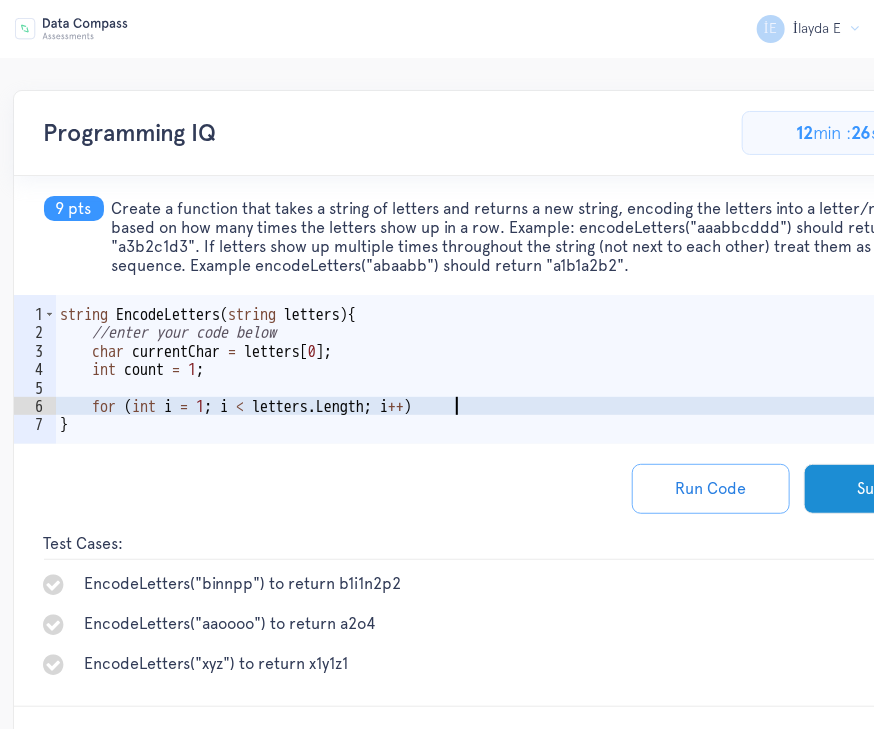 type on "for (int i = 1; i < letters.Length; i++) {" 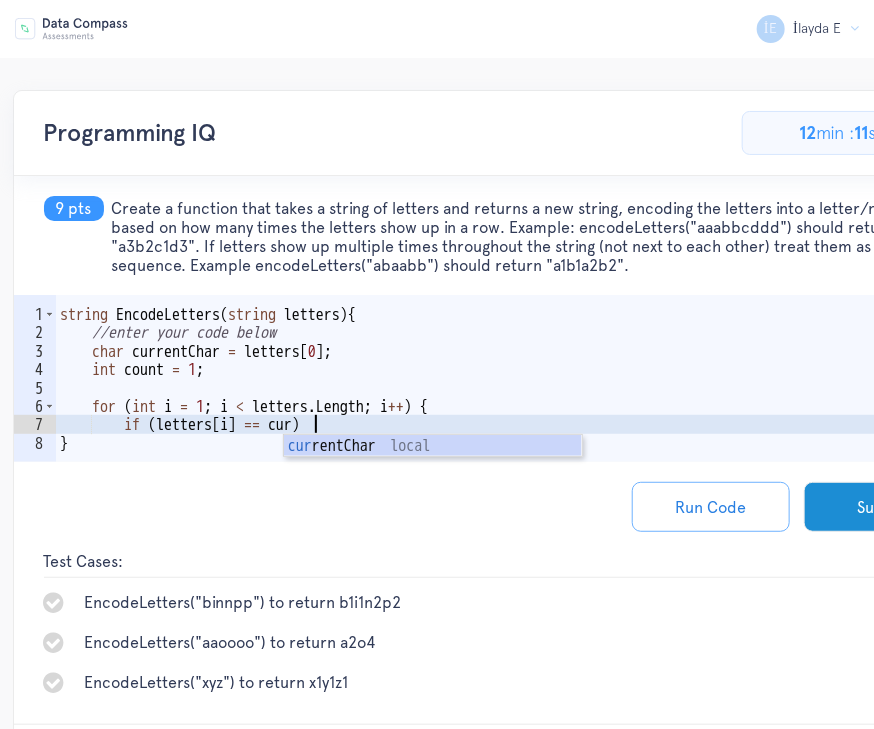 scroll, scrollTop: 0, scrollLeft: 16, axis: horizontal 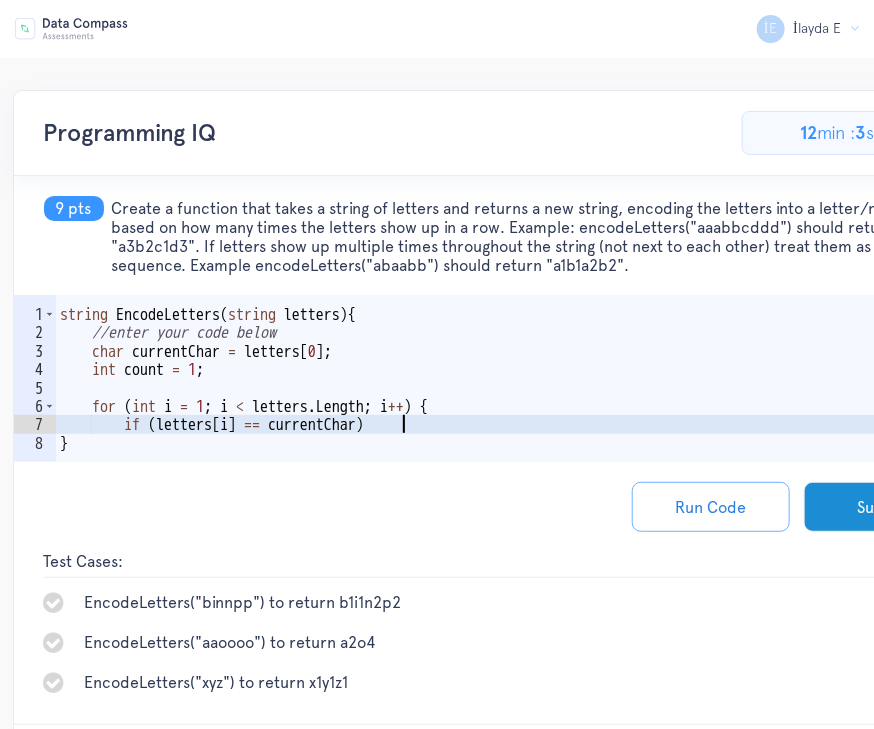 type on "if (letters[i] == currentChar) {" 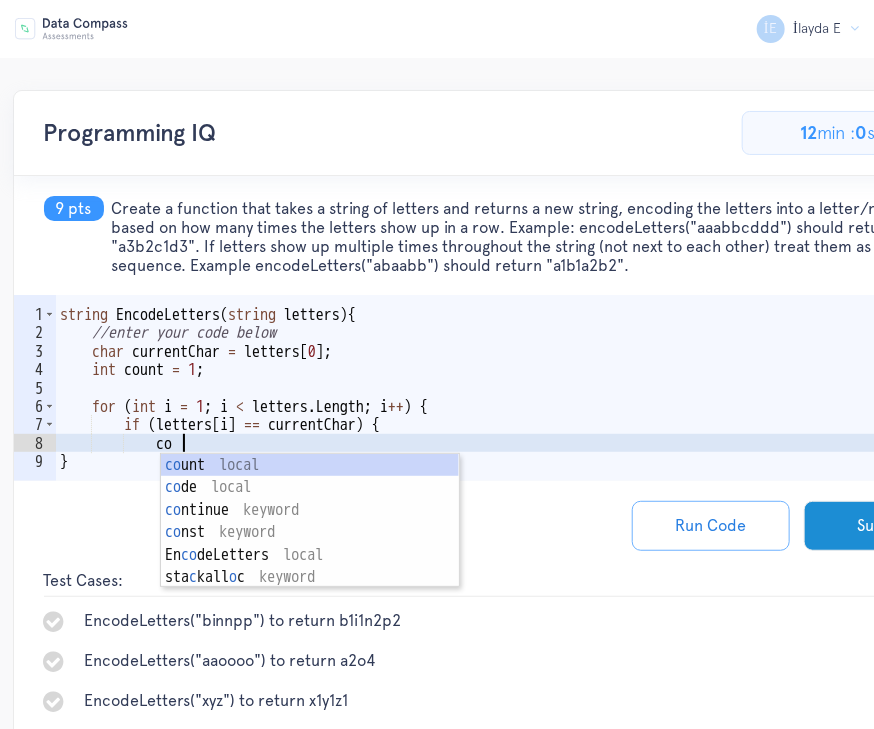scroll, scrollTop: 0, scrollLeft: 7, axis: horizontal 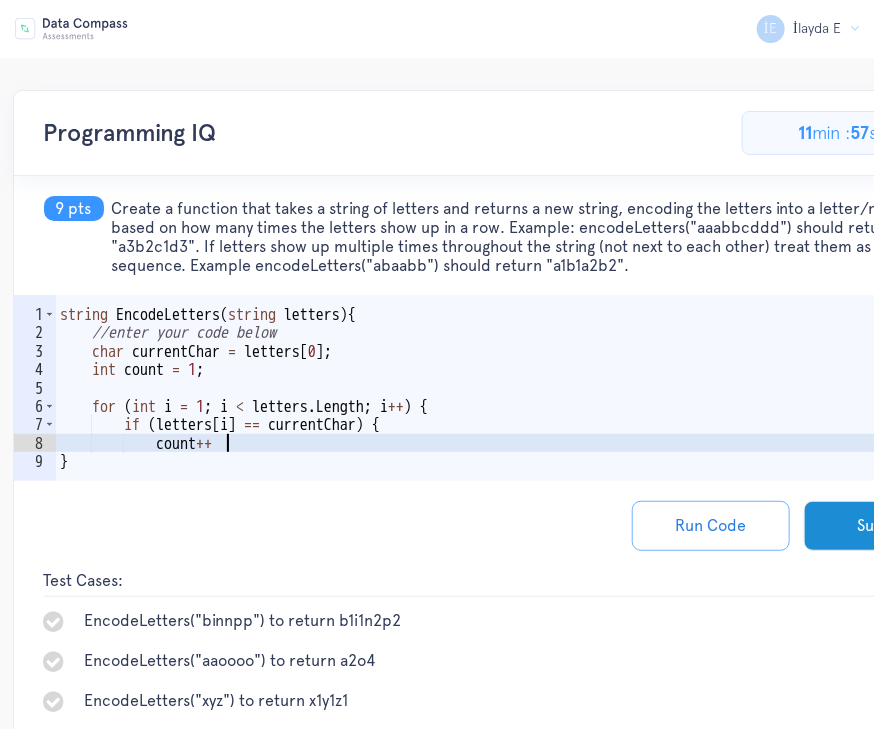 type on "count++;" 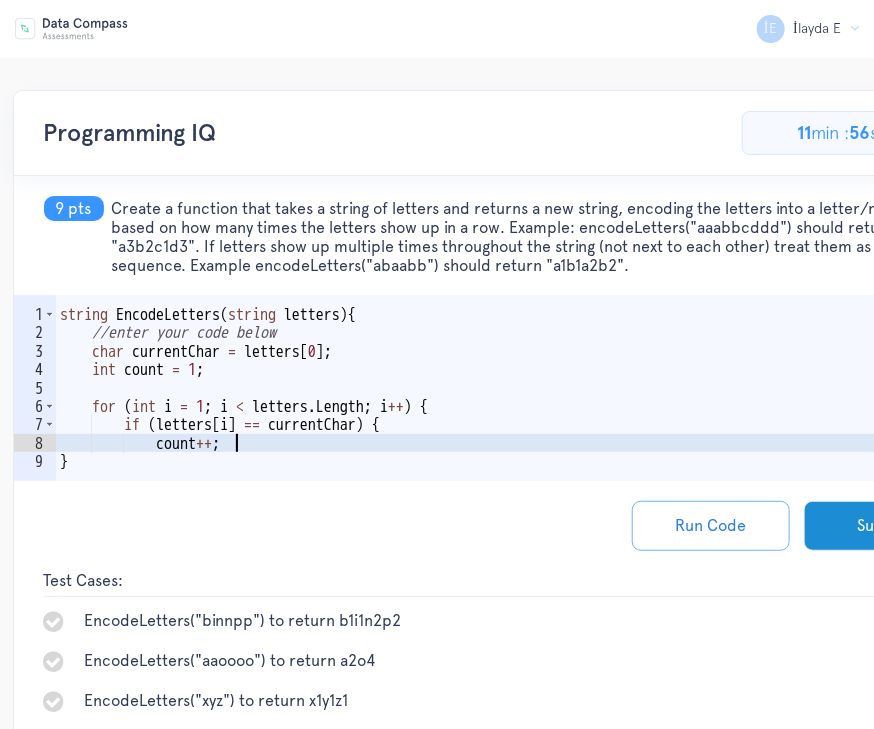 scroll, scrollTop: 0, scrollLeft: 5, axis: horizontal 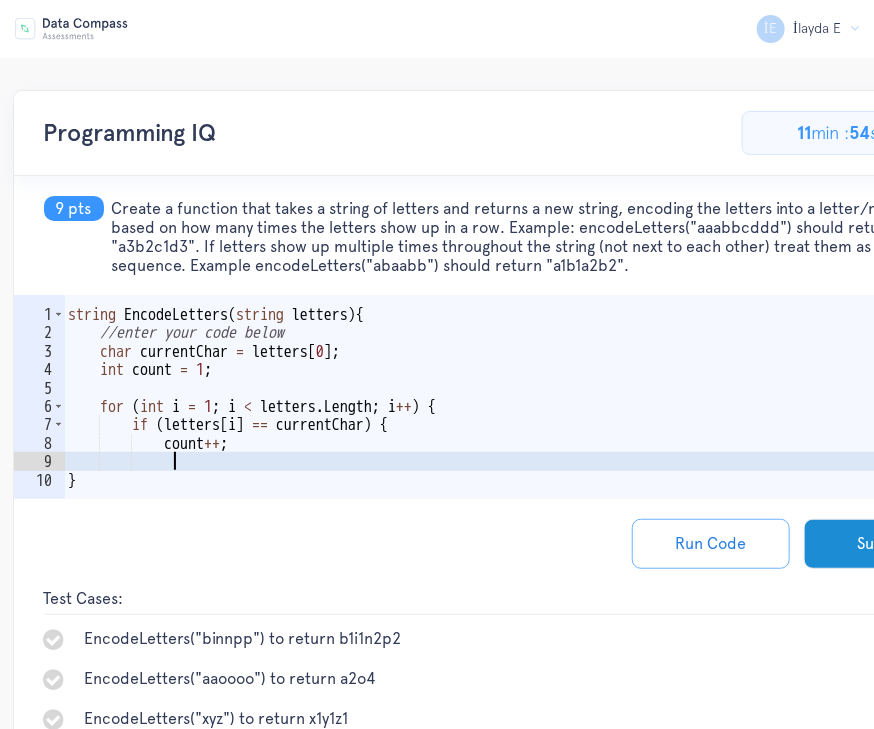 type on "}" 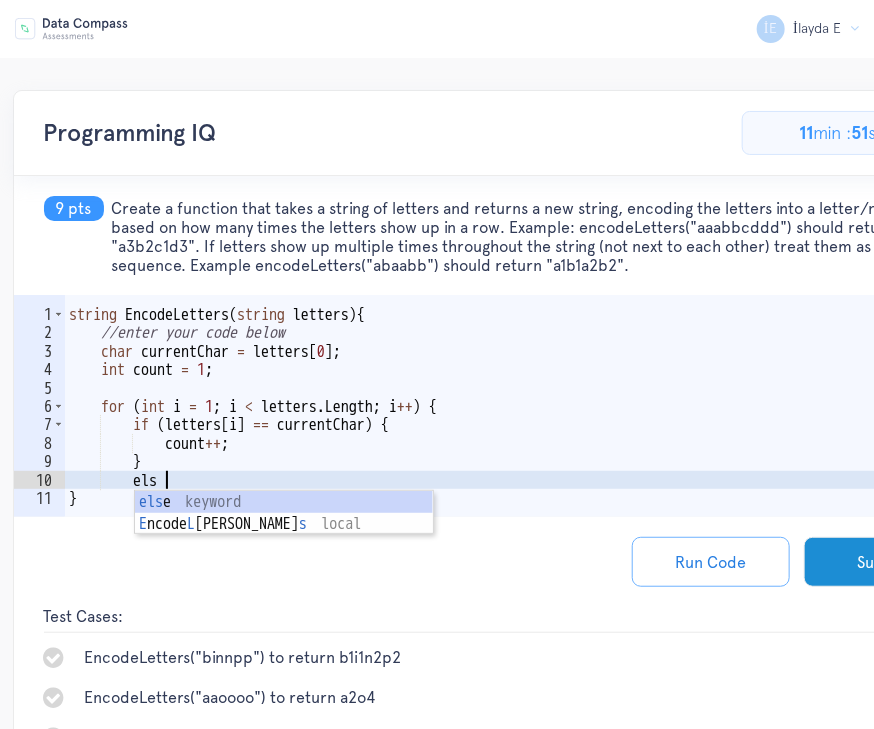 scroll, scrollTop: 0, scrollLeft: 5, axis: horizontal 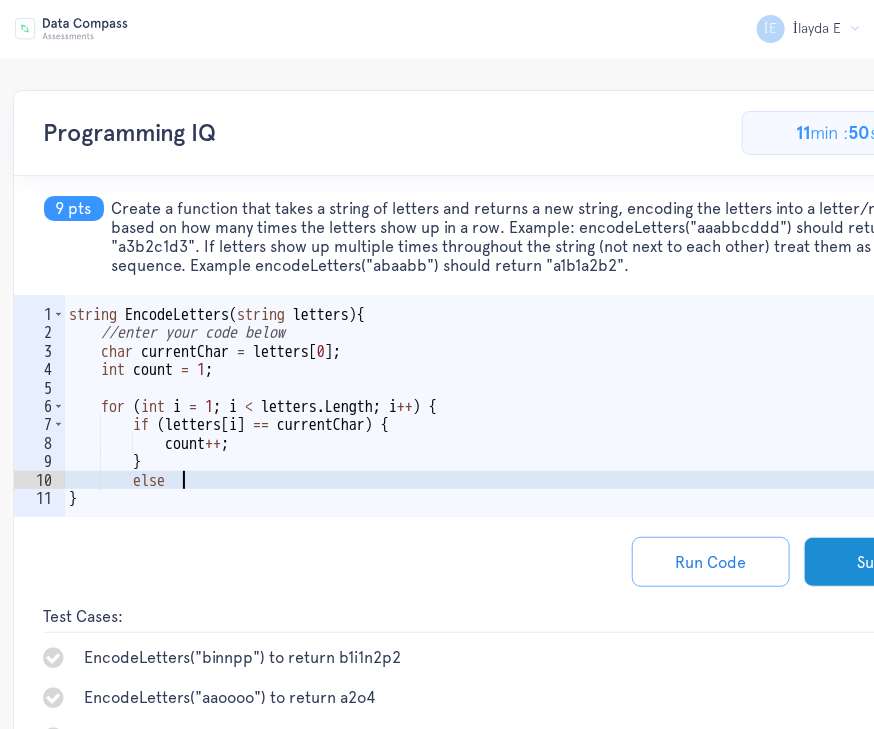 type on "else {" 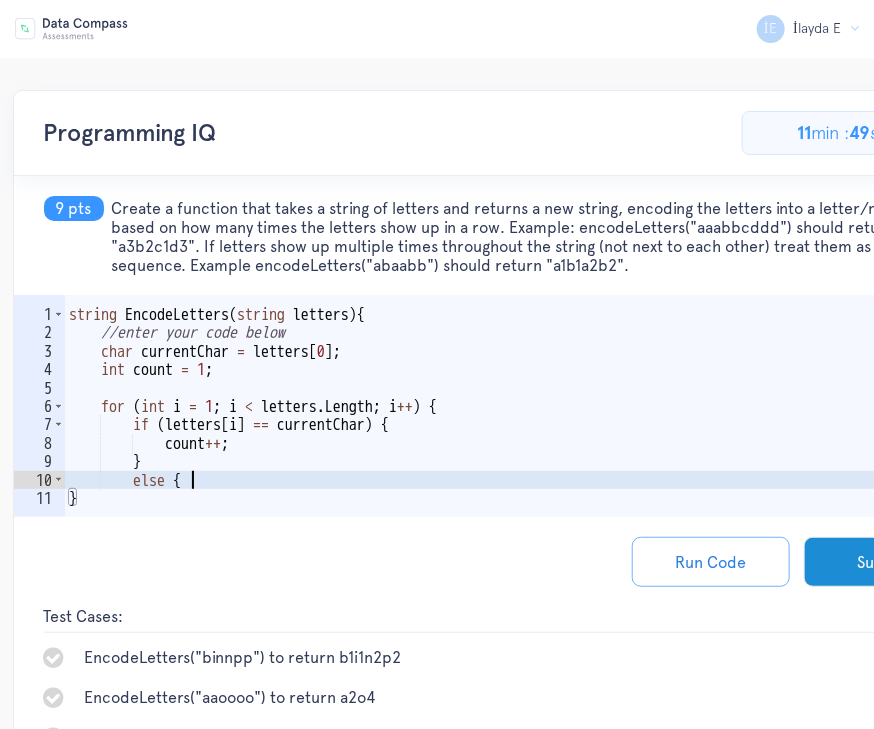 scroll, scrollTop: 0, scrollLeft: 5, axis: horizontal 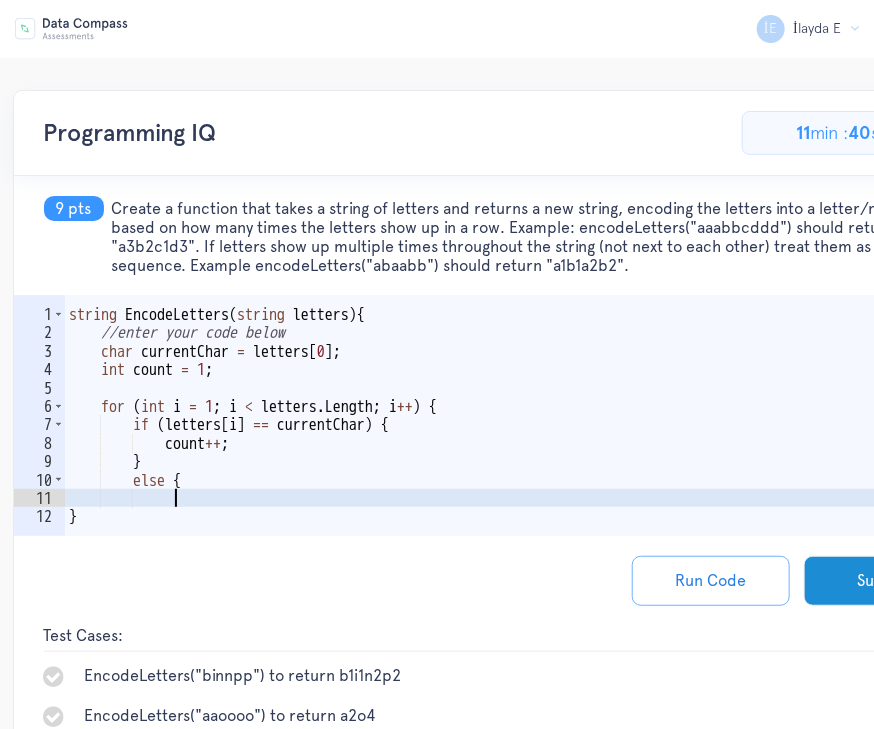 click on "string   EncodeLetters ( string   letters ) {      //enter your code below      char   currentChar   =   letters [ 0 ] ;      int   count   =   1 ;           for   ( int   i   =   1 ;   i   <   letters . Length ;   i ++ )   {           if   ( letters [ i ]   ==   currentChar )   {                count ++ ;           }           else   {                }" at bounding box center (528, 443) 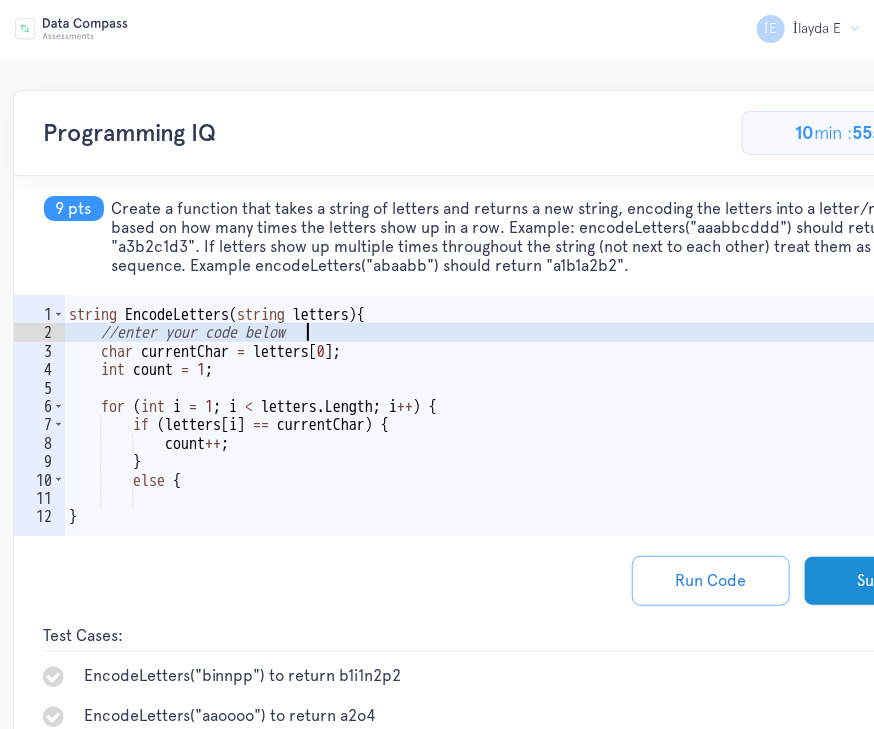 click on "string   EncodeLetters ( string   letters ) {      //enter your code below      char   currentChar   =   letters [ 0 ] ;      int   count   =   1 ;           for   ( int   i   =   1 ;   i   <   letters . Length ;   i ++ )   {           if   ( letters [ i ]   ==   currentChar )   {                count ++ ;           }           else   {                }" at bounding box center (528, 443) 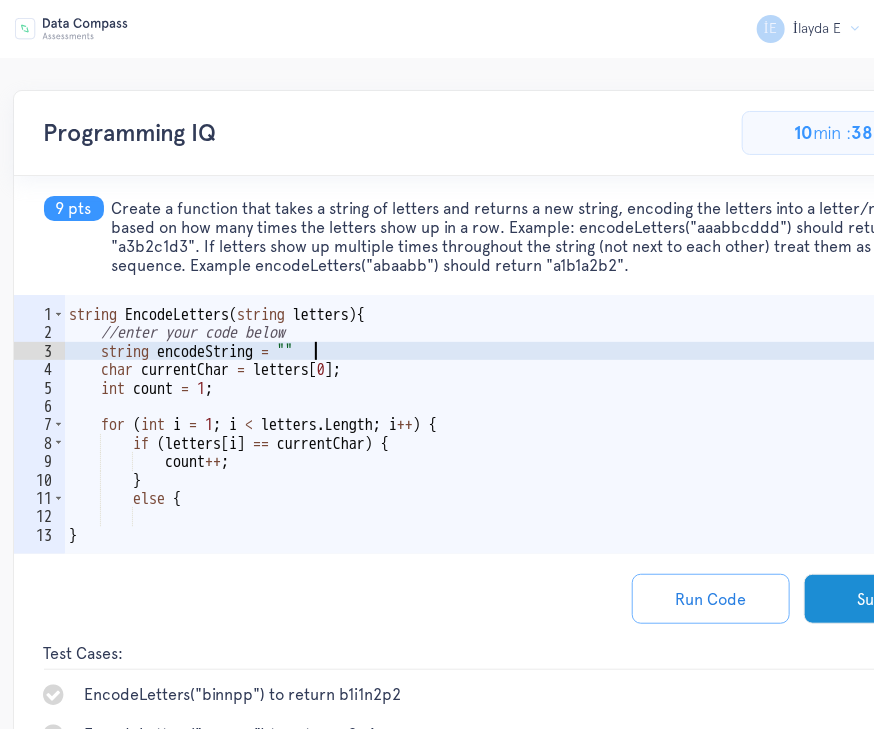 scroll, scrollTop: 0, scrollLeft: 14, axis: horizontal 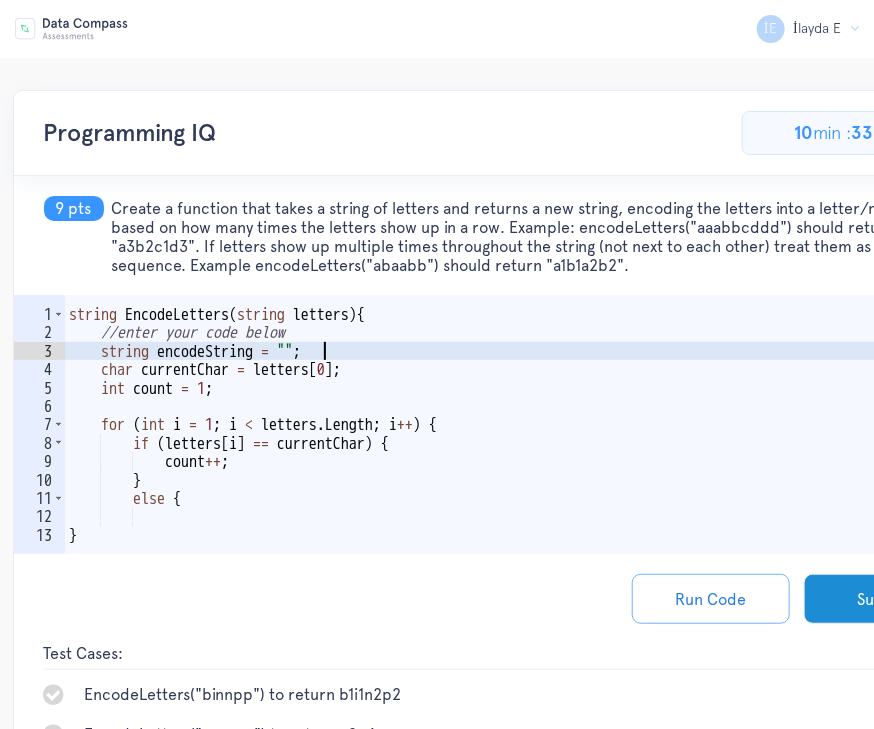 type on "string encodeString = "";" 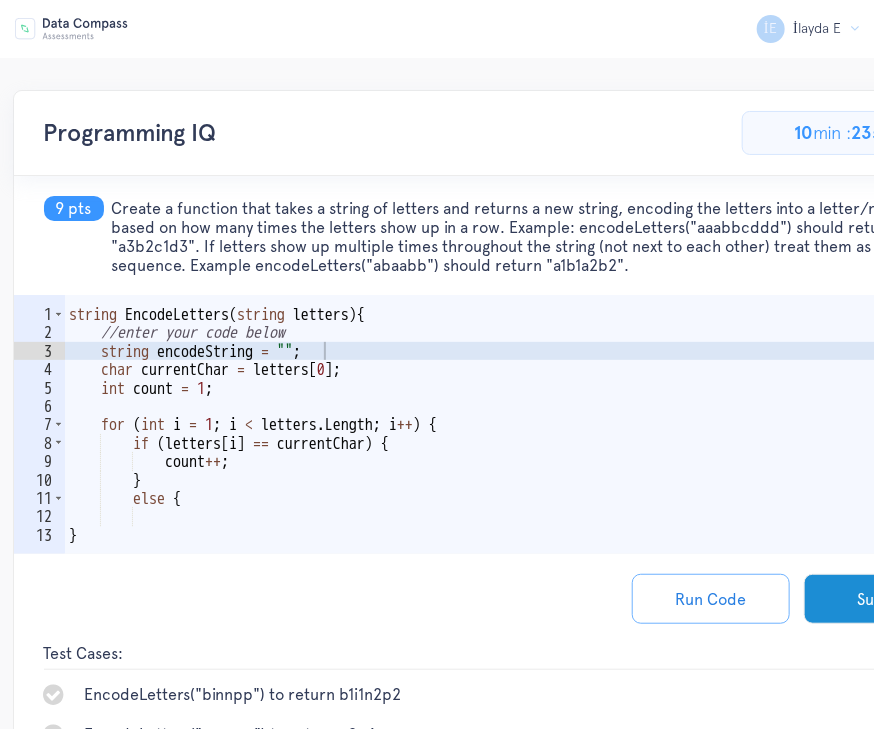 click on "string   EncodeLetters ( string   letters ) {      //enter your code below      string   encodeString   =   " " ;      char   currentChar   =   letters [ 0 ] ;      int   count   =   1 ;           for   ( int   i   =   1 ;   i   <   letters . Length ;   i ++ )   {           if   ( letters [ i ]   ==   currentChar )   {                count ++ ;           }           else   {                }" at bounding box center [528, 453] 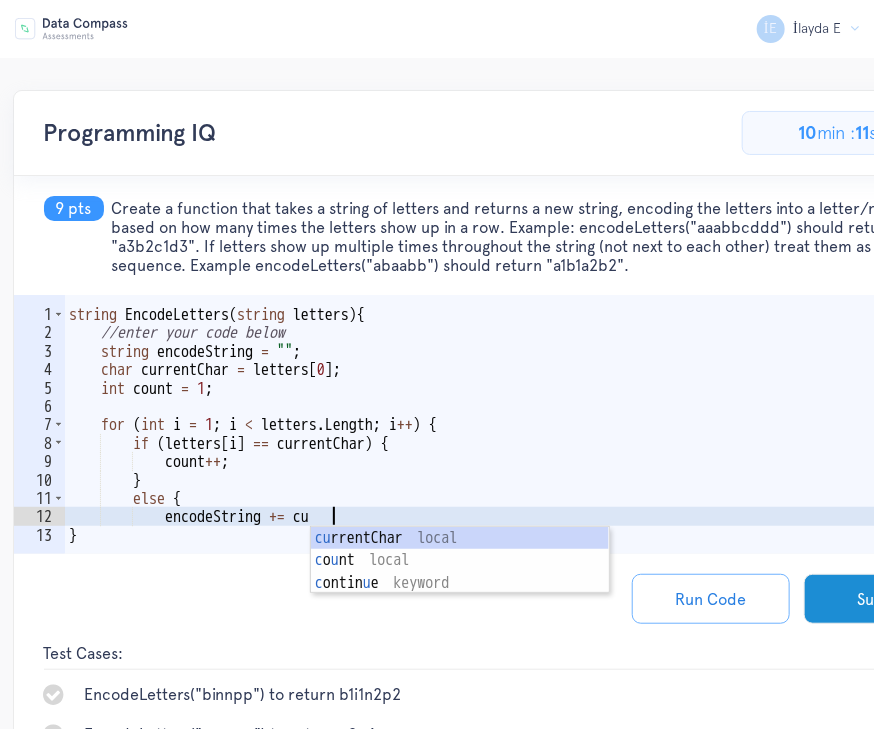 scroll, scrollTop: 0, scrollLeft: 16, axis: horizontal 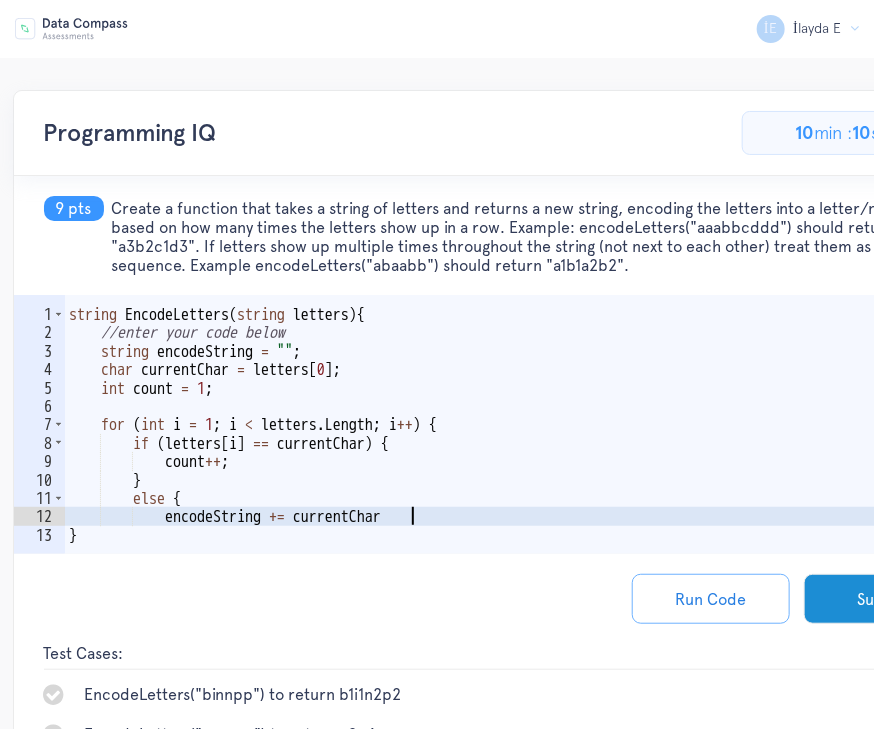 type on "encodeString += currentChar;" 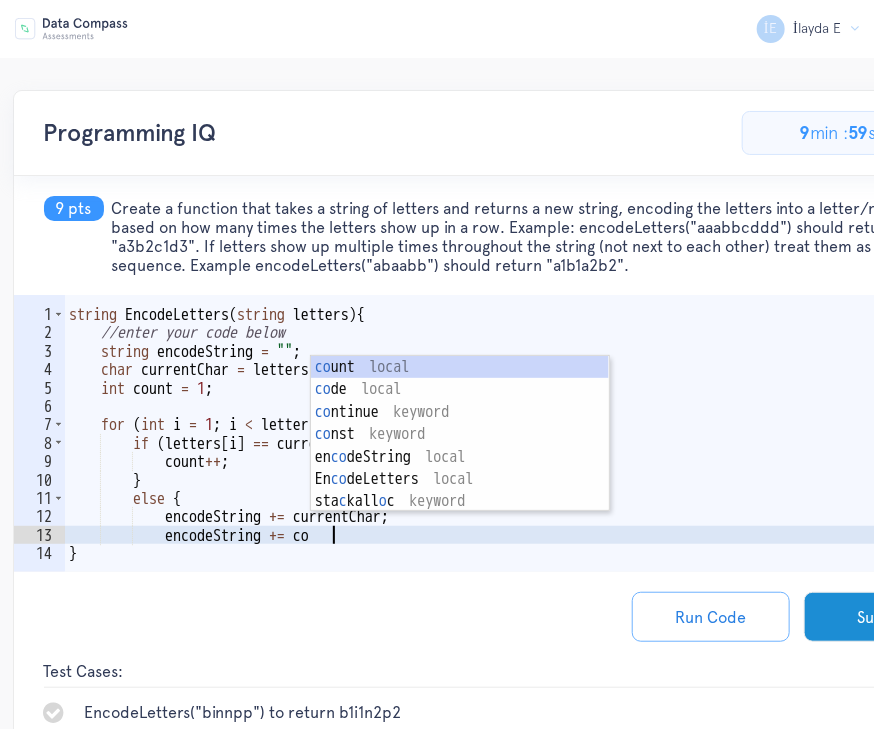scroll, scrollTop: 0, scrollLeft: 16, axis: horizontal 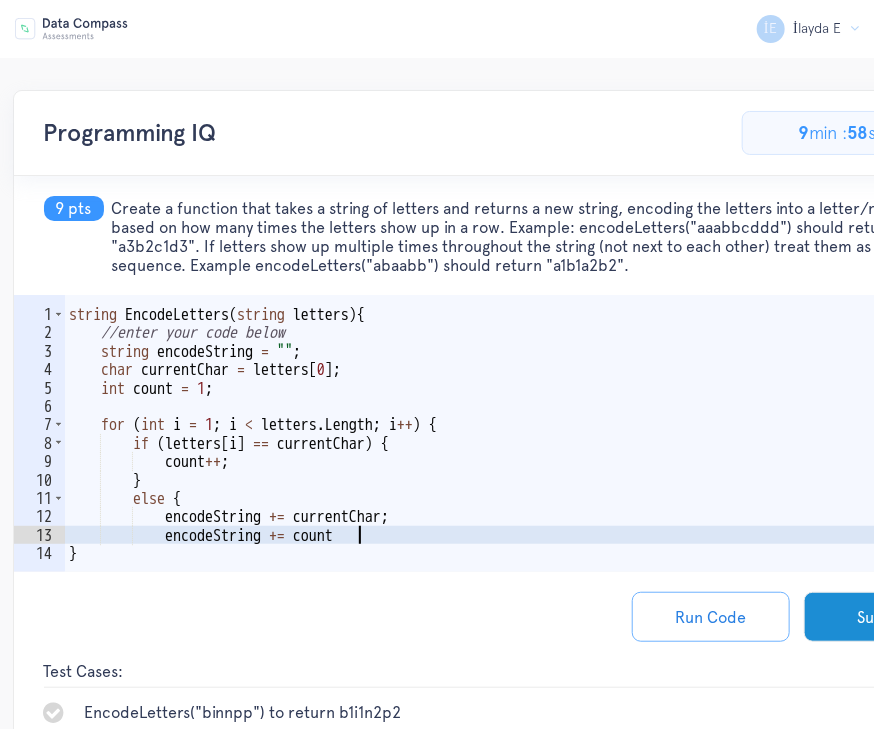 type on "encodeString += count;" 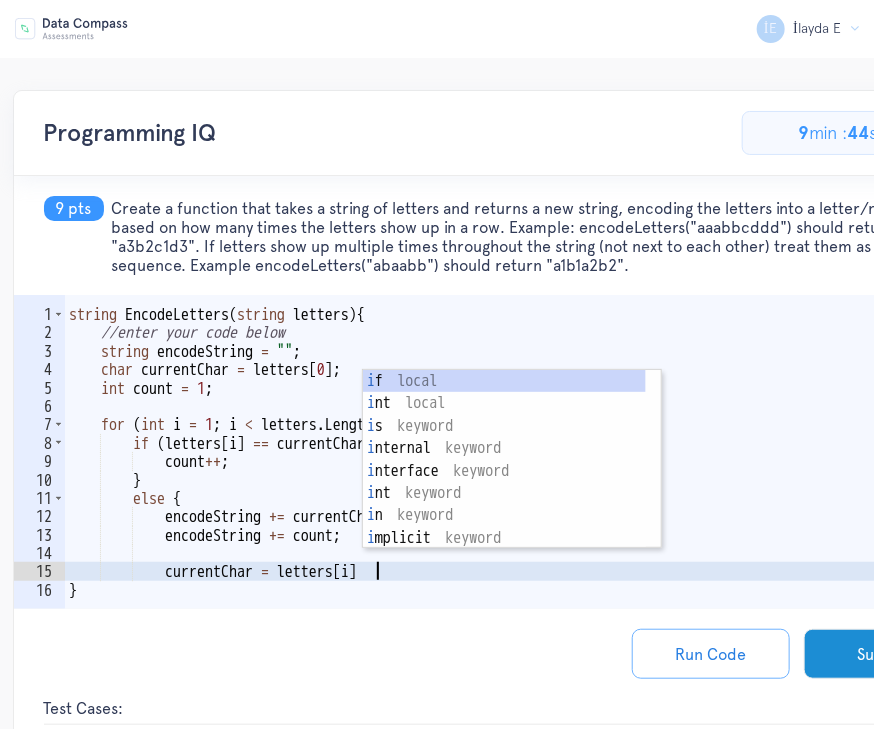 scroll, scrollTop: 0, scrollLeft: 18, axis: horizontal 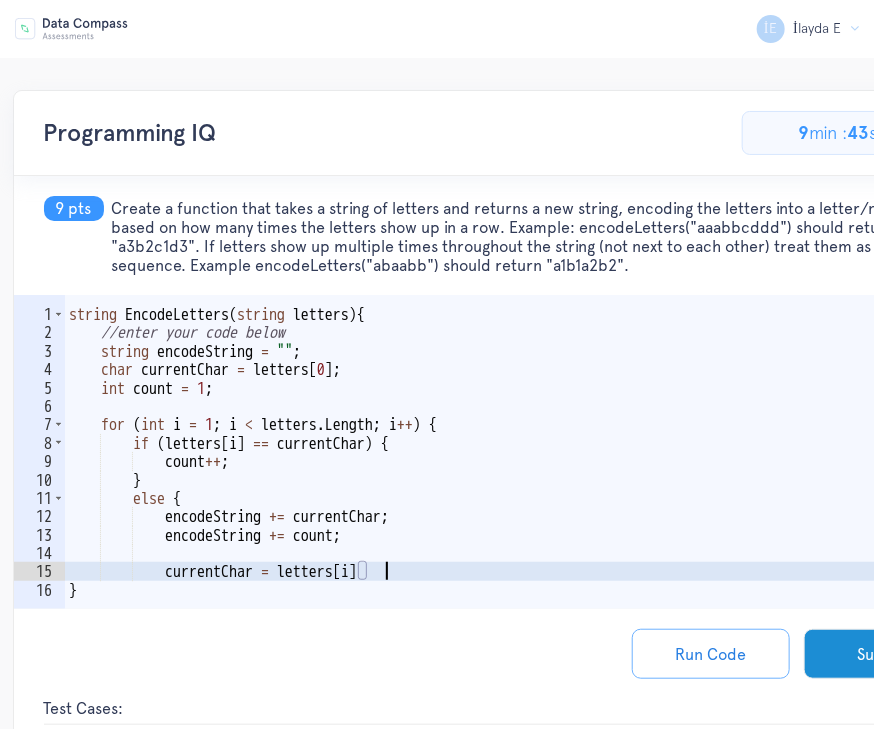 type on "currentChar = letters[i];" 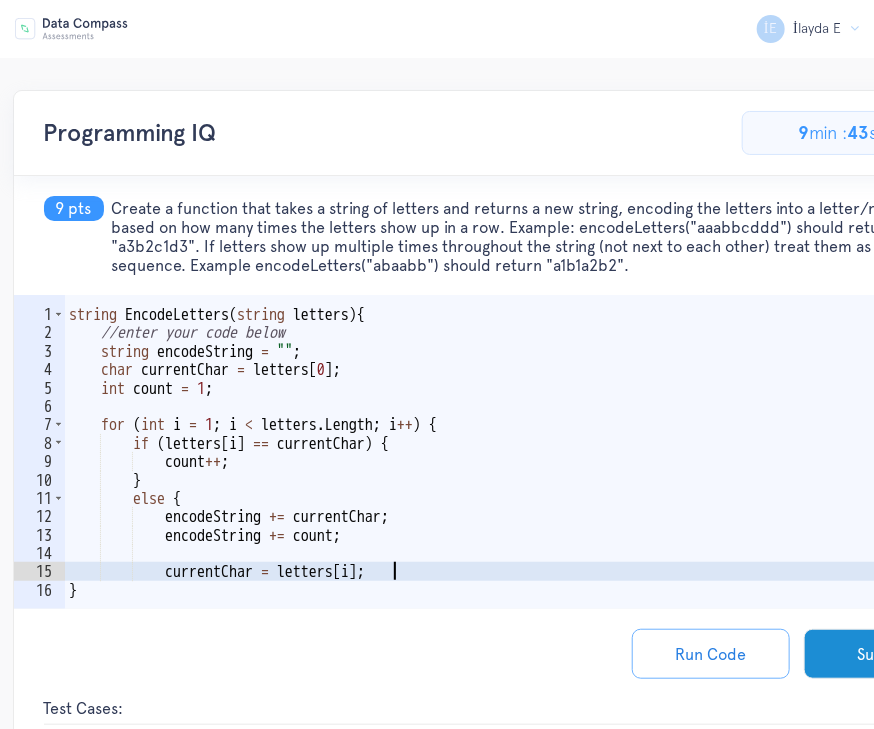 scroll, scrollTop: 0, scrollLeft: 5, axis: horizontal 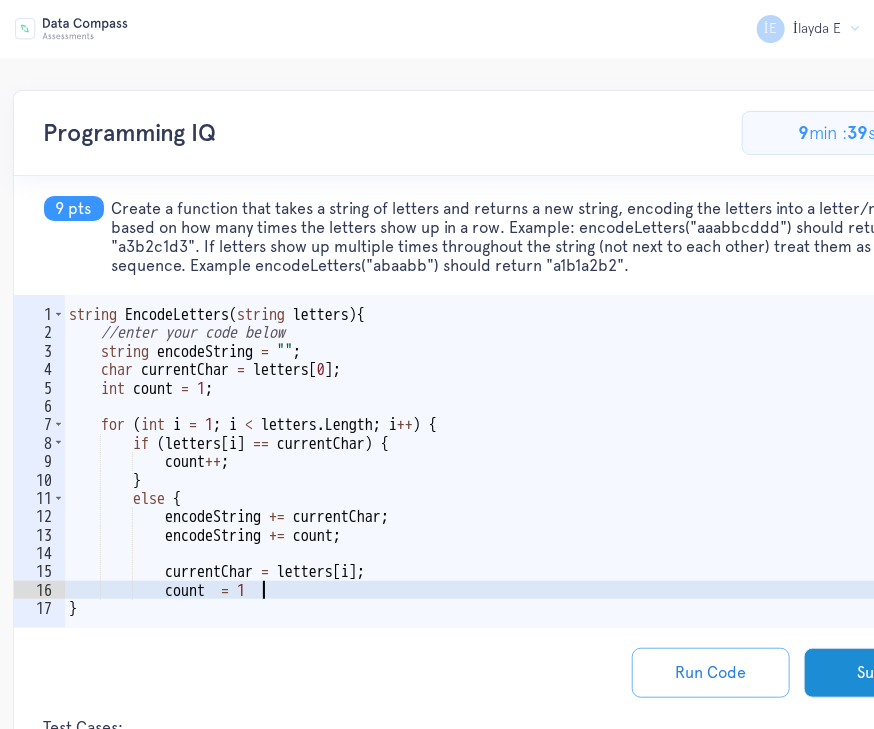 type on "count  = 1;" 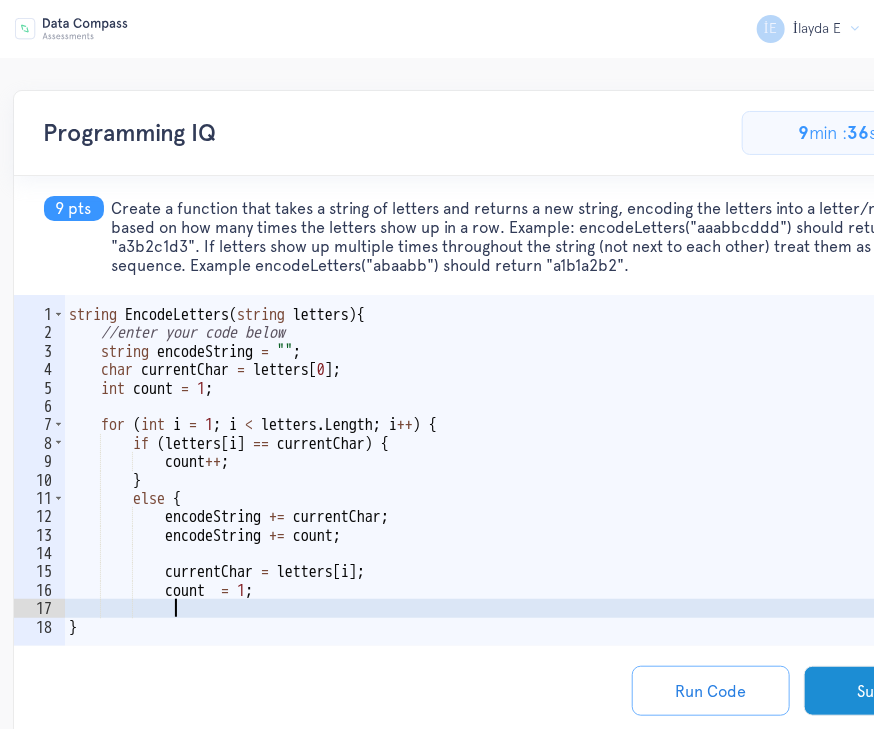 scroll, scrollTop: 0, scrollLeft: 5, axis: horizontal 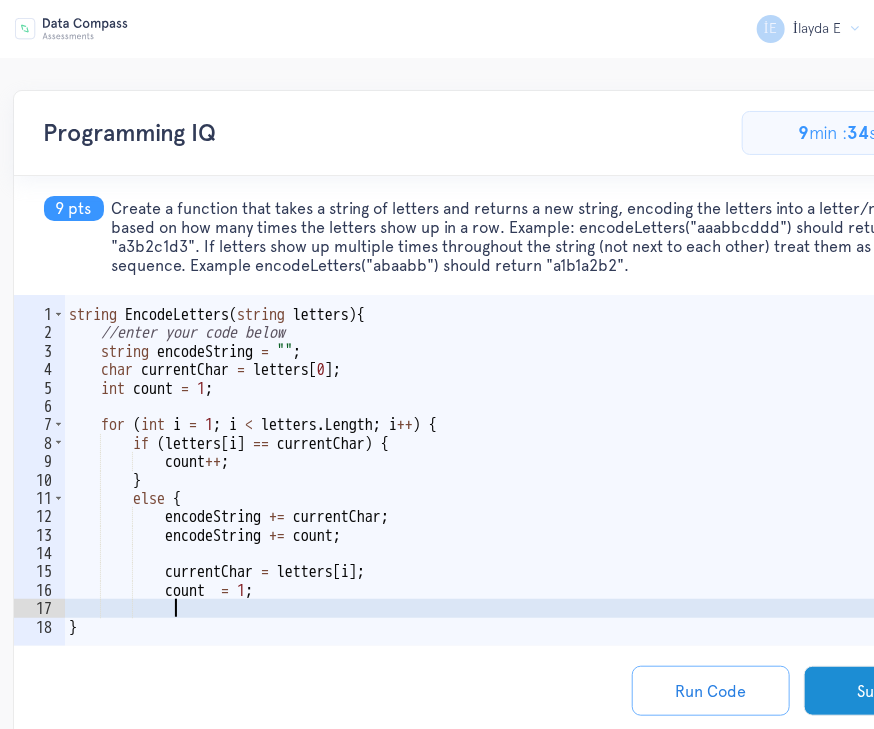 type on "}" 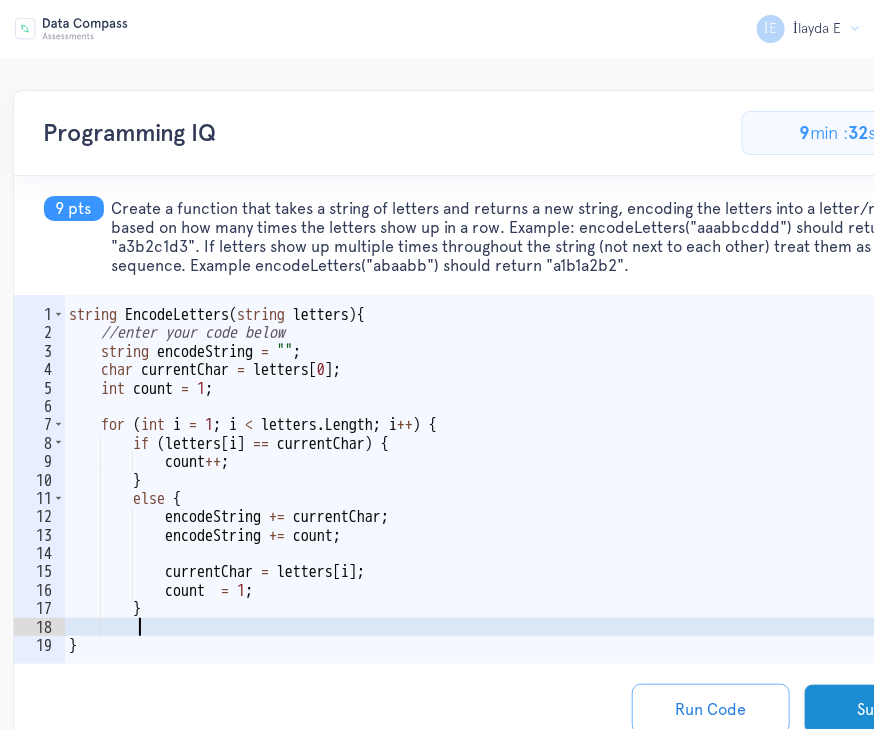 scroll, scrollTop: 0, scrollLeft: 3, axis: horizontal 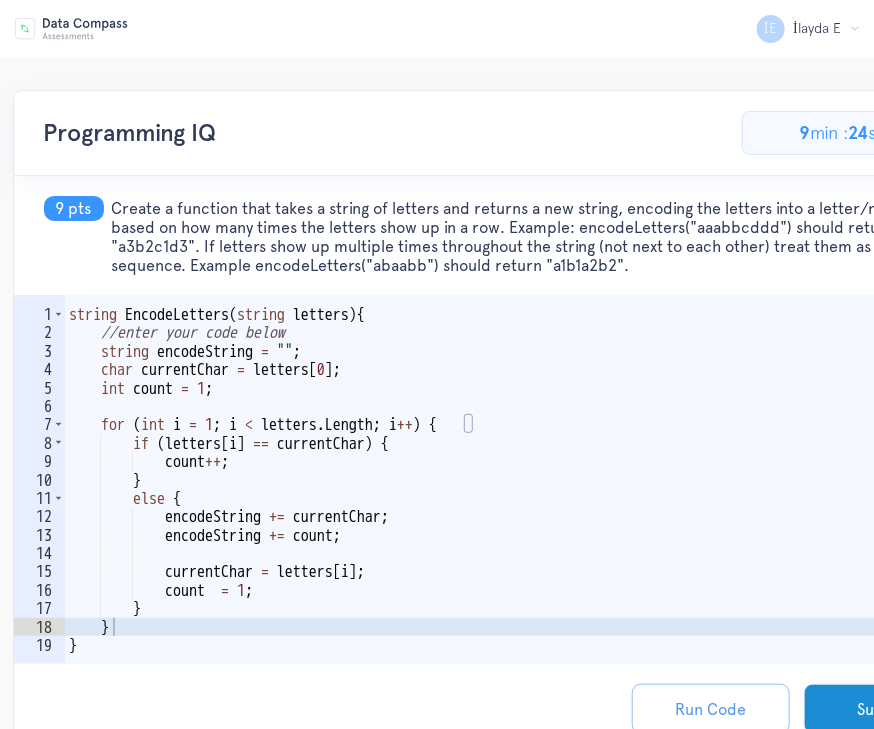 type on "}" 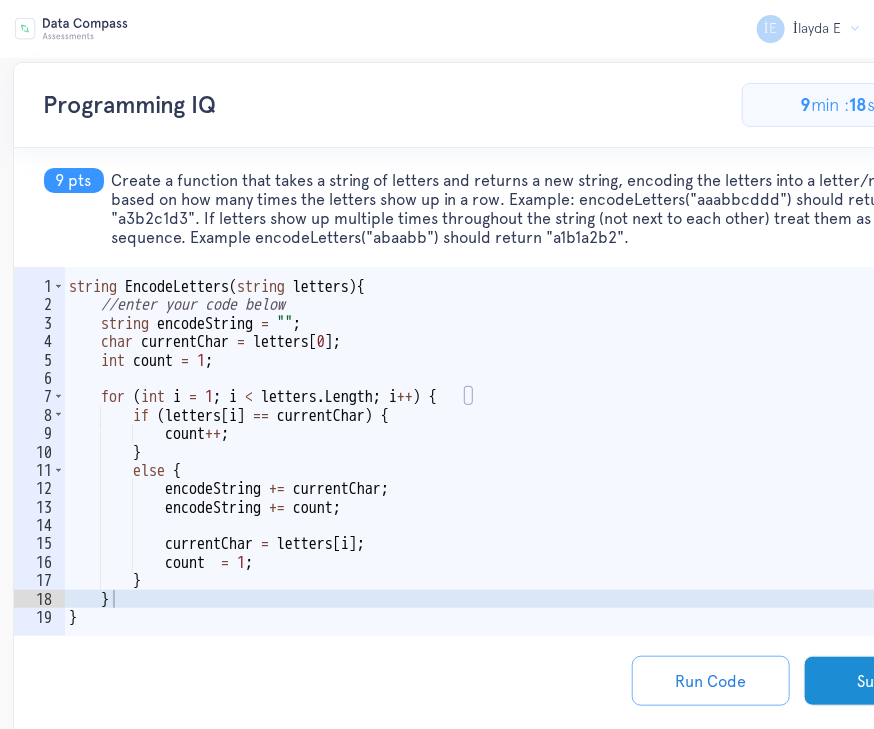 scroll, scrollTop: 0, scrollLeft: 0, axis: both 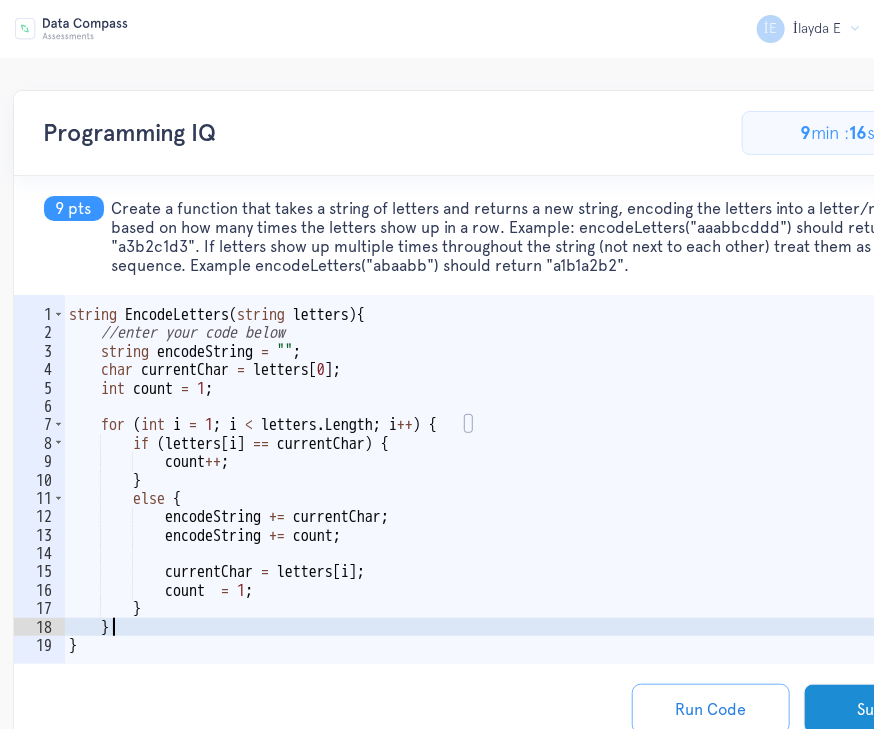 click on "string   EncodeLetters ( string   letters ) {      //enter your code below      string   encodeString   =   " " ;      char   currentChar   =   letters [ 0 ] ;      int   count   =   1 ;           for   ( int   i   =   1 ;   i   <   letters . Length ;   i ++ )   {           if   ( letters [ i ]   ==   currentChar )   {                count ++ ;           }           else   {                encodeString   +=   currentChar ;                encodeString   +=   count ;                               currentChar   =   letters [ i ] ;                count    =   1 ;           }      } }" at bounding box center (528, 508) 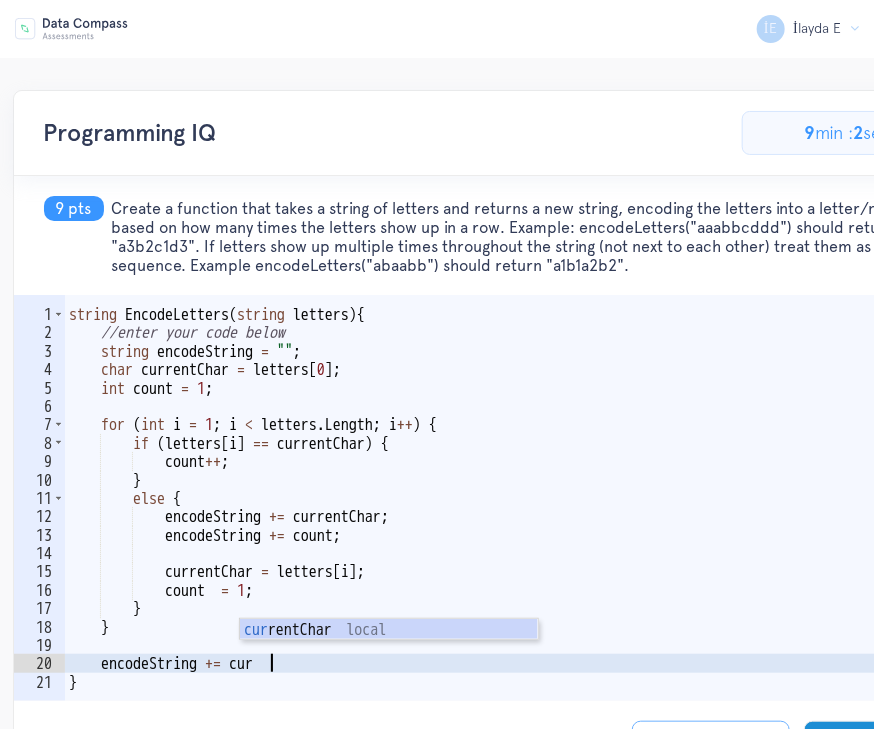 scroll, scrollTop: 0, scrollLeft: 12, axis: horizontal 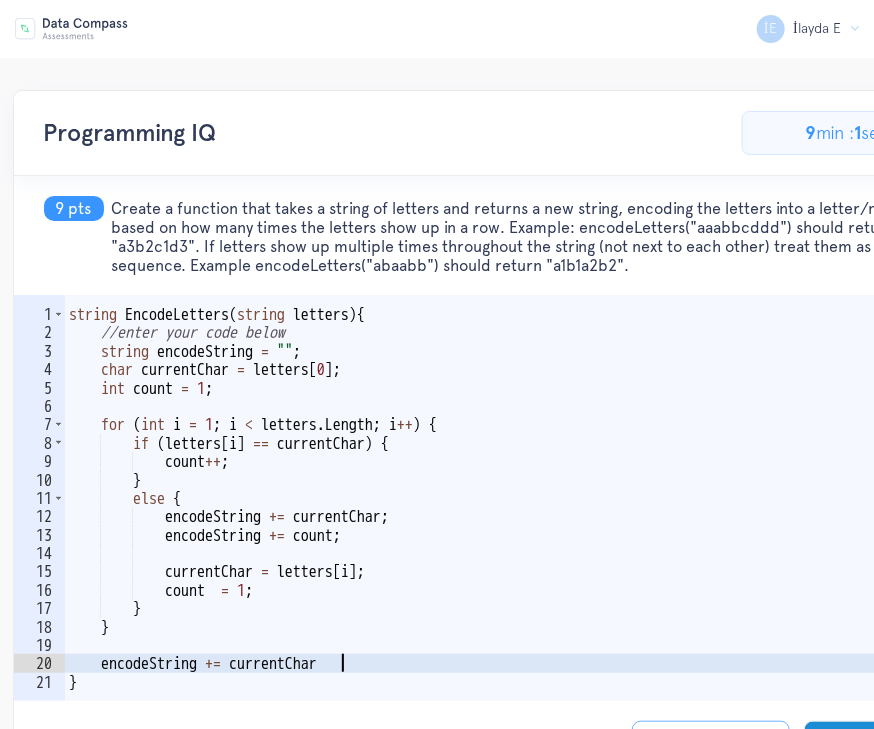 type on "encodeString += currentChar;" 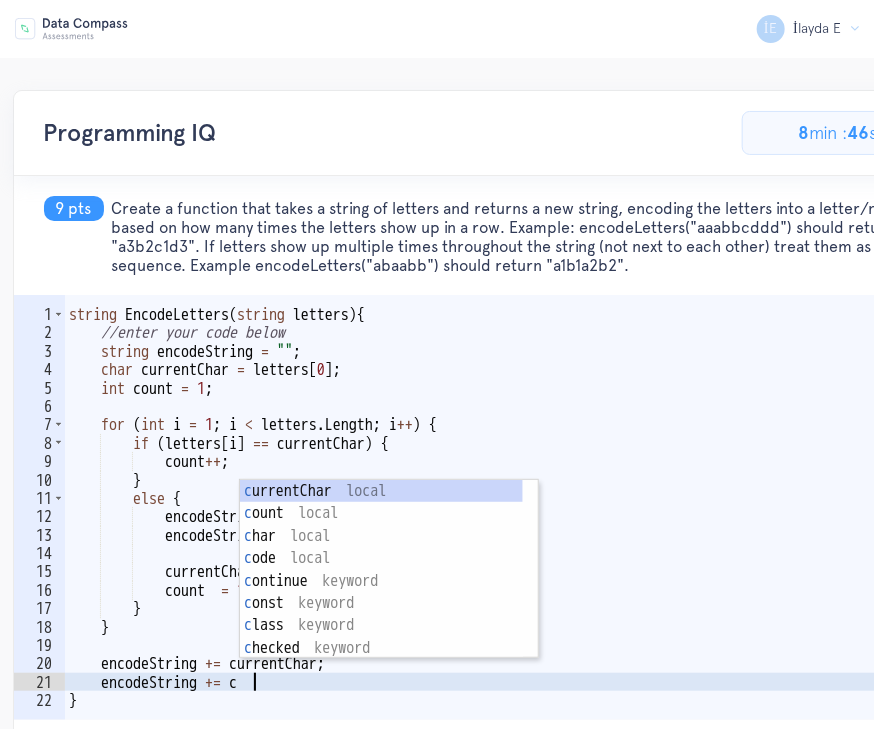 scroll, scrollTop: 0, scrollLeft: 10, axis: horizontal 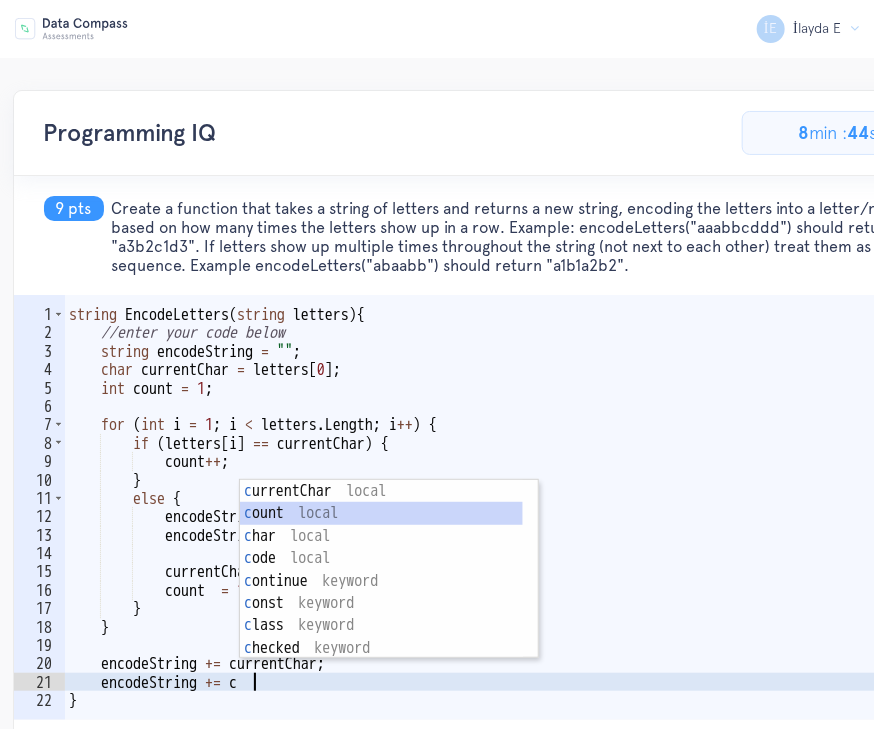 type on "encodeString += count" 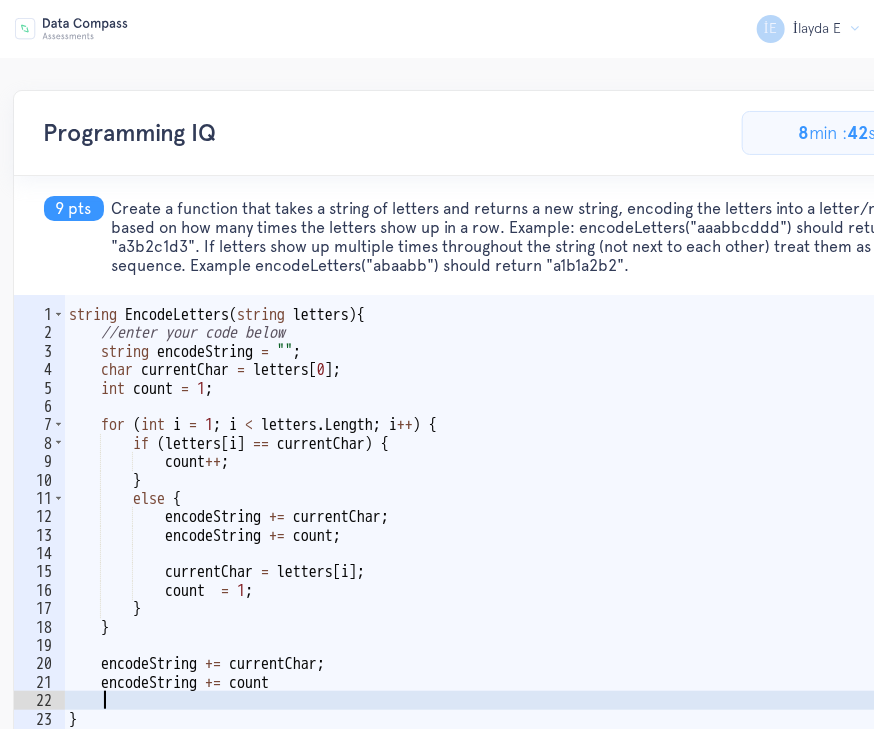scroll, scrollTop: 0, scrollLeft: 0, axis: both 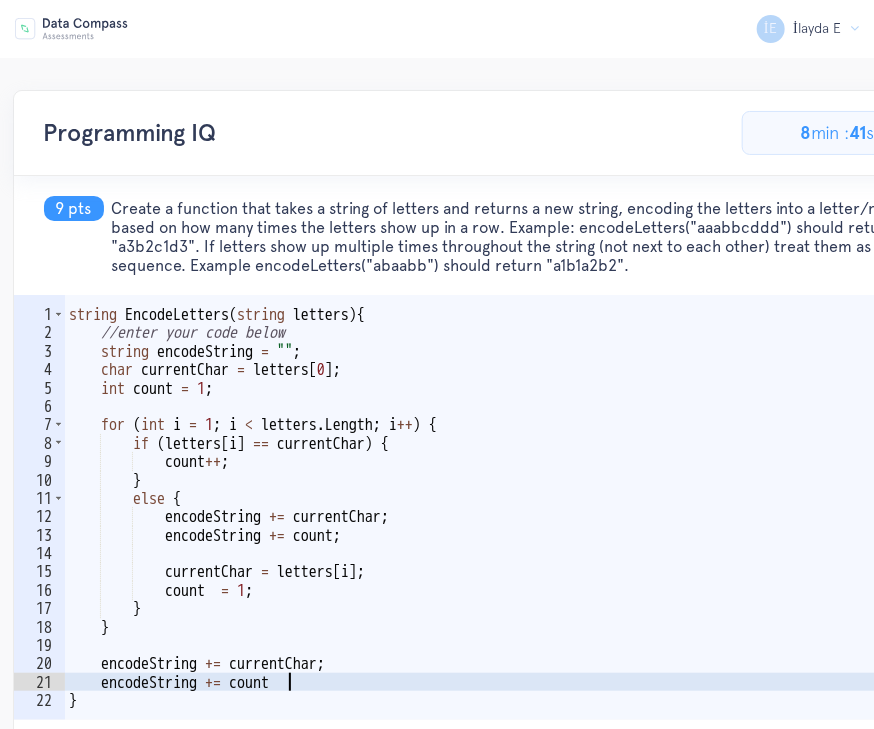 type on "encodeString += count;" 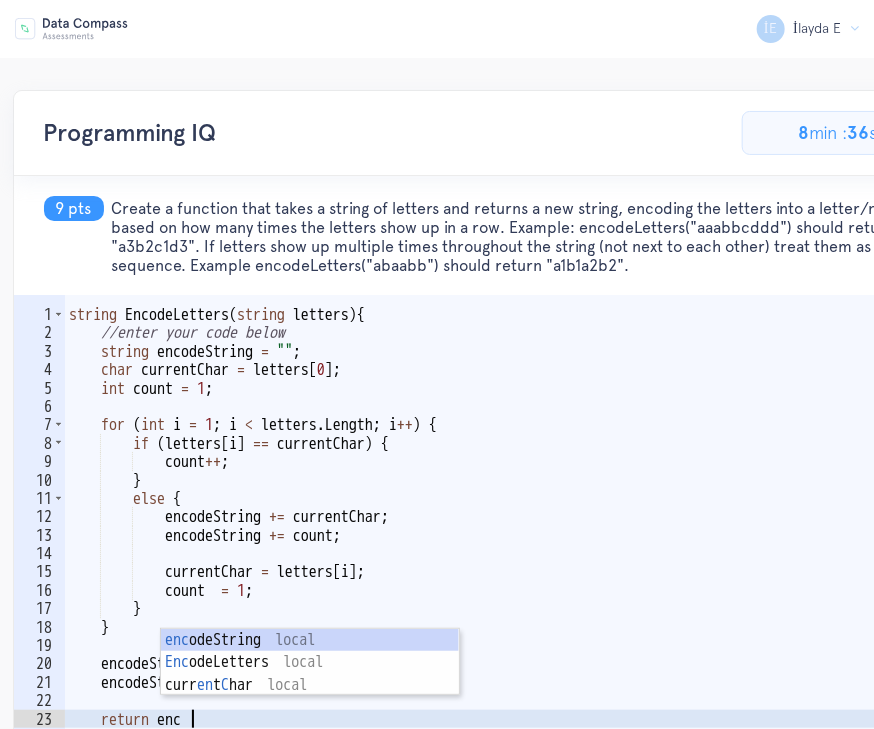 scroll, scrollTop: 0, scrollLeft: 7, axis: horizontal 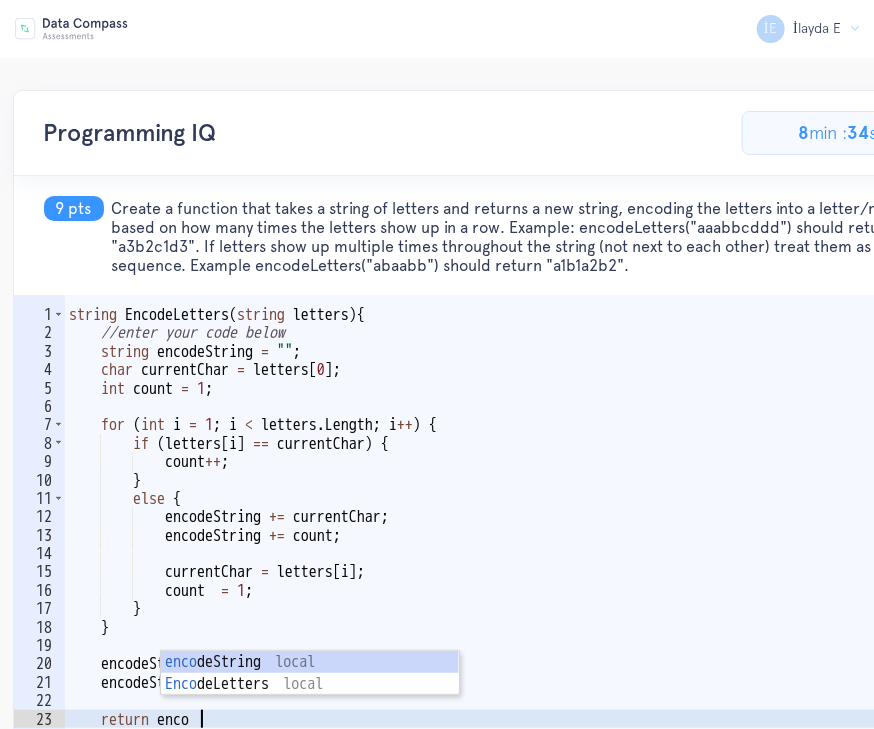 type on "return encodeString" 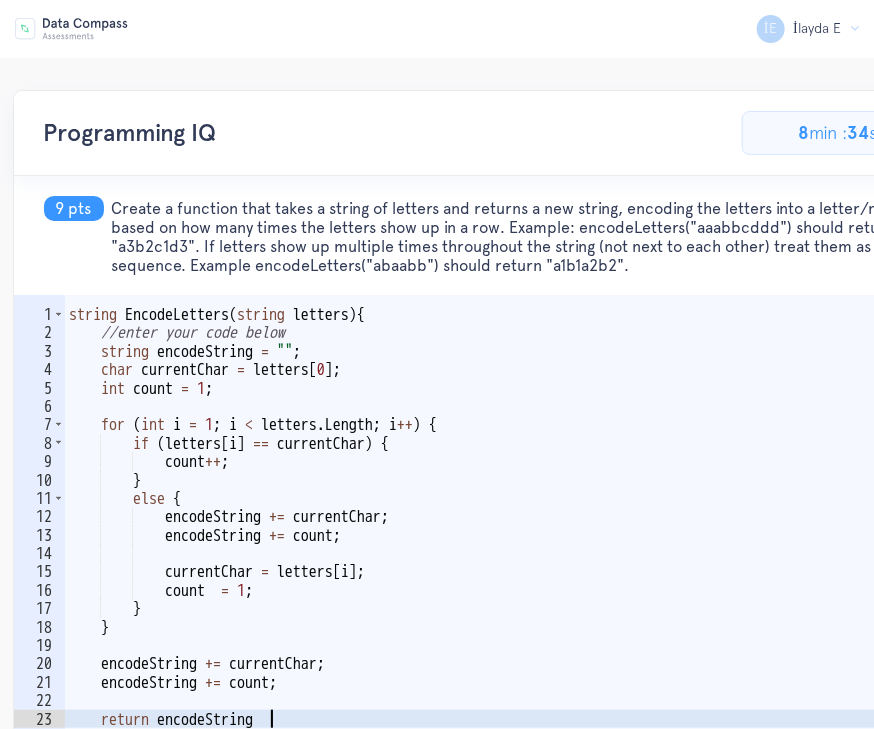 scroll, scrollTop: 0, scrollLeft: 0, axis: both 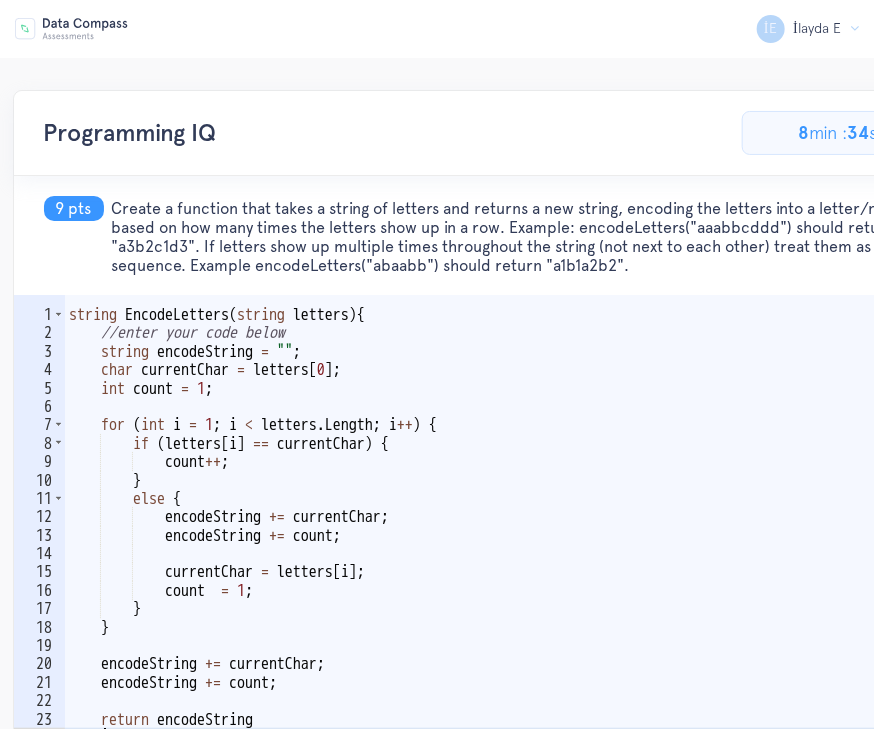 type on ";" 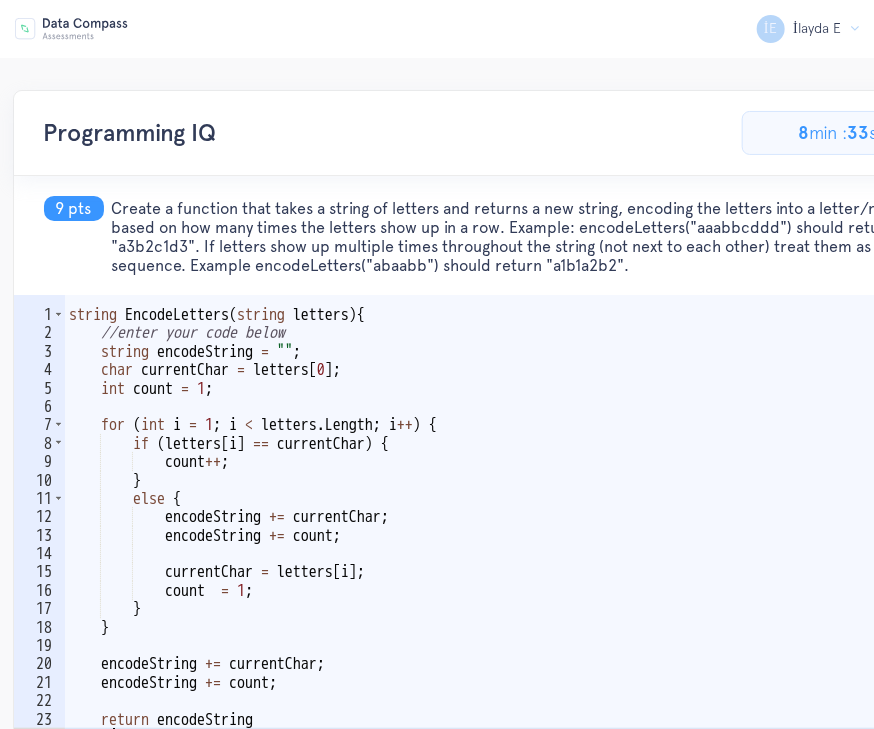 scroll, scrollTop: 17, scrollLeft: 0, axis: vertical 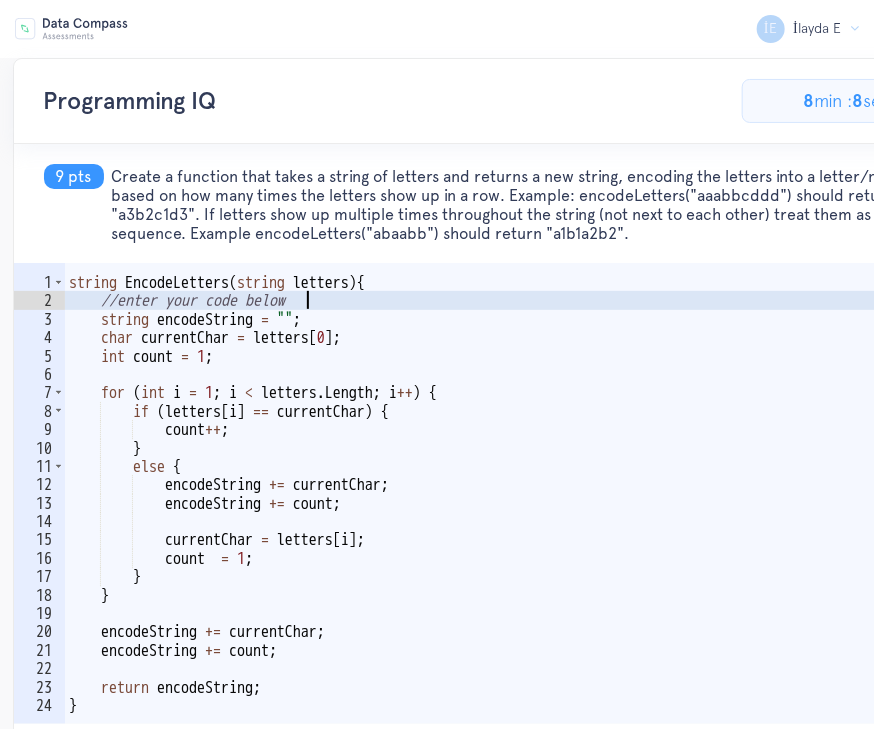 click on "string   EncodeLetters ( string   letters ) {      //enter your code below      string   encodeString   =   " " ;      char   currentChar   =   letters [ 0 ] ;      int   count   =   1 ;           for   ( int   i   =   1 ;   i   <   letters . Length ;   i ++ )   {           if   ( letters [ i ]   ==   currentChar )   {                count ++ ;           }           else   {                encodeString   +=   currentChar ;                encodeString   +=   count ;                               currentChar   =   letters [ i ] ;                count    =   1 ;           }      }           encodeString   +=   currentChar ;      encodeString   +=   count ;           return   encodeString ; }" at bounding box center [528, 522] 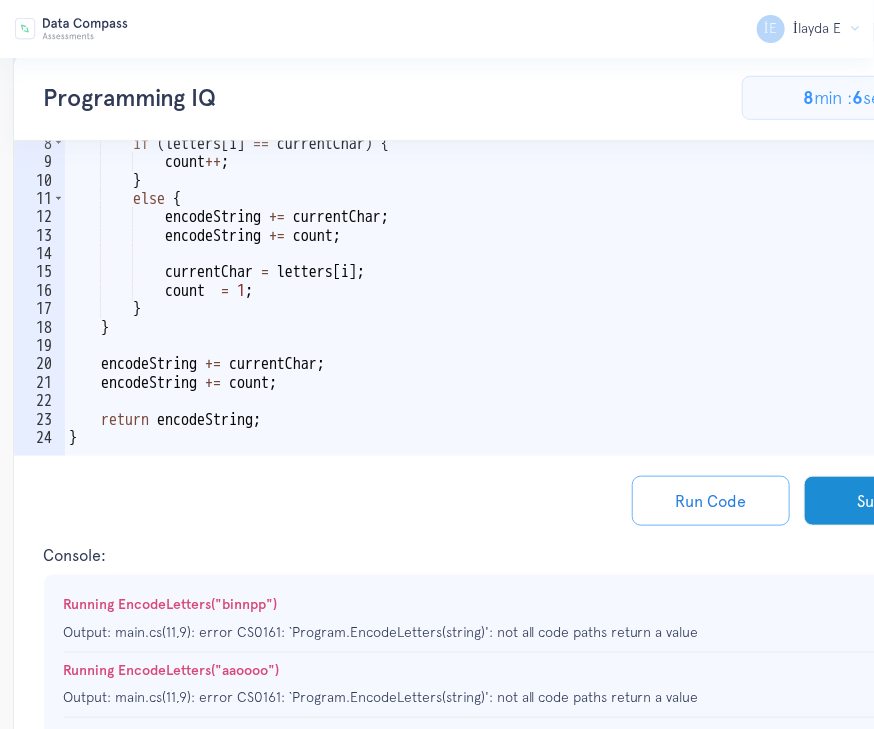 scroll, scrollTop: 323, scrollLeft: 0, axis: vertical 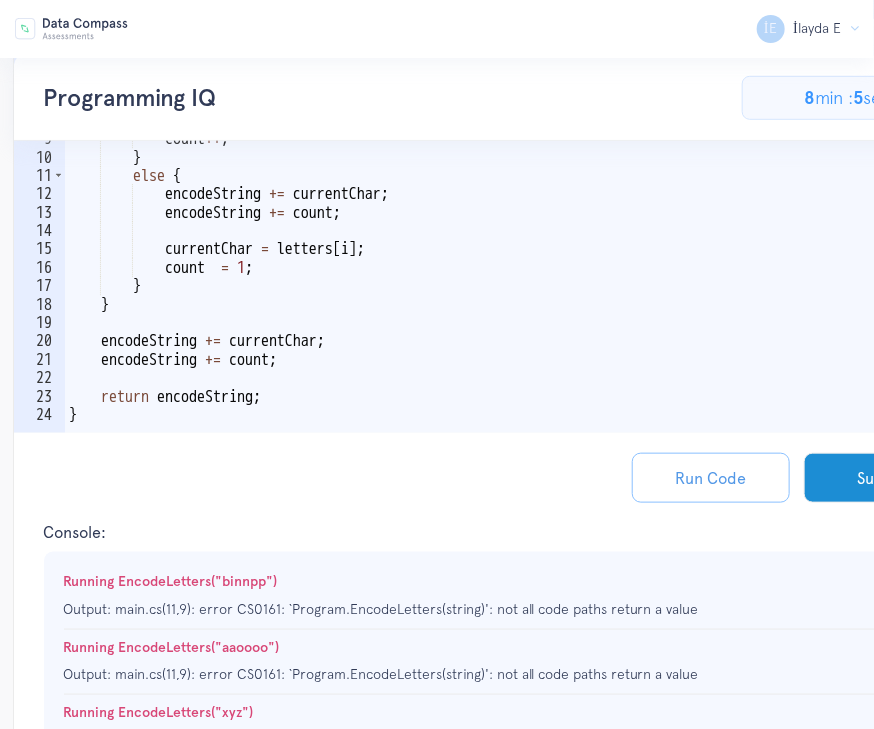 click on "Run Code" at bounding box center (711, 478) 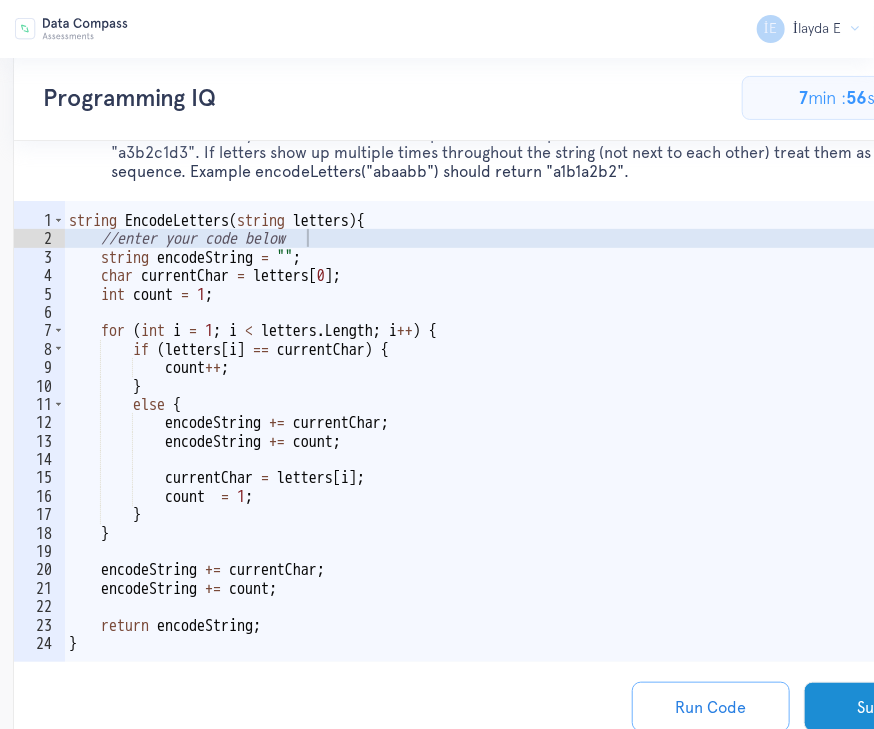 scroll, scrollTop: 114, scrollLeft: 0, axis: vertical 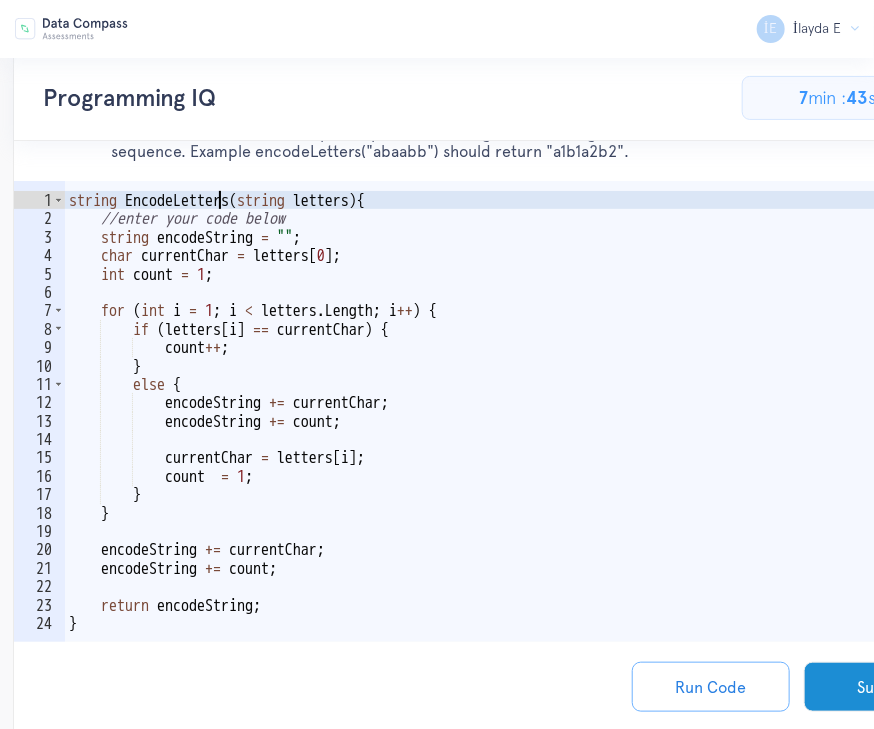 click on "string   EncodeLetters ( string   letters ) {      //enter your code below      string   encodeString   =   " " ;      char   currentChar   =   letters [ 0 ] ;      int   count   =   1 ;           for   ( int   i   =   1 ;   i   <   letters . Length ;   i ++ )   {           if   ( letters [ i ]   ==   currentChar )   {                count ++ ;           }           else   {                encodeString   +=   currentChar ;                encodeString   +=   count ;                               currentChar   =   letters [ i ] ;                count    =   1 ;           }      }           encodeString   +=   currentChar ;      encodeString   +=   count ;           return   encodeString ; }" at bounding box center [528, 440] 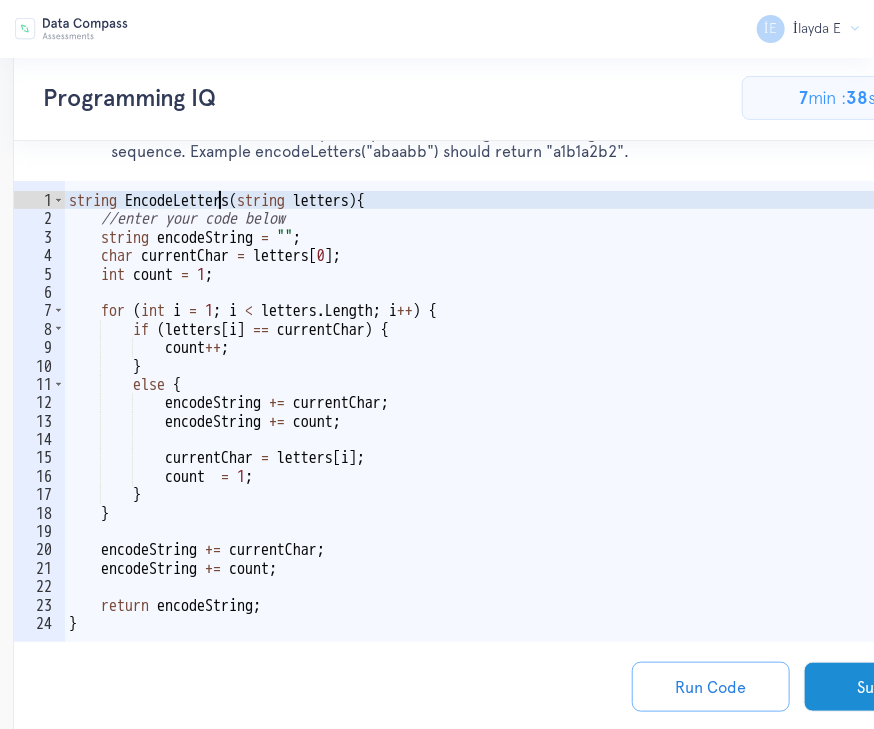 click on "string   EncodeLetters ( string   letters ) {      //enter your code below      string   encodeString   =   " " ;      char   currentChar   =   letters [ 0 ] ;      int   count   =   1 ;           for   ( int   i   =   1 ;   i   <   letters . Length ;   i ++ )   {           if   ( letters [ i ]   ==   currentChar )   {                count ++ ;           }           else   {                encodeString   +=   currentChar ;                encodeString   +=   count ;                               currentChar   =   letters [ i ] ;                count    =   1 ;           }      }           encodeString   +=   currentChar ;      encodeString   +=   count ;           return   encodeString ; }" at bounding box center (528, 440) 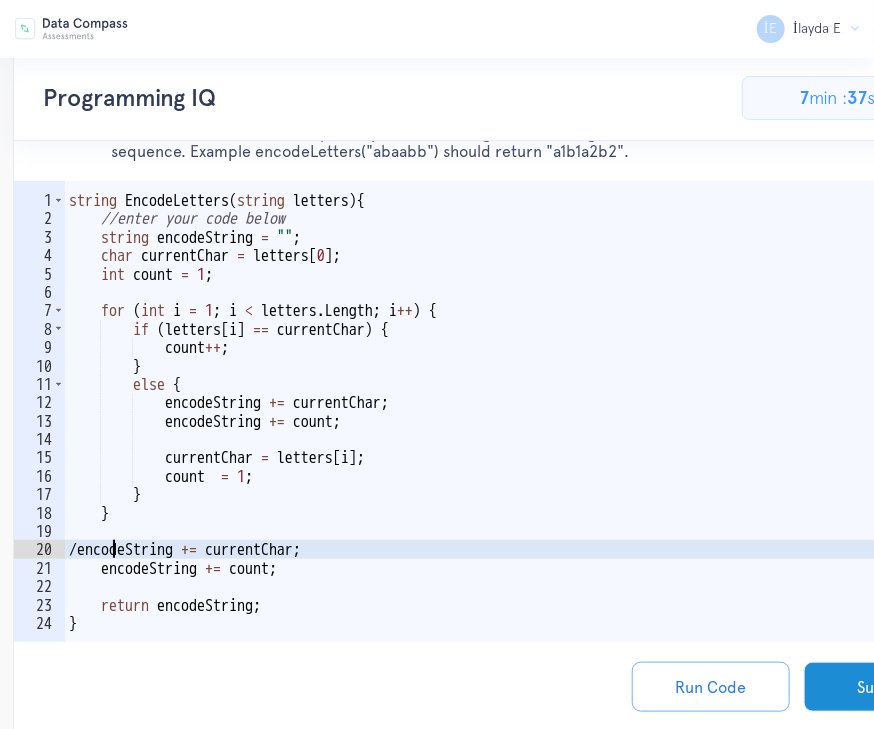 scroll, scrollTop: 0, scrollLeft: 3, axis: horizontal 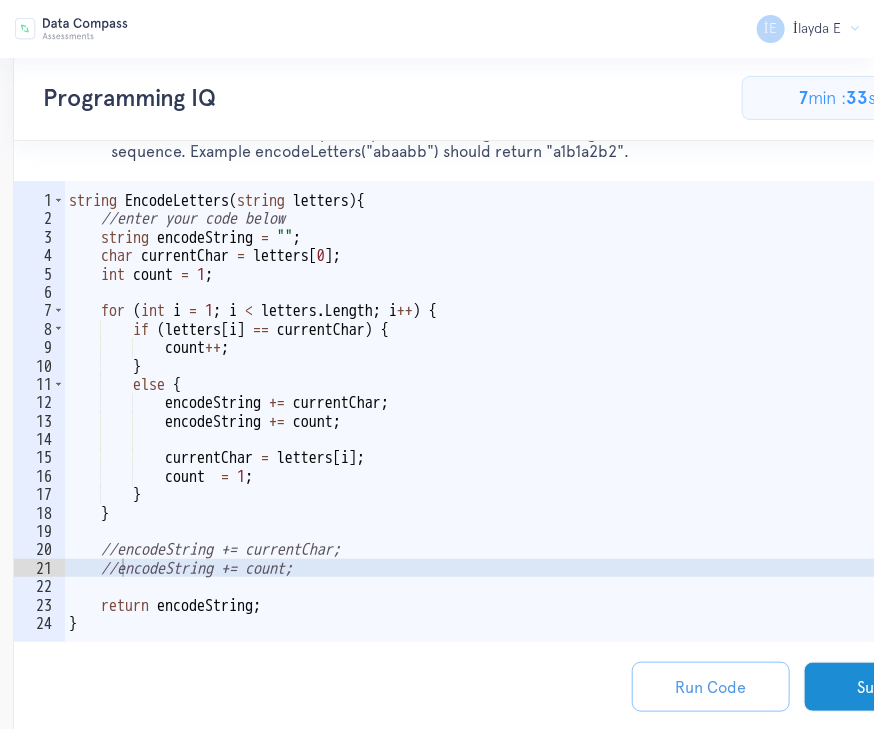 click on "Run Code" at bounding box center [711, 687] 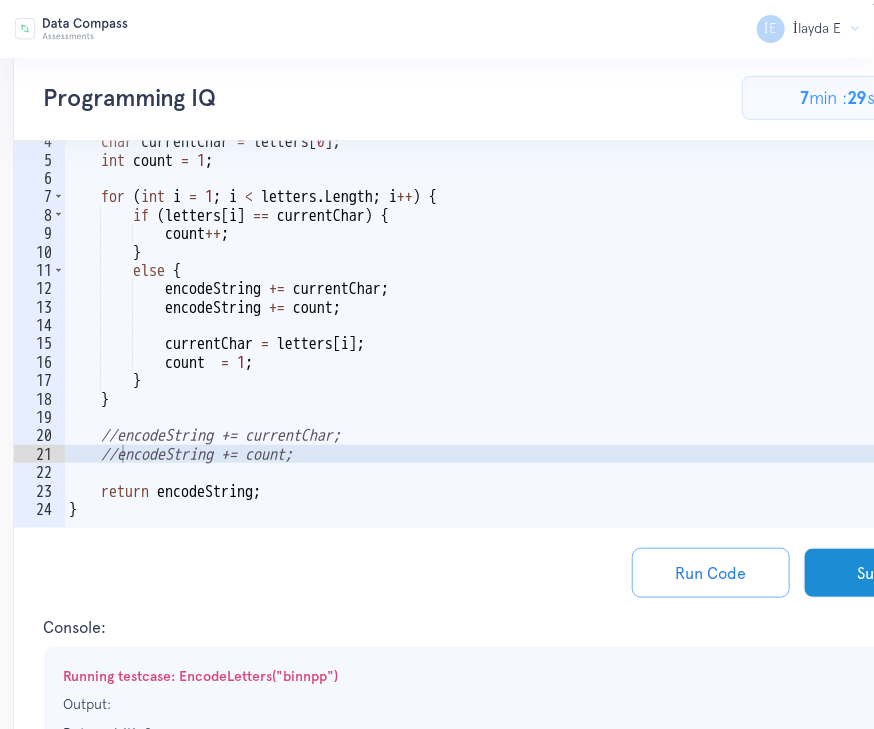 scroll, scrollTop: 217, scrollLeft: 0, axis: vertical 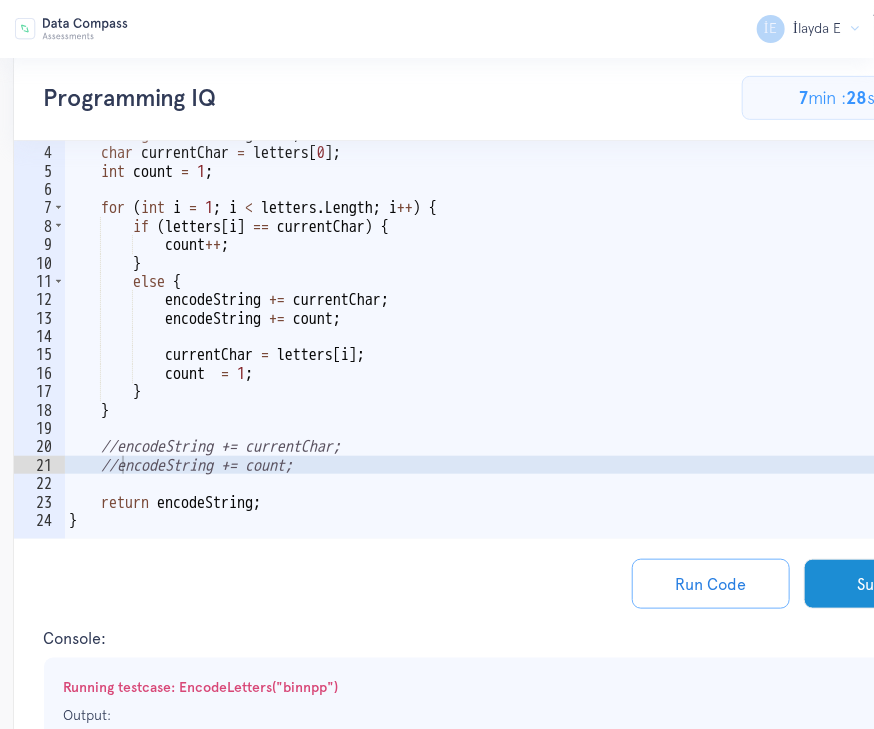 click on "string   EncodeLetters ( string   letters ) {      //enter your code below      string   encodeString   =   " " ;      char   currentChar   =   letters [ 0 ] ;      int   count   =   1 ;           for   ( int   i   =   1 ;   i   <   letters . Length ;   i ++ )   {           if   ( letters [ i ]   ==   currentChar )   {                count ++ ;           }           else   {                encodeString   +=   currentChar ;                encodeString   +=   count ;                               currentChar   =   letters [ i ] ;                count    =   1 ;           }      }           //encodeString += currentChar;      //encodeString += count;           return   encodeString ; }" at bounding box center (528, 337) 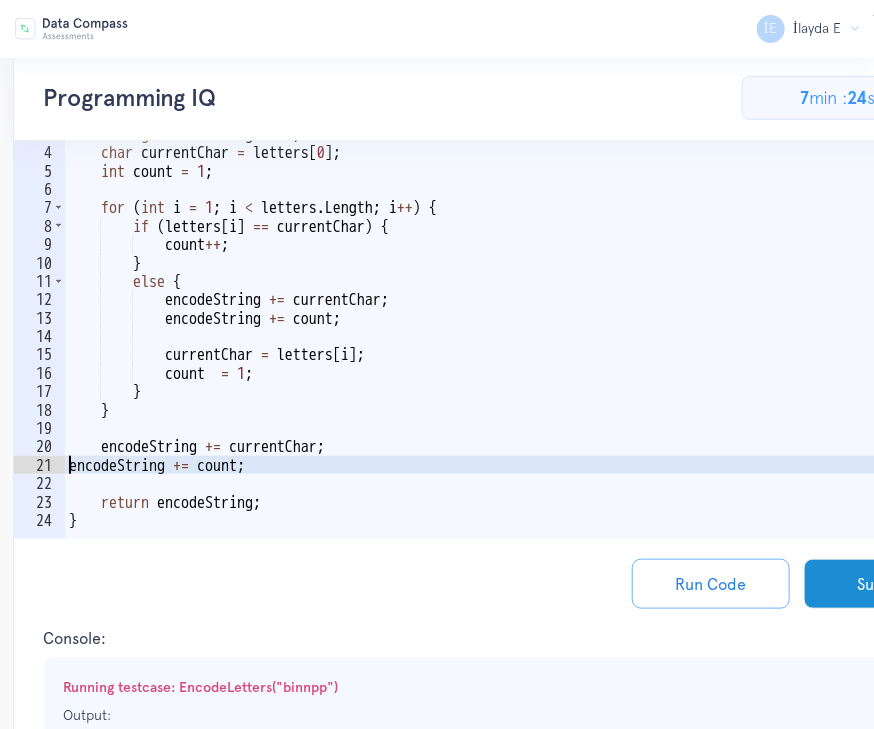 type on "encodeString += count;" 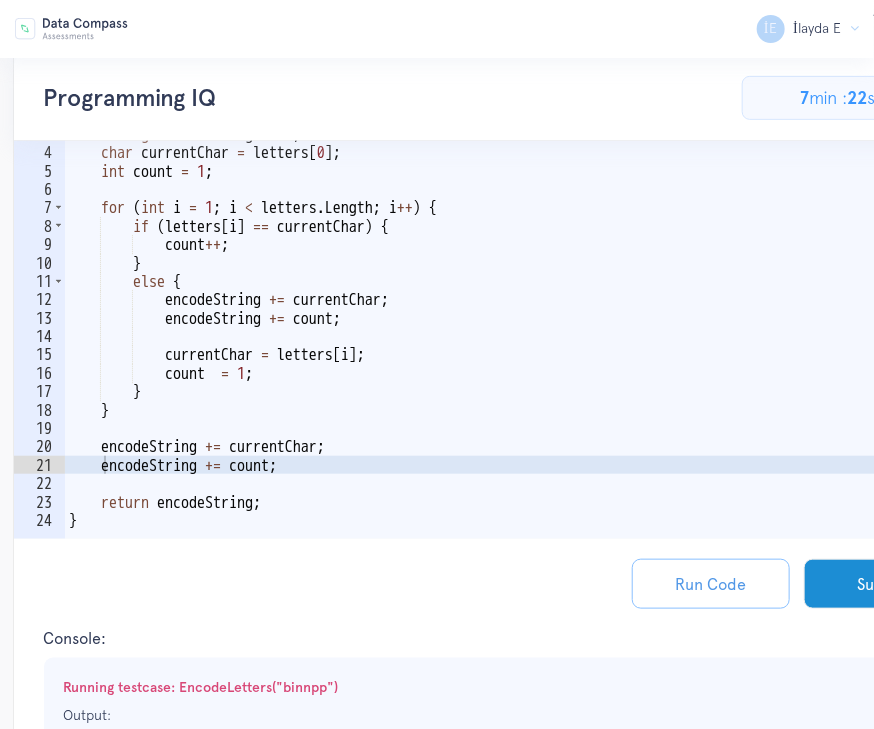click on "Run Code" at bounding box center [711, 584] 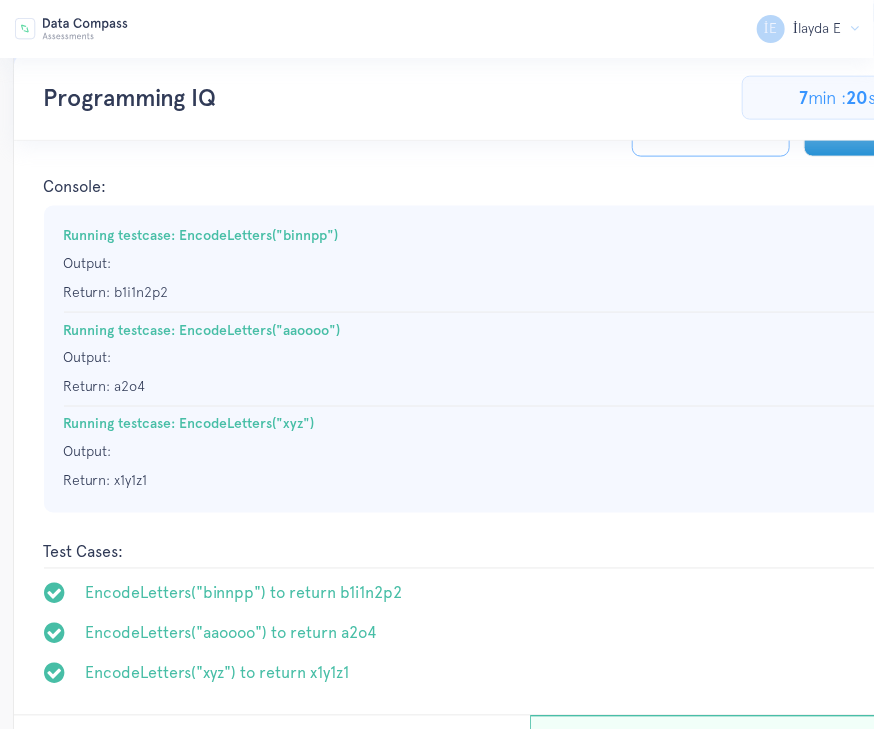 scroll, scrollTop: 815, scrollLeft: 0, axis: vertical 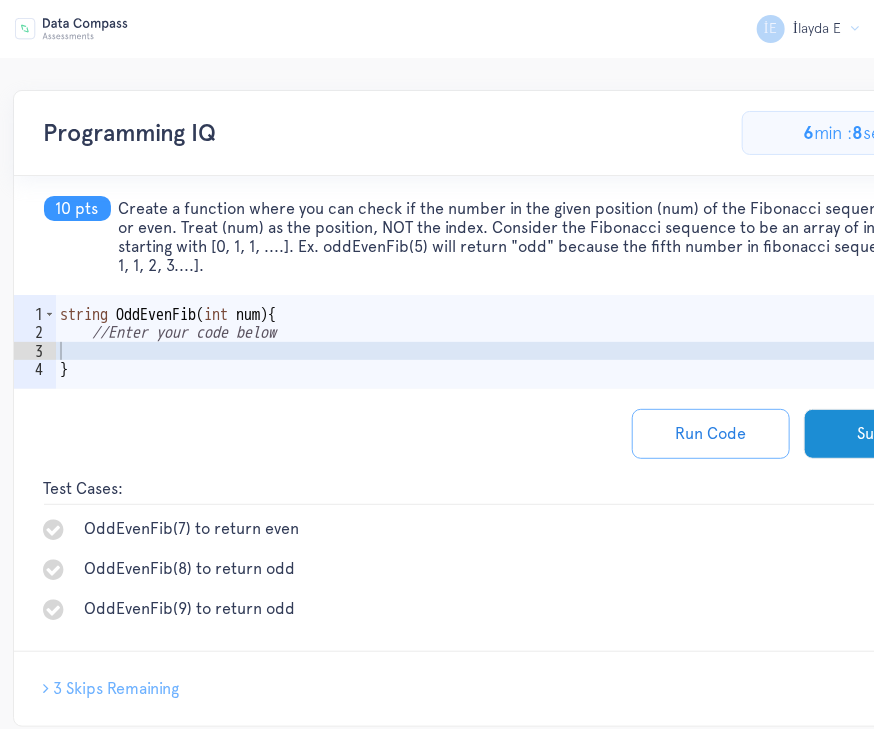 type on "}" 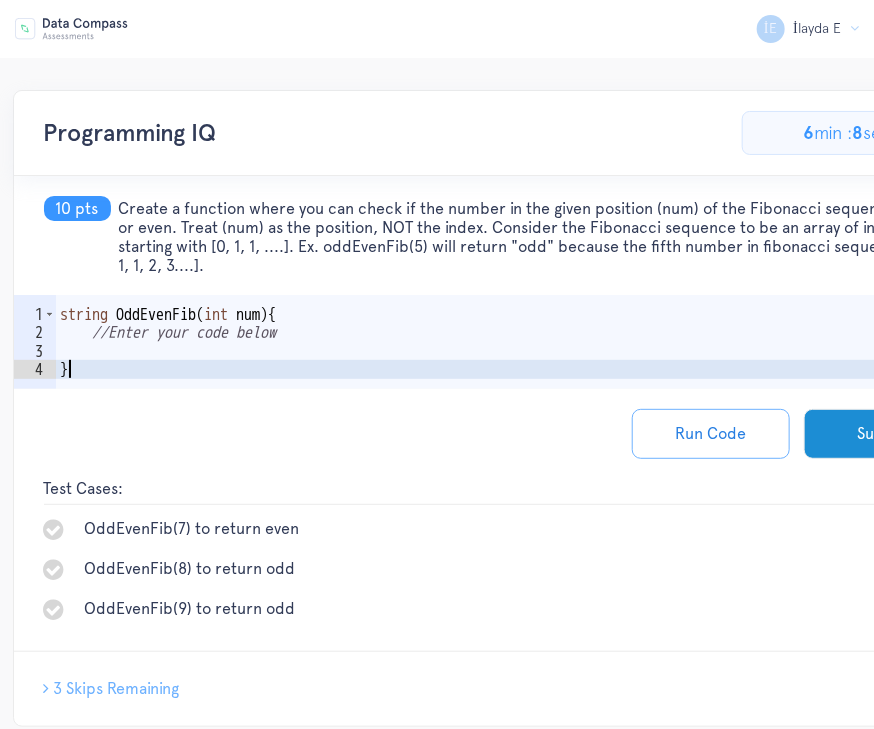 click on "string   OddEvenFib ( int   num ) {      //Enter your code below      }" at bounding box center [524, 370] 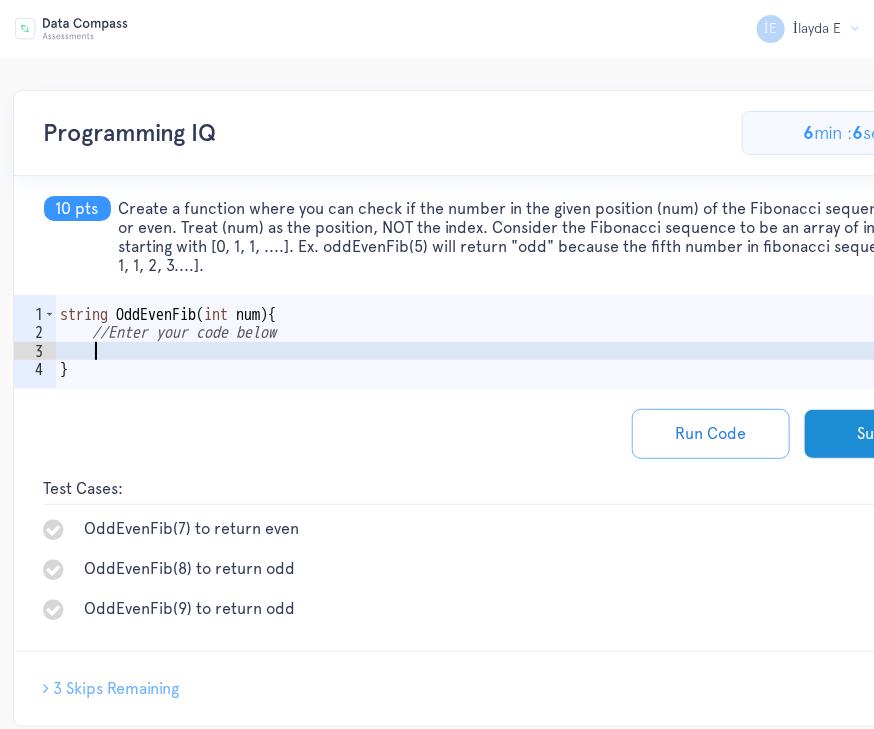 click on "string   OddEvenFib ( int   num ) {      //Enter your code below      }" at bounding box center (524, 370) 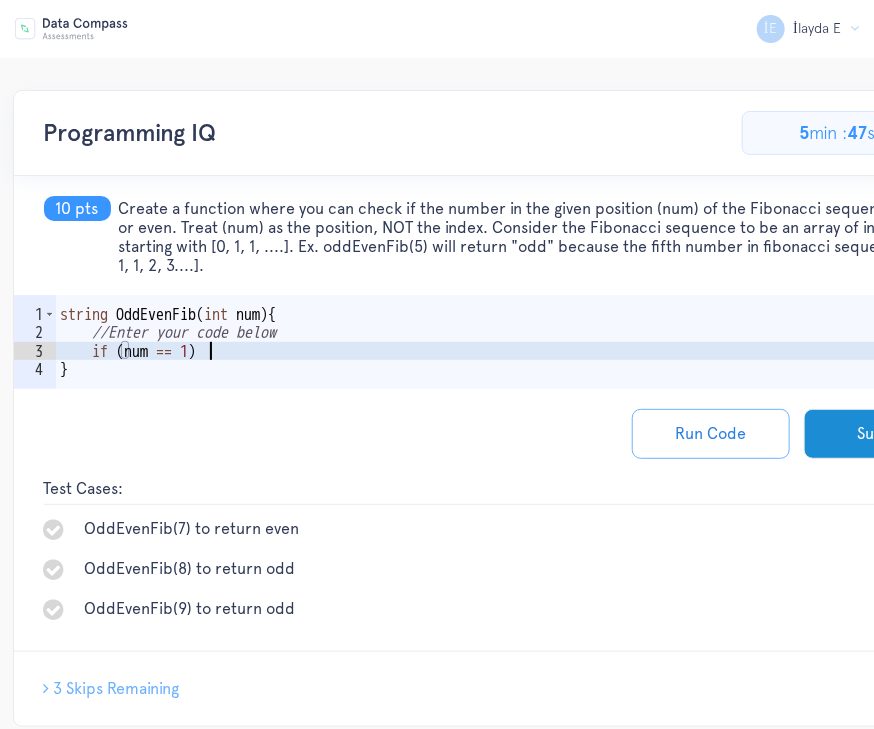 scroll, scrollTop: 0, scrollLeft: 8, axis: horizontal 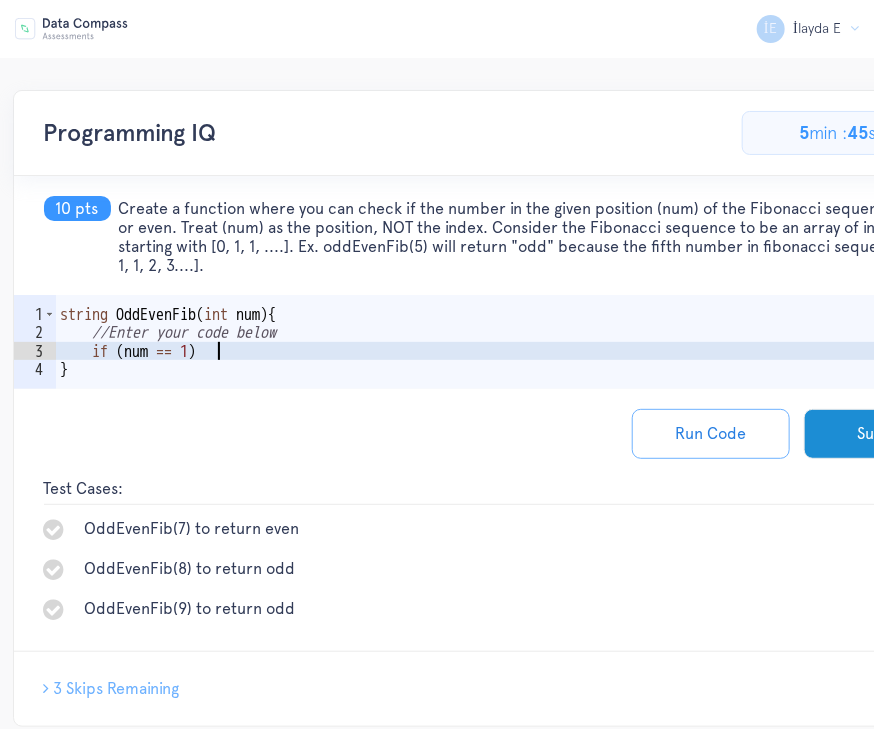type on "if (num == 1) {" 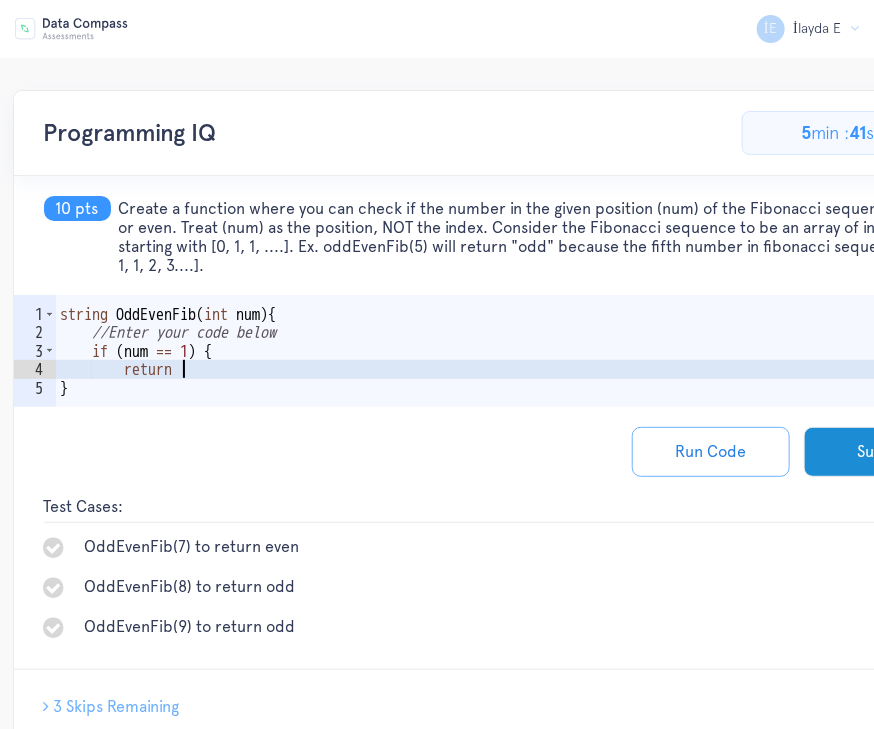 scroll, scrollTop: 0, scrollLeft: 7, axis: horizontal 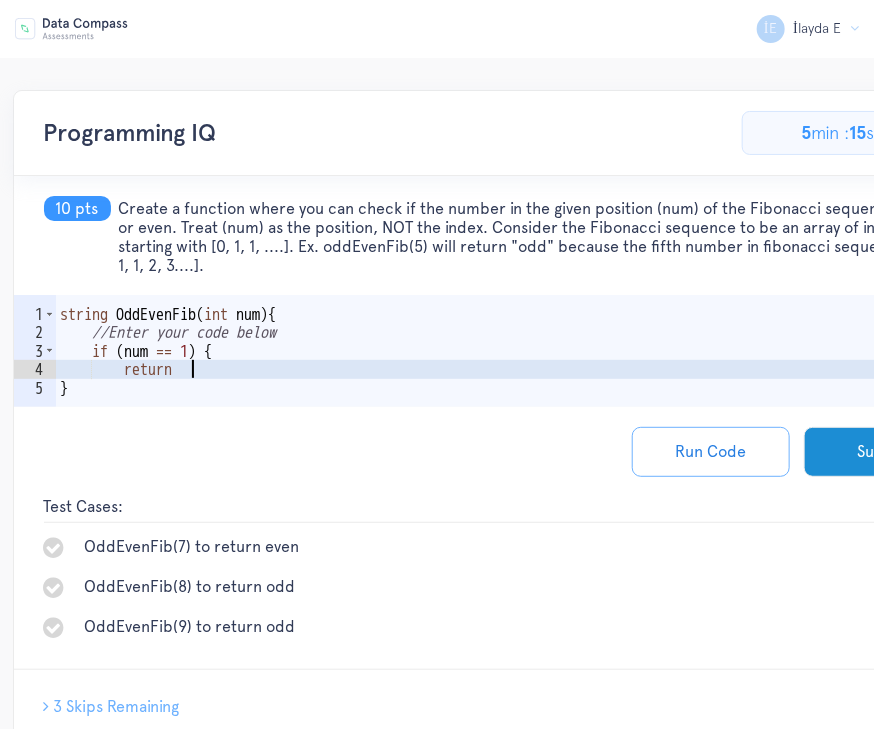 click on "string   OddEvenFib ( int   num ) {      //Enter your code below      if   ( num   ==   1 )   {           return   }" at bounding box center (524, 379) 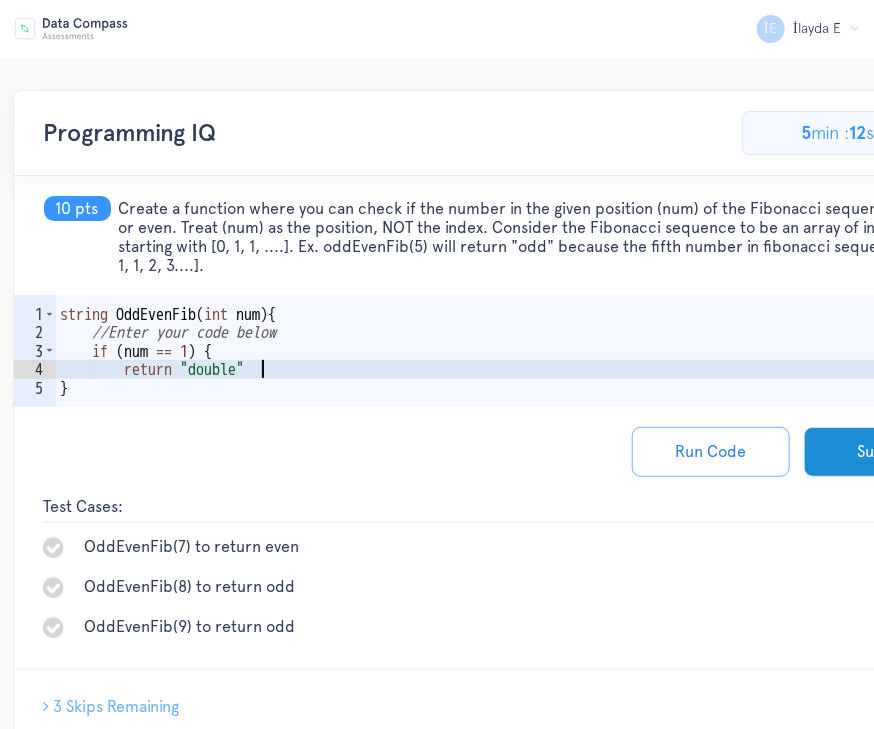 scroll, scrollTop: 0, scrollLeft: 11, axis: horizontal 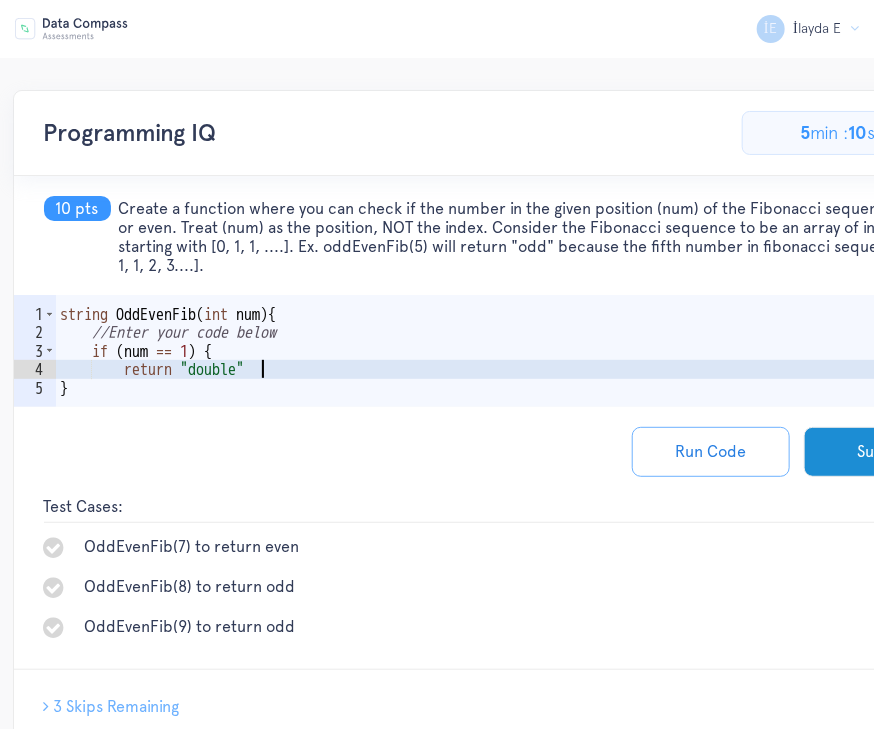 type on "return "double";" 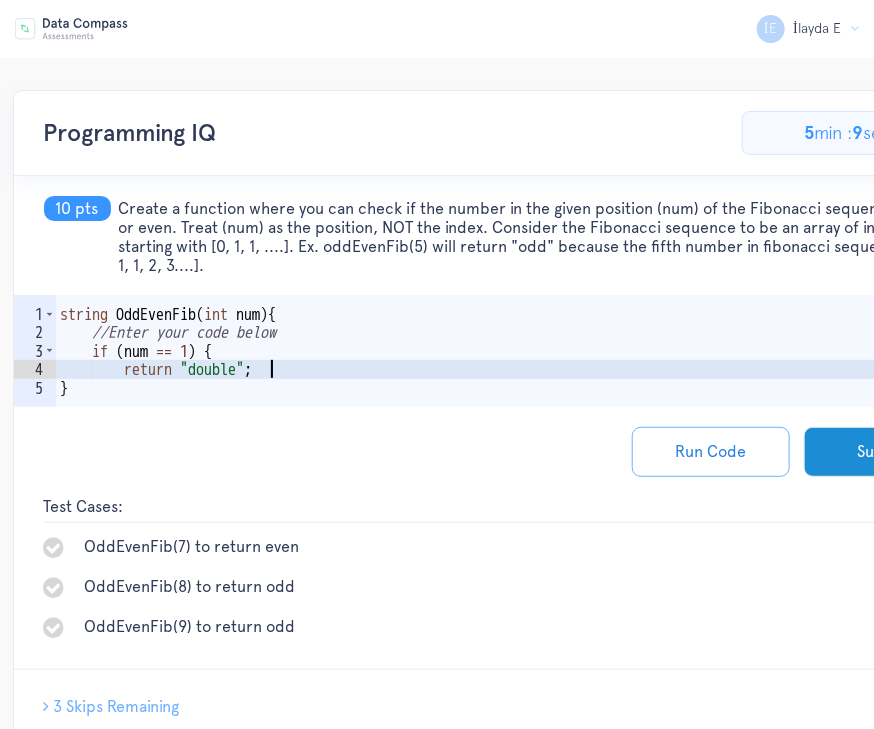 scroll, scrollTop: 0, scrollLeft: 3, axis: horizontal 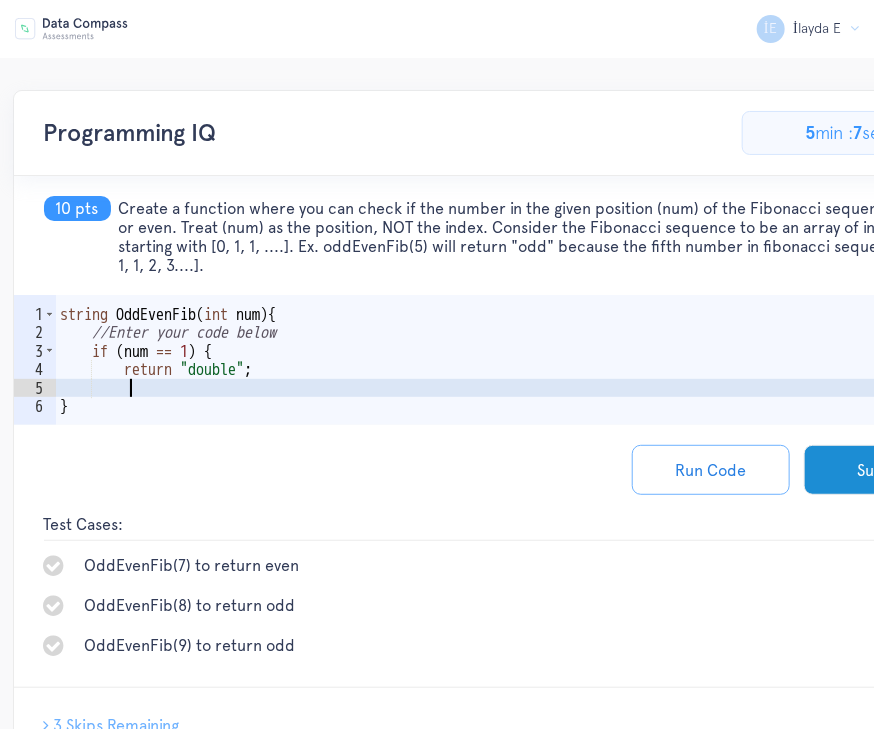 type on "}" 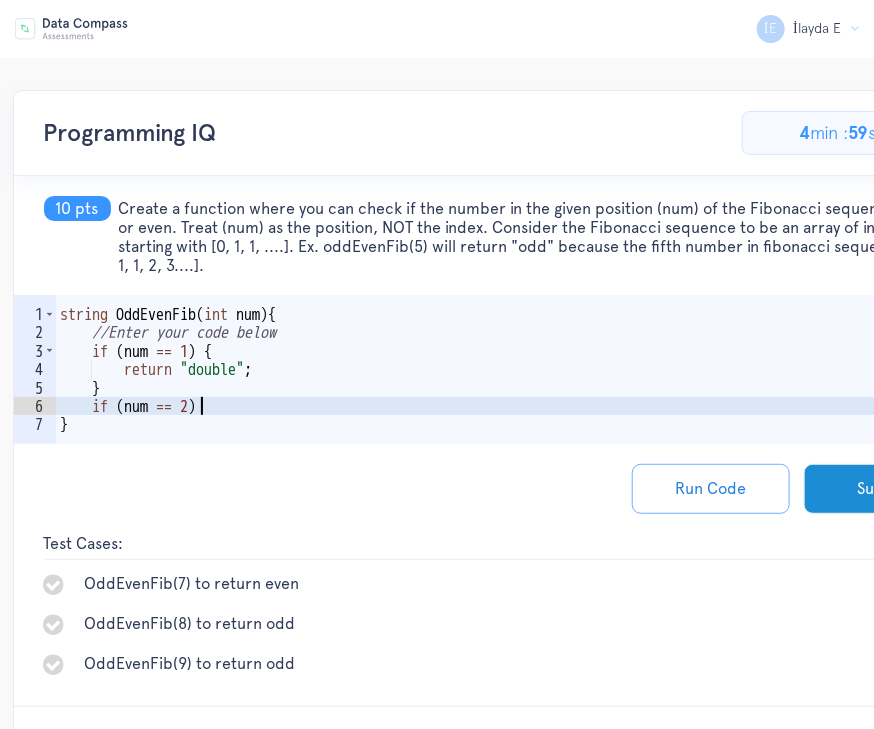 scroll, scrollTop: 0, scrollLeft: 8, axis: horizontal 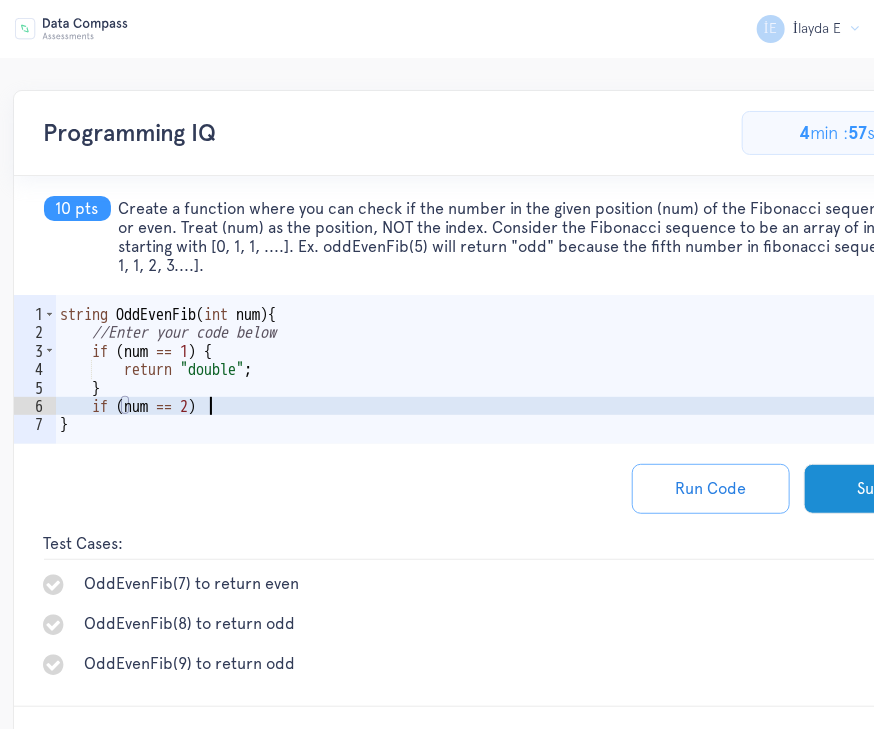 type on "if (num == 2){" 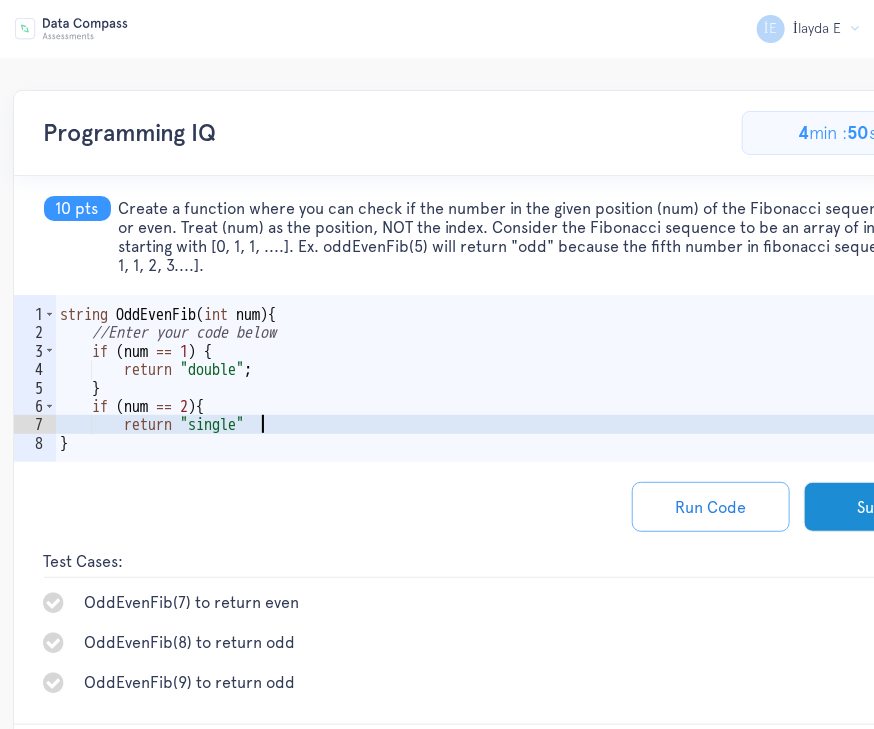 scroll, scrollTop: 0, scrollLeft: 11, axis: horizontal 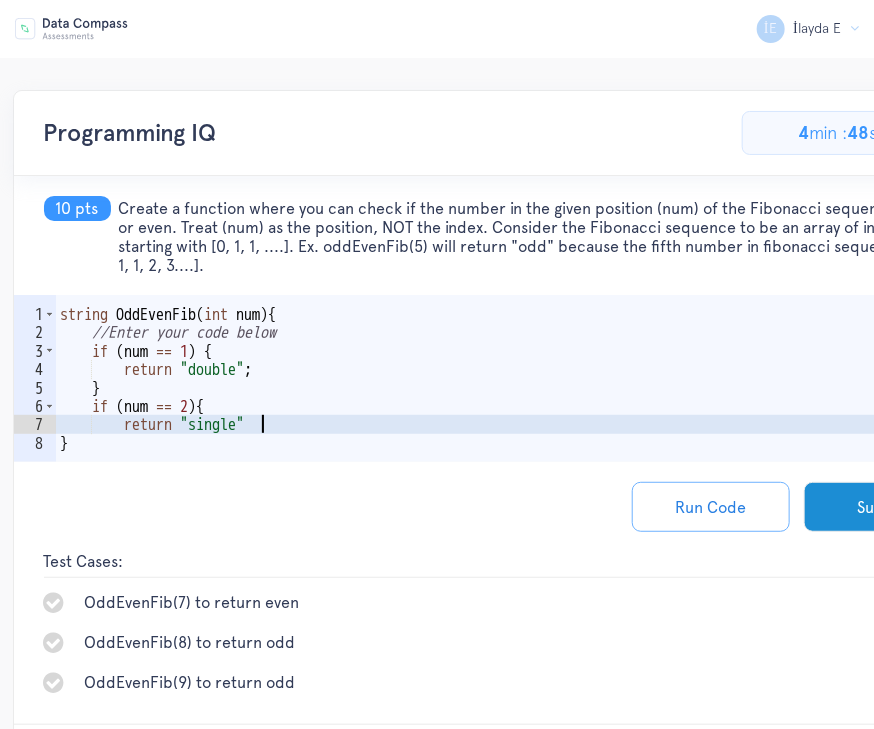 type on "return "single";" 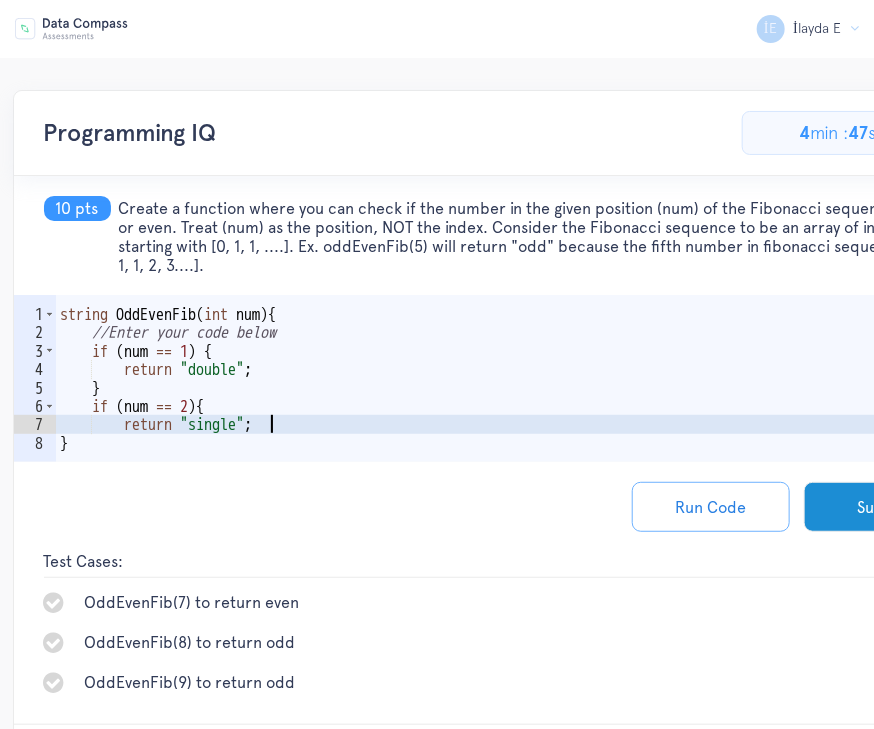 scroll, scrollTop: 0, scrollLeft: 3, axis: horizontal 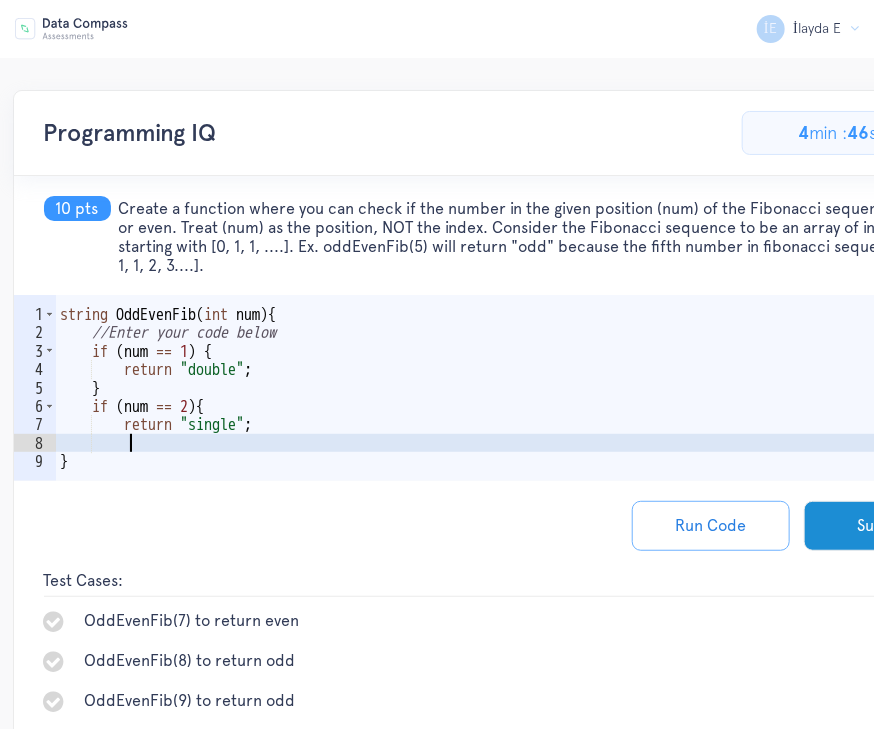 type on "}" 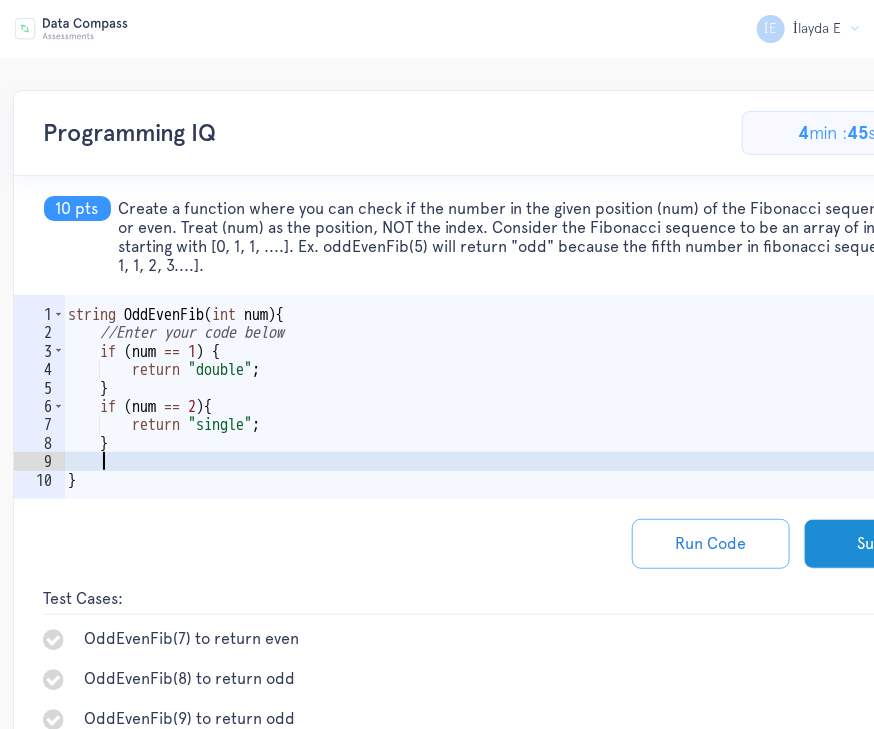 scroll, scrollTop: 0, scrollLeft: 0, axis: both 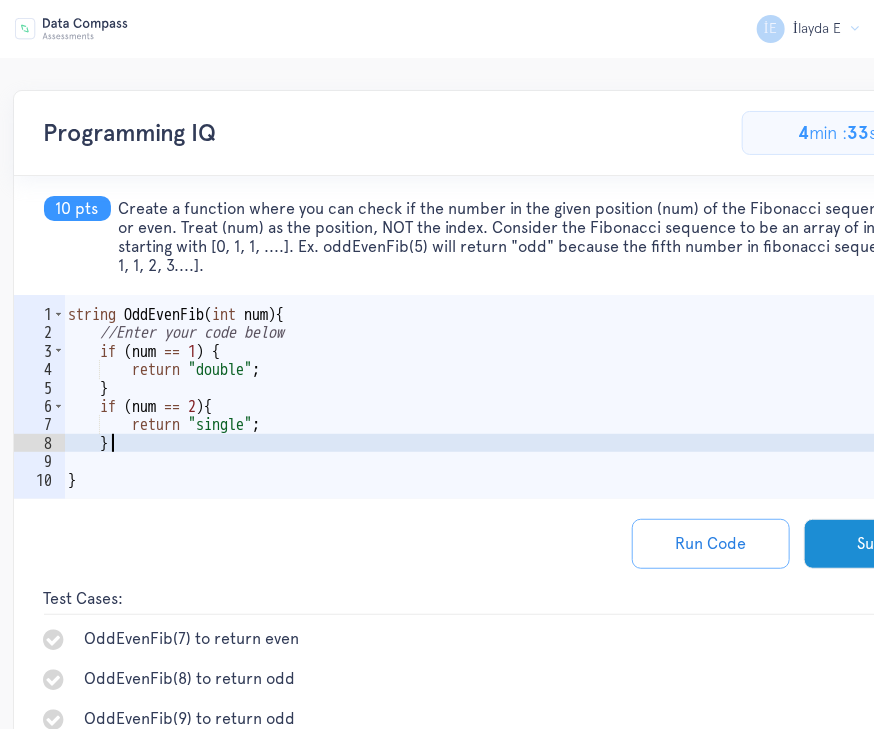 click on "string   OddEvenFib ( int   num ) {      //Enter your code below      if   ( num   ==   1 )   {           return   " double " ;      }      if   ( num   ==   2 ) {           return   " single " ;      }      }" at bounding box center (527, 425) 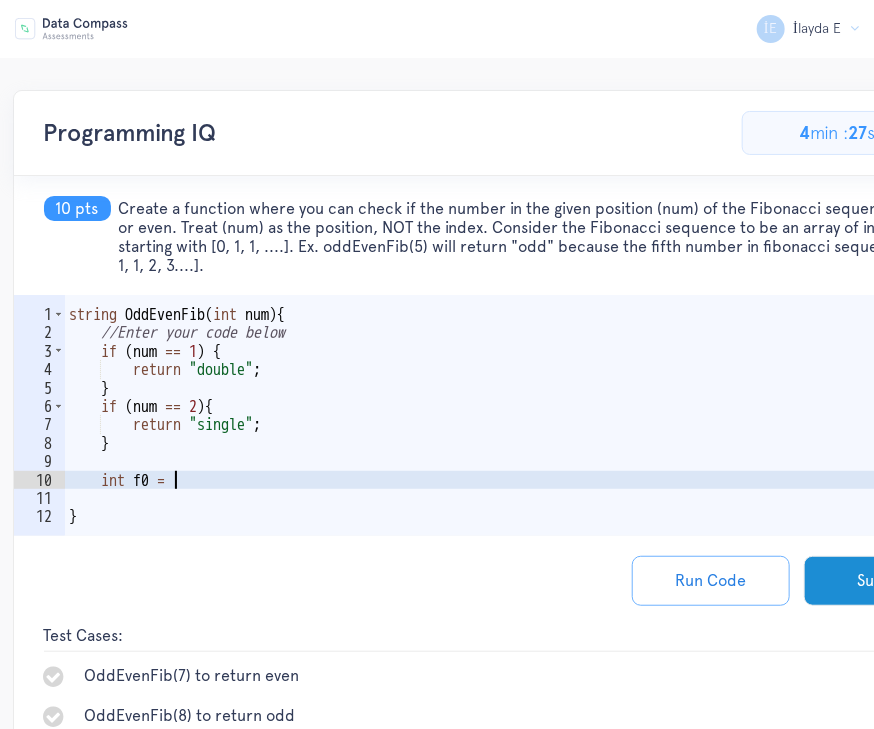 scroll, scrollTop: 0, scrollLeft: 5, axis: horizontal 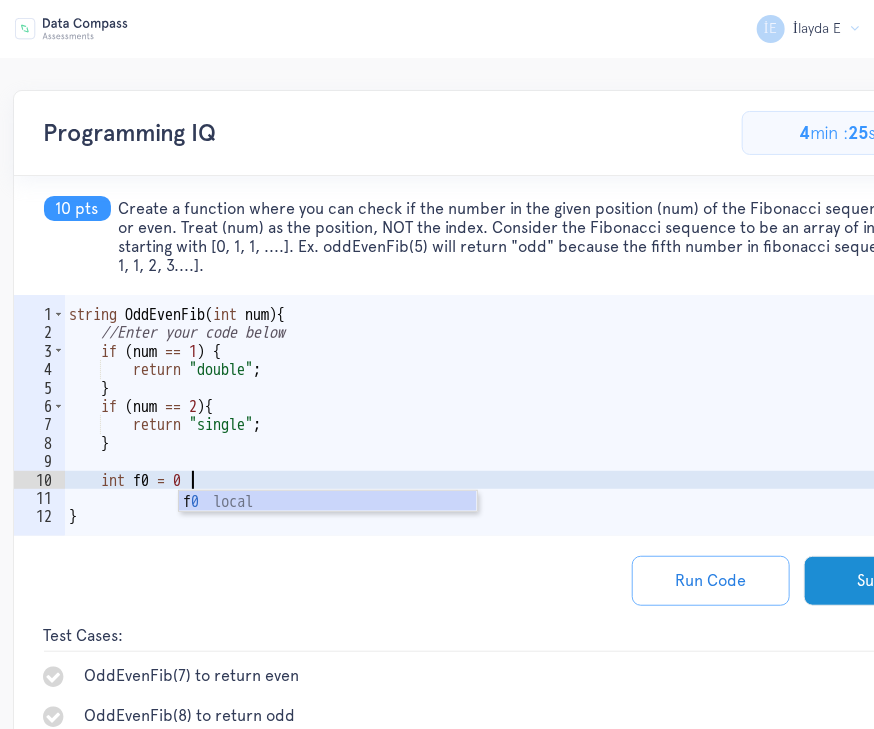 type on "int f0 = 0;" 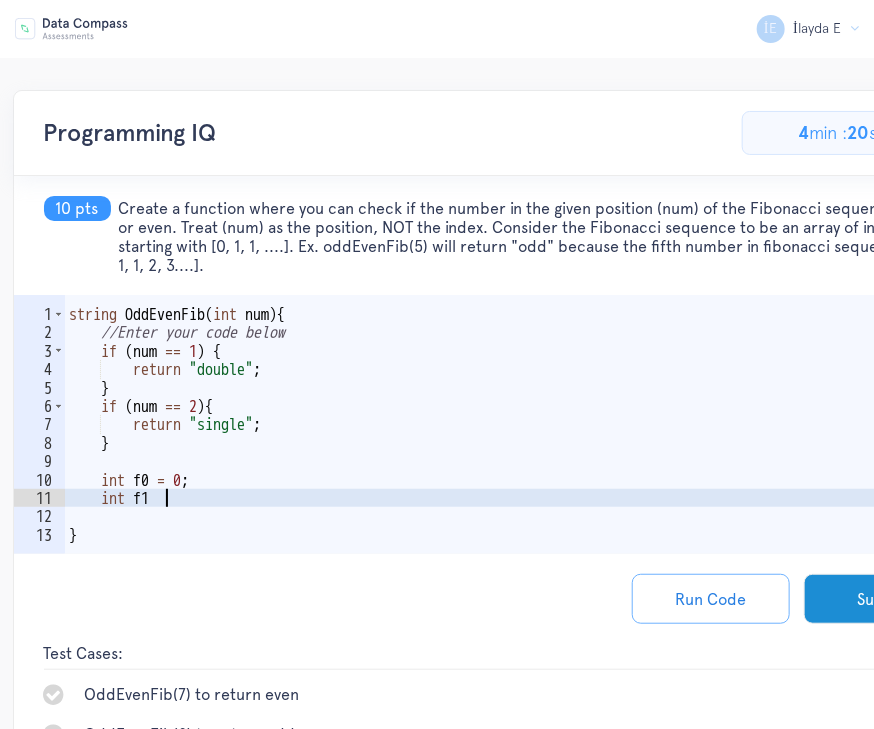 scroll, scrollTop: 0, scrollLeft: 5, axis: horizontal 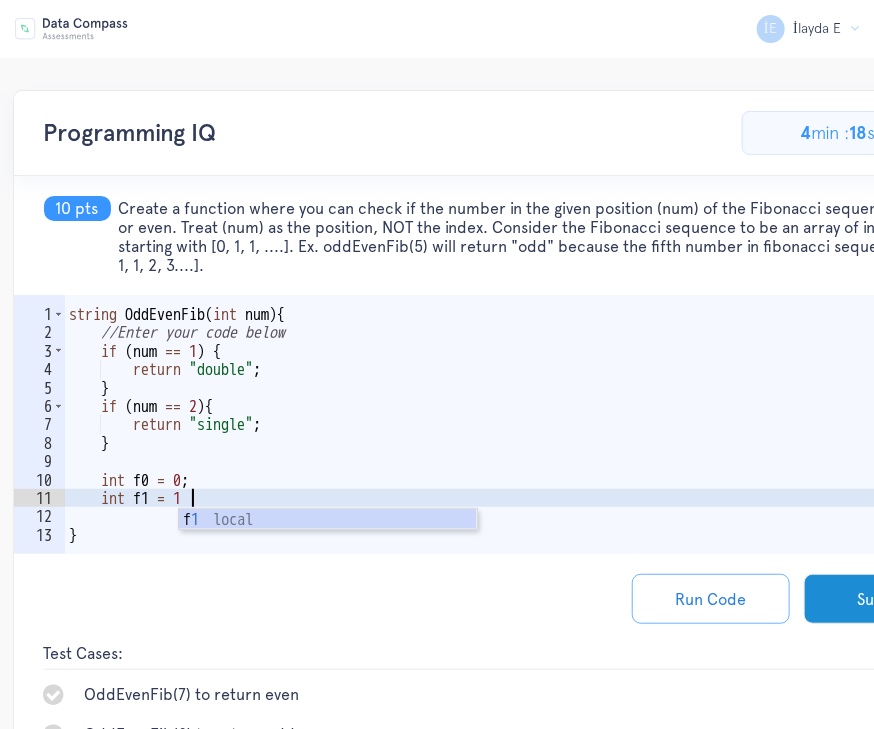 type on "int f1 = 1;" 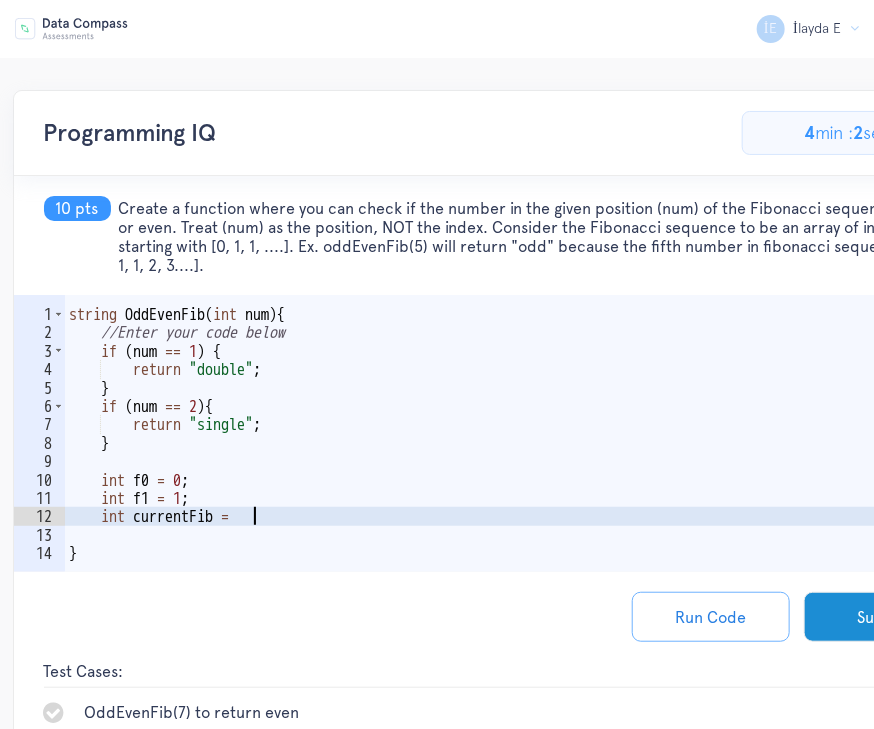 scroll, scrollTop: 0, scrollLeft: 10, axis: horizontal 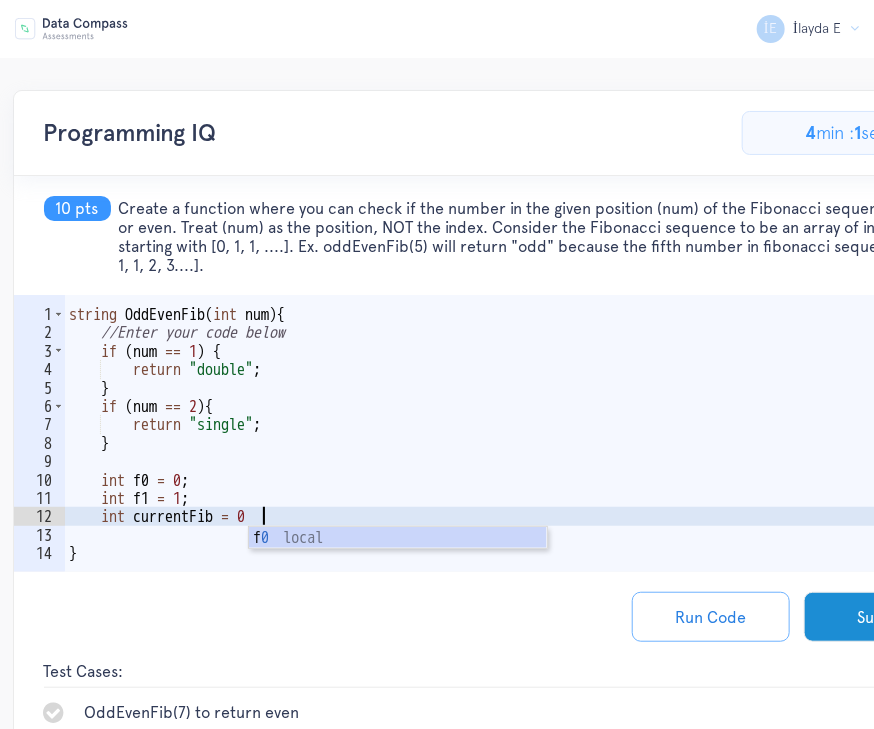 type on "int currentFib = 0;" 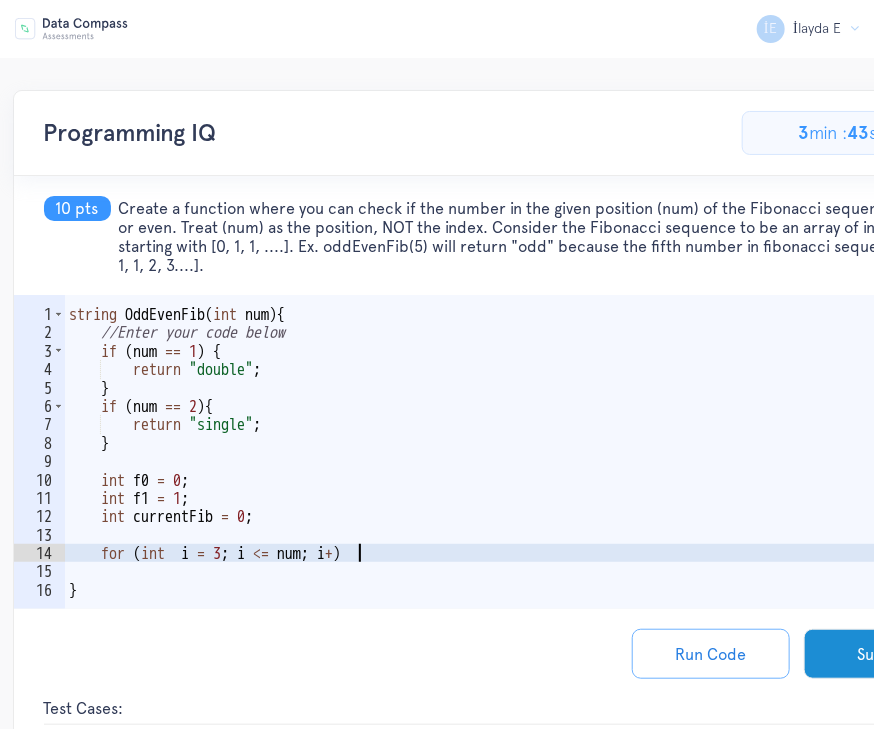 scroll, scrollTop: 0, scrollLeft: 17, axis: horizontal 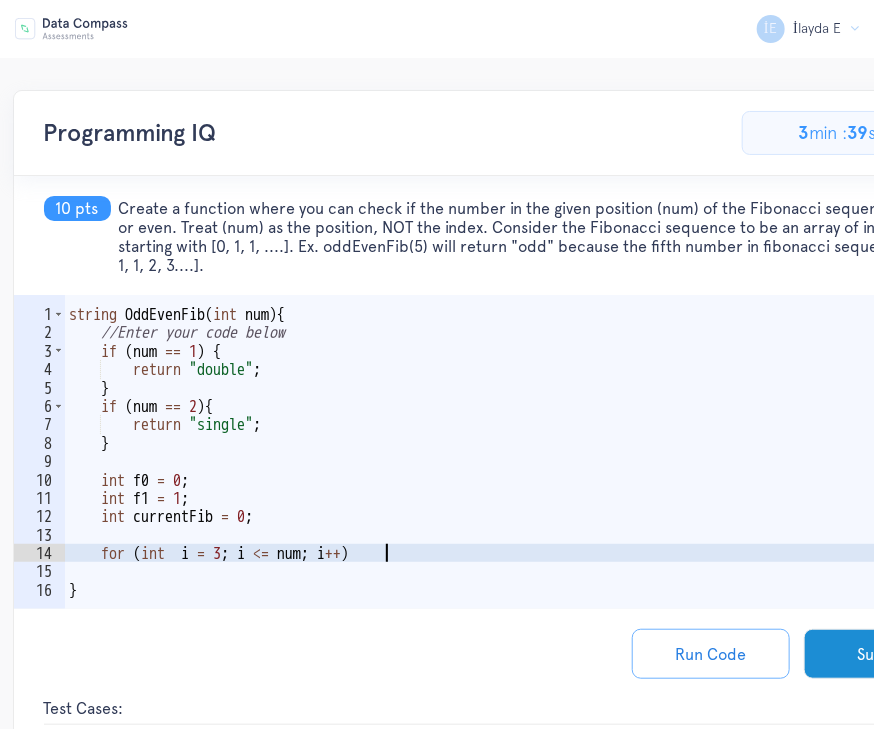 type on "for (int  i = 3; i <= num; i++) {" 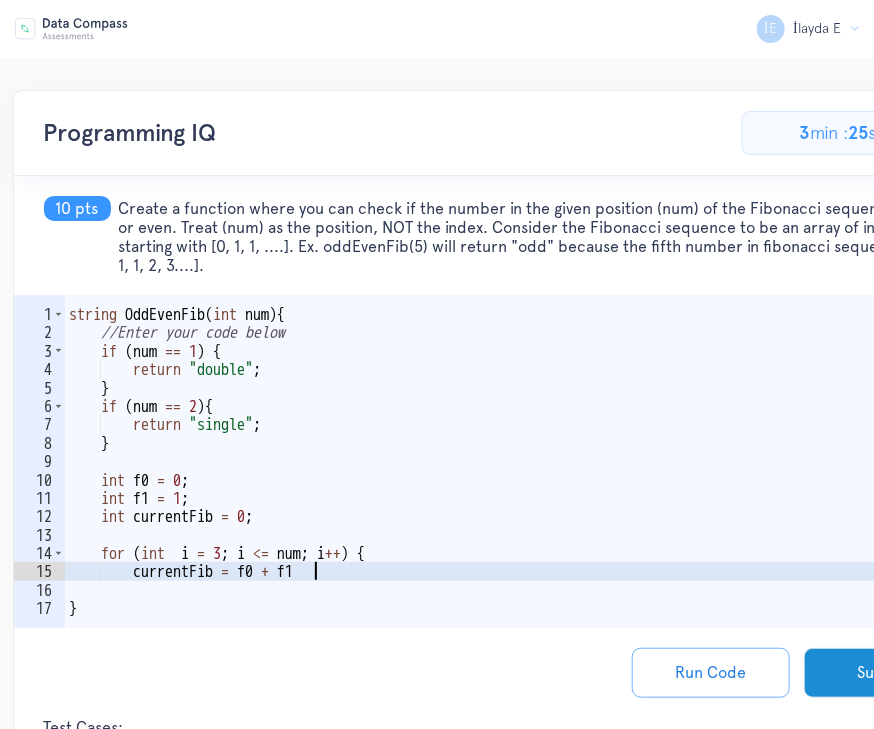scroll, scrollTop: 0, scrollLeft: 14, axis: horizontal 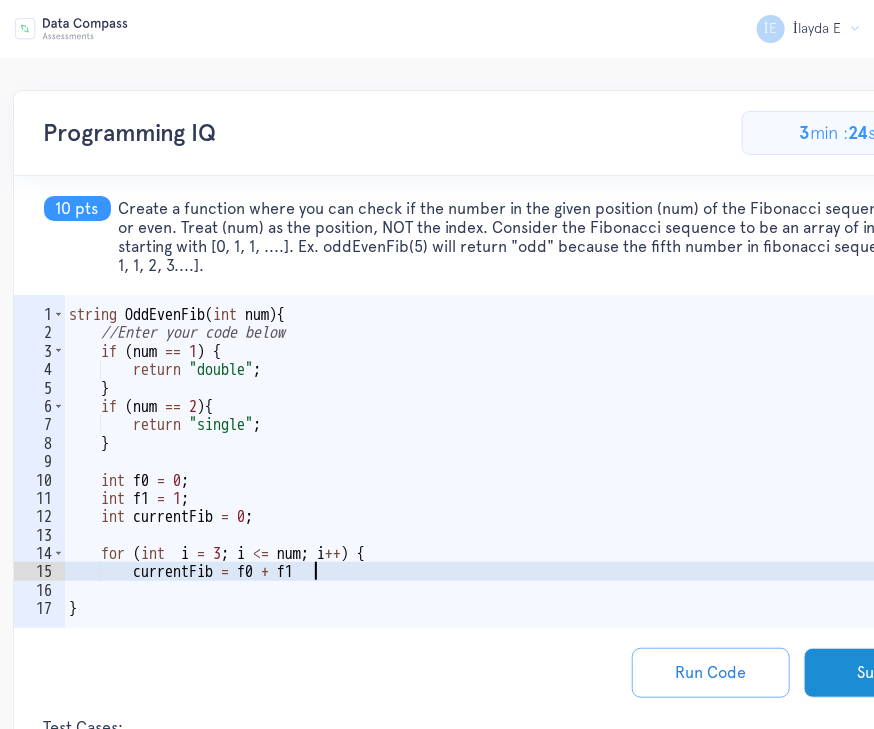 type on "currentFib = f0 + f1;" 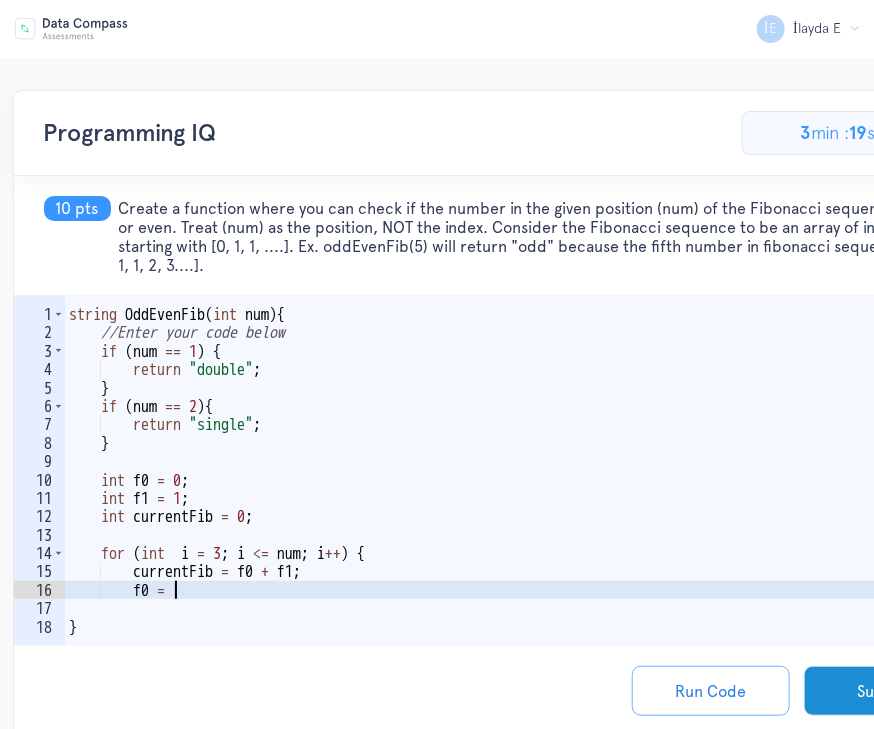 scroll, scrollTop: 0, scrollLeft: 5, axis: horizontal 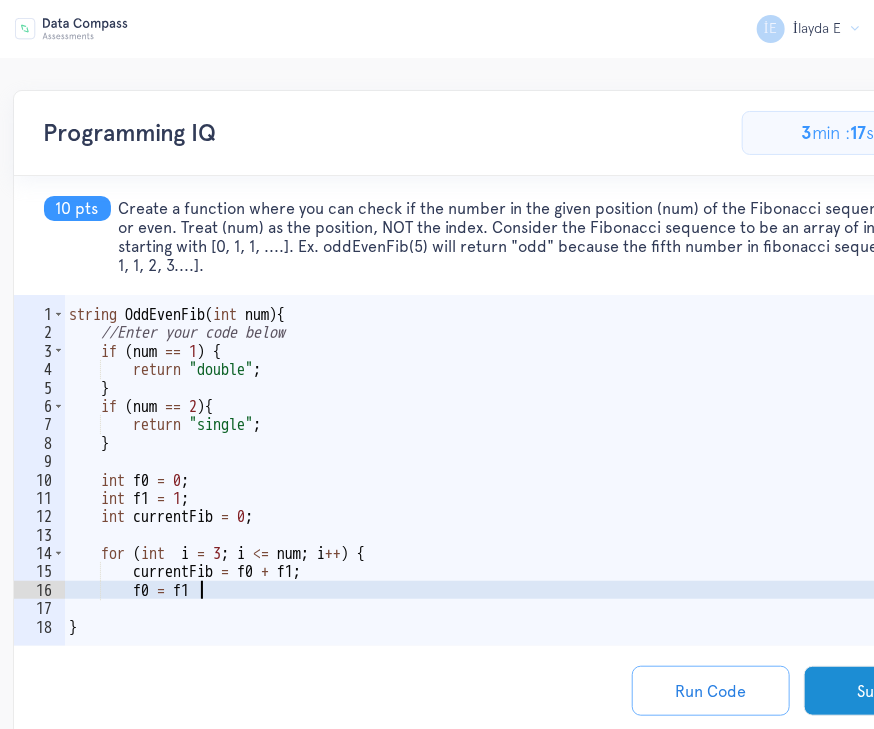 type on "f0 = f1;" 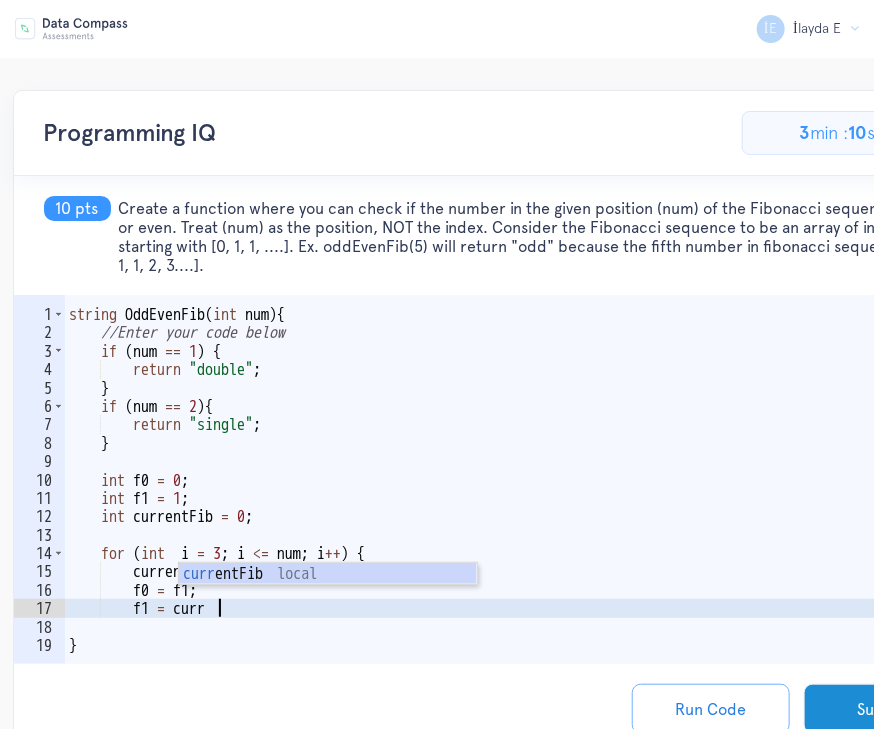 scroll, scrollTop: 0, scrollLeft: 8, axis: horizontal 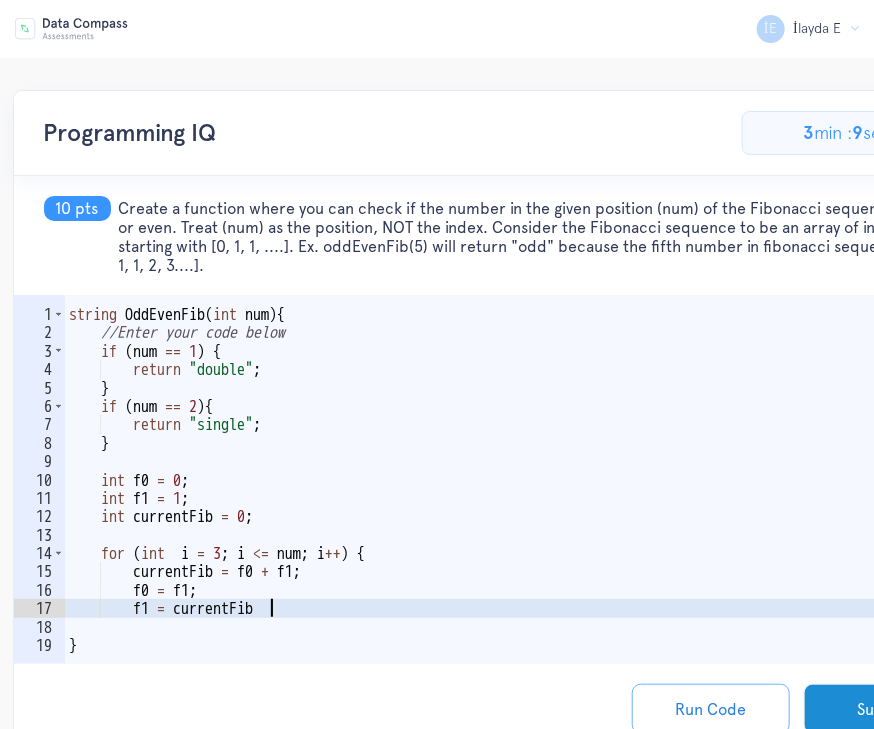 type on "f1 = currentFib;" 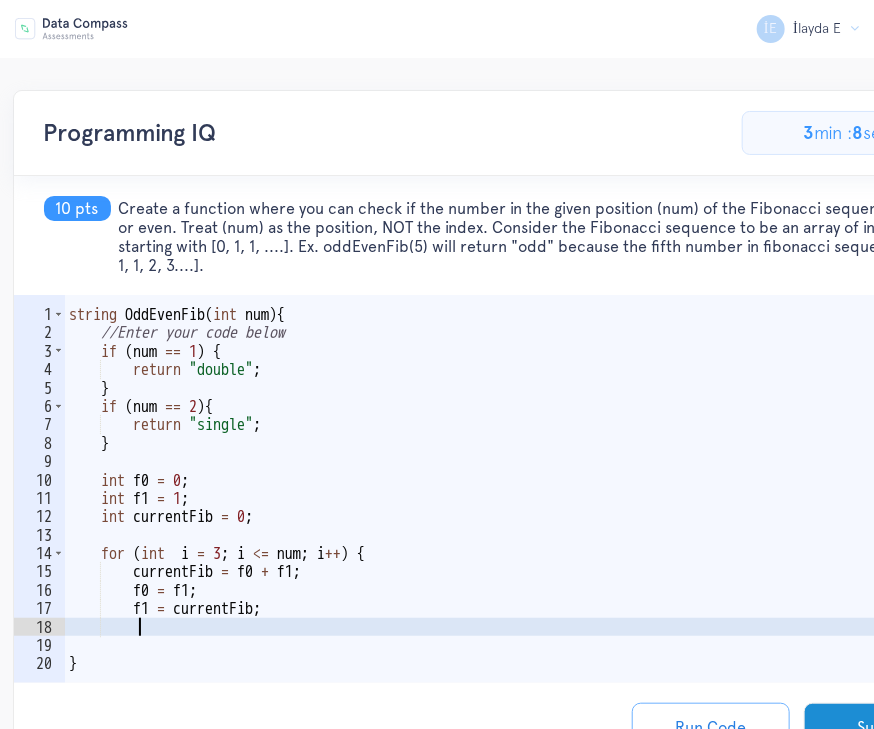 scroll, scrollTop: 0, scrollLeft: 3, axis: horizontal 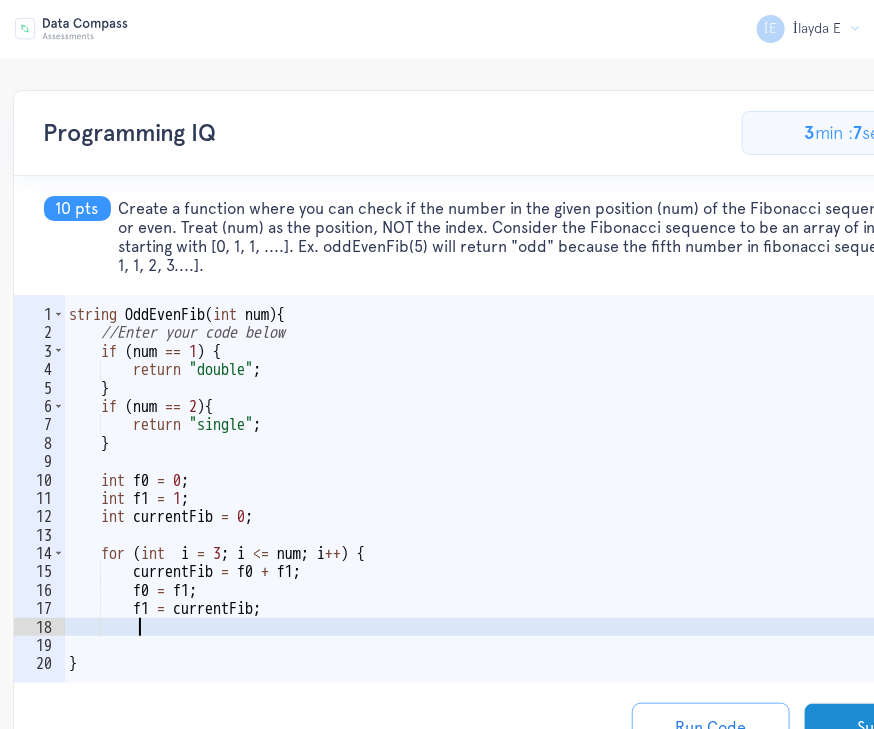 type on "}" 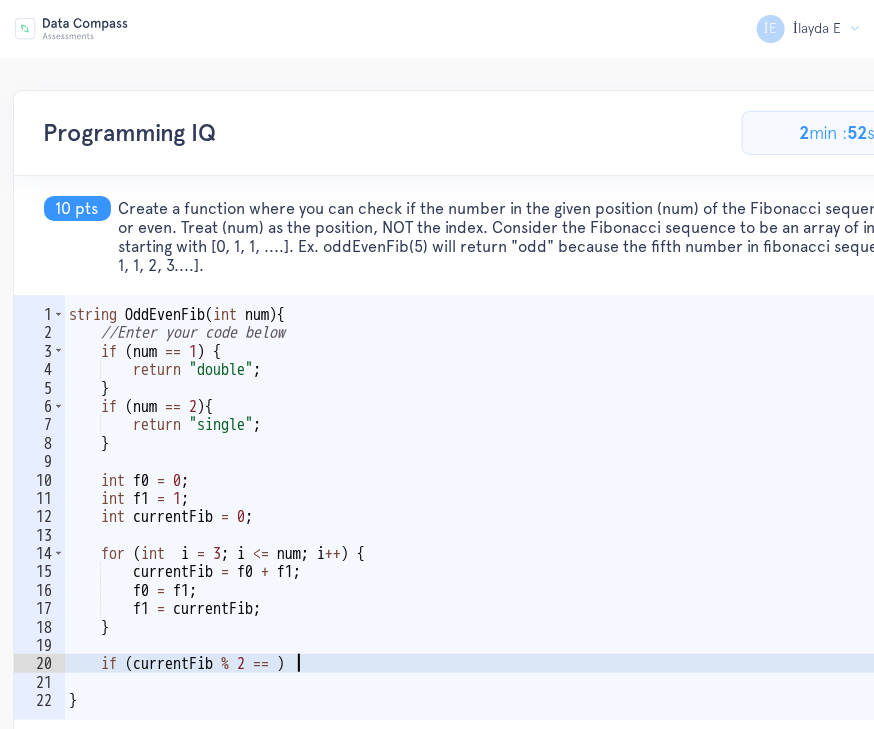 scroll, scrollTop: 0, scrollLeft: 14, axis: horizontal 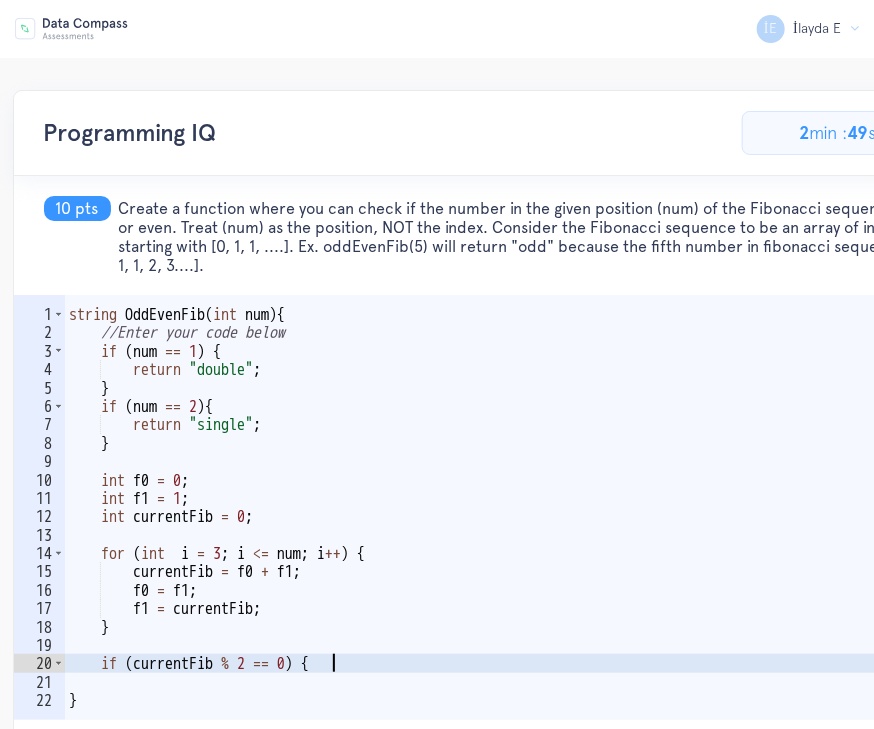type on "if (currentFib % 2 == 0) {" 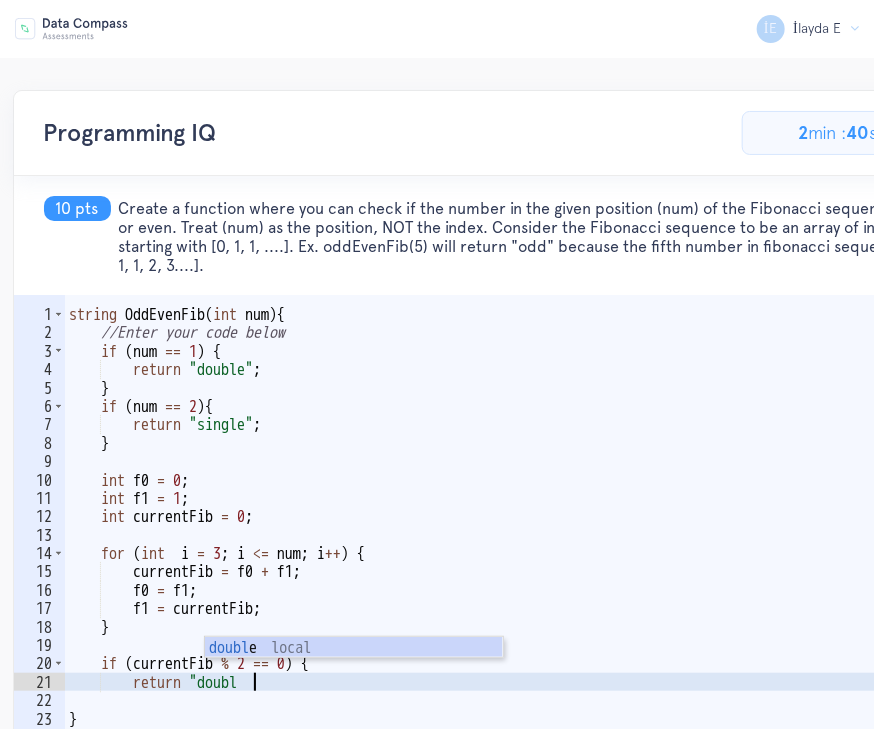 scroll, scrollTop: 0, scrollLeft: 10, axis: horizontal 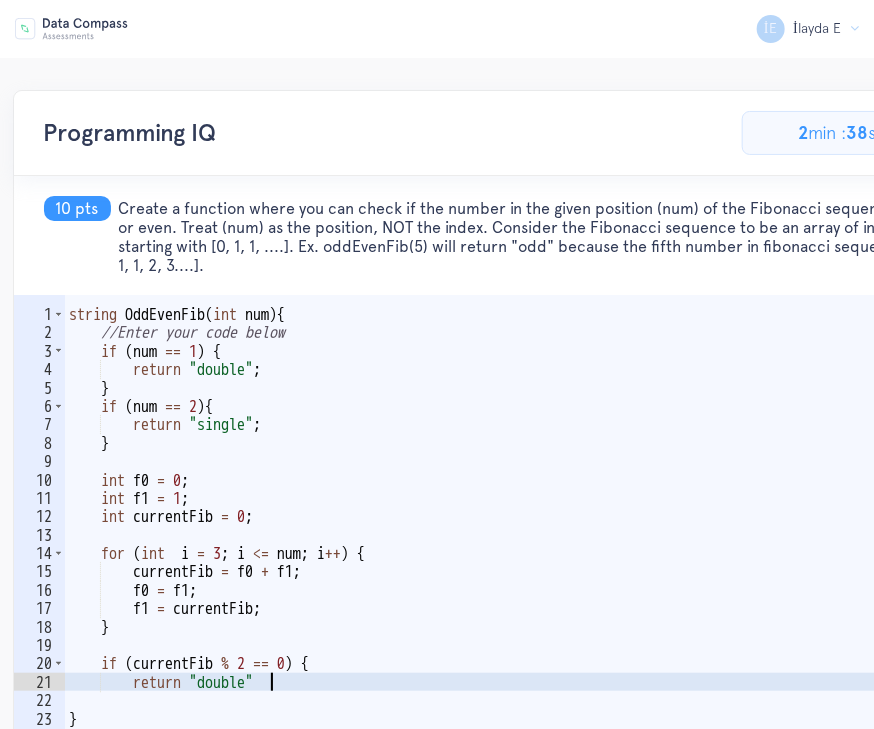 type on "return "double";" 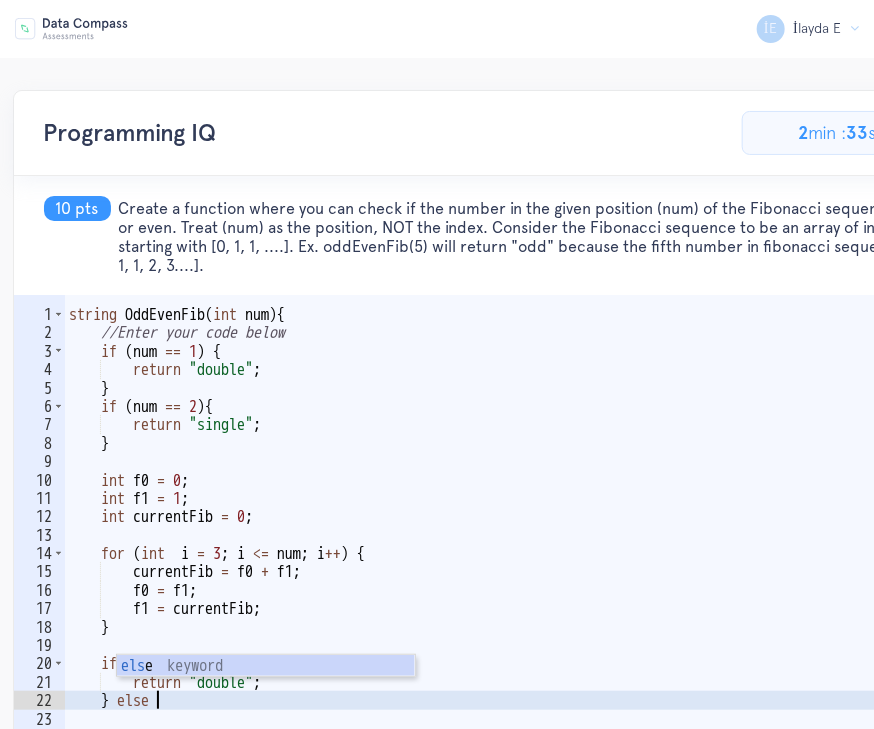scroll, scrollTop: 0, scrollLeft: 7, axis: horizontal 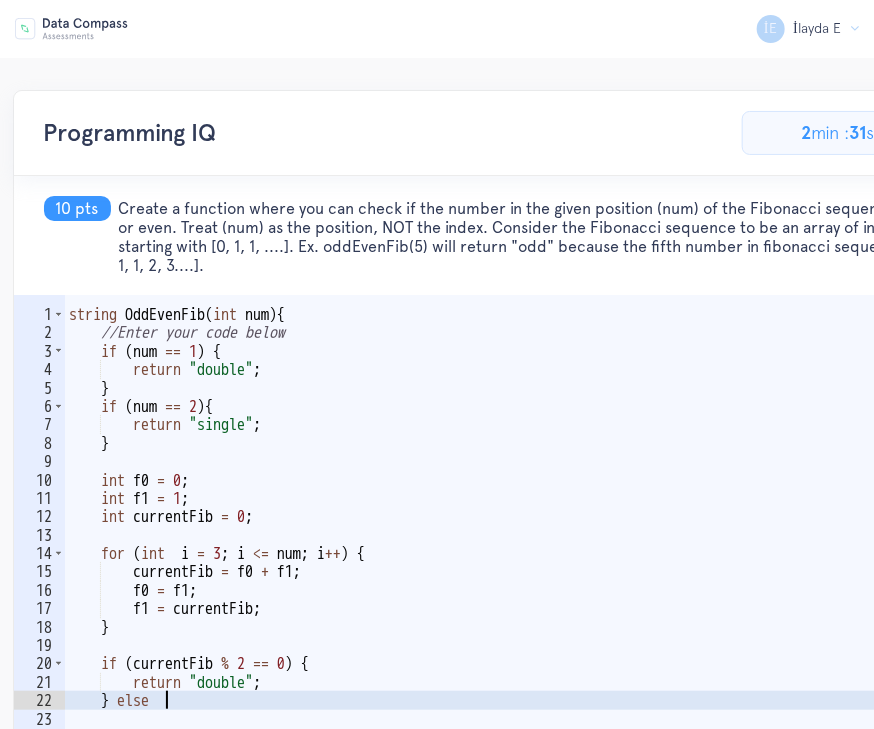 type on "} else {" 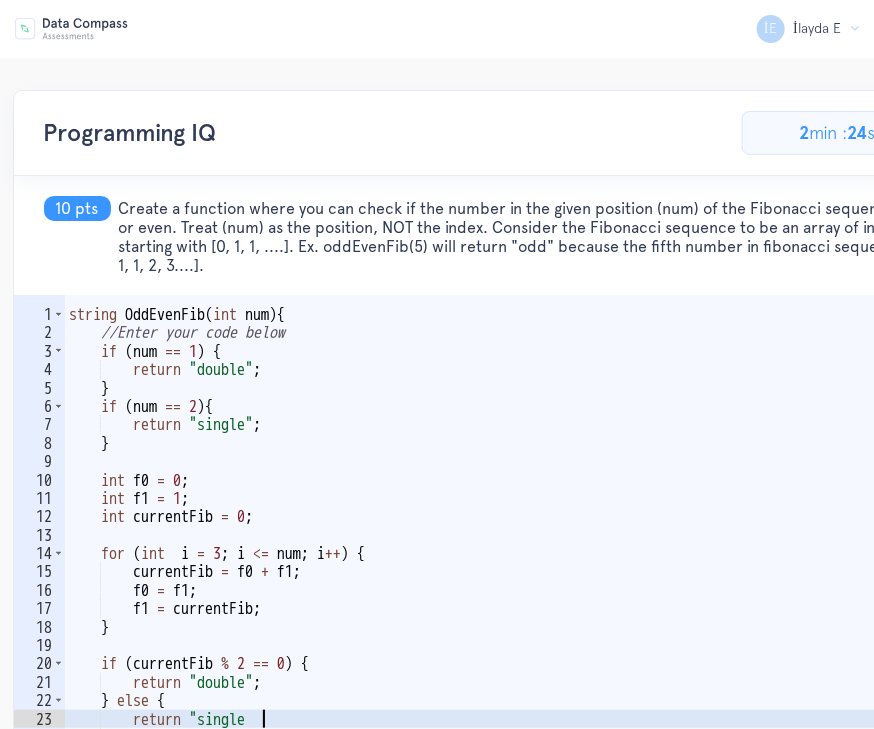 scroll, scrollTop: 0, scrollLeft: 11, axis: horizontal 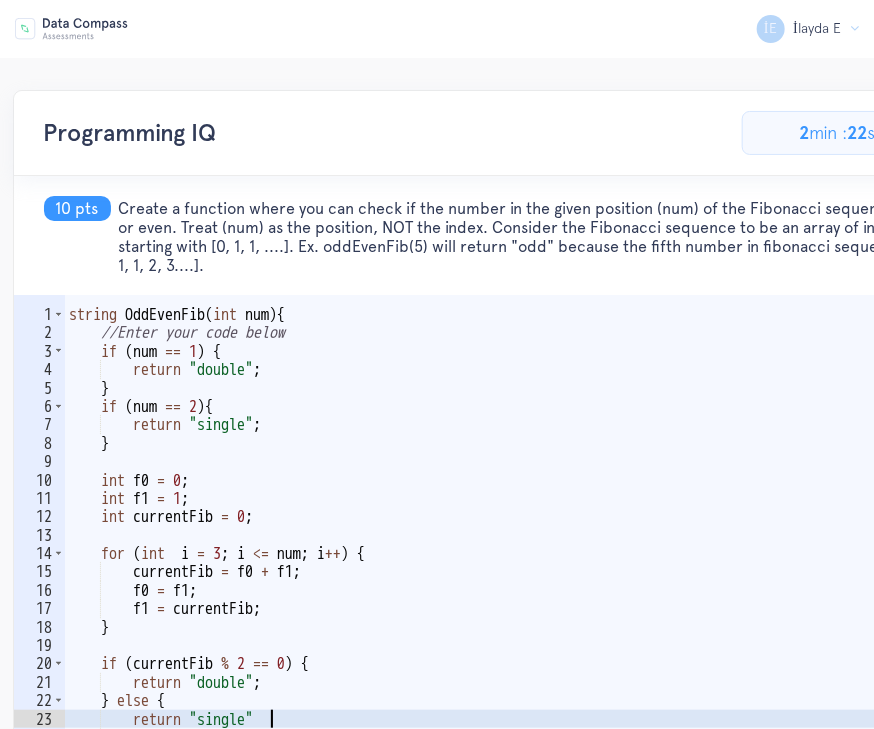 type on "return "single";" 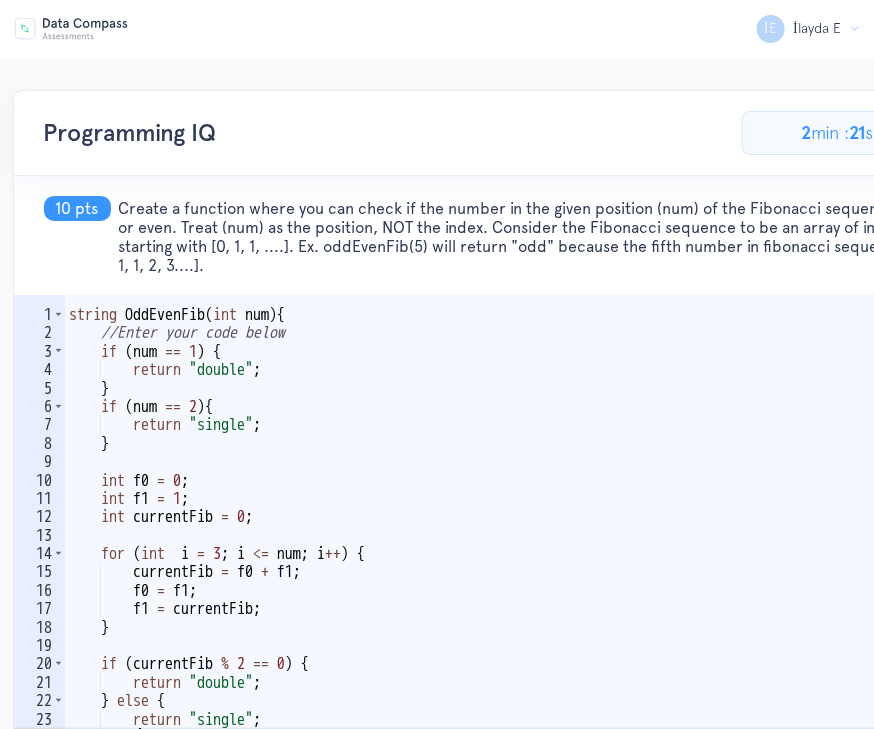scroll, scrollTop: 0, scrollLeft: 3, axis: horizontal 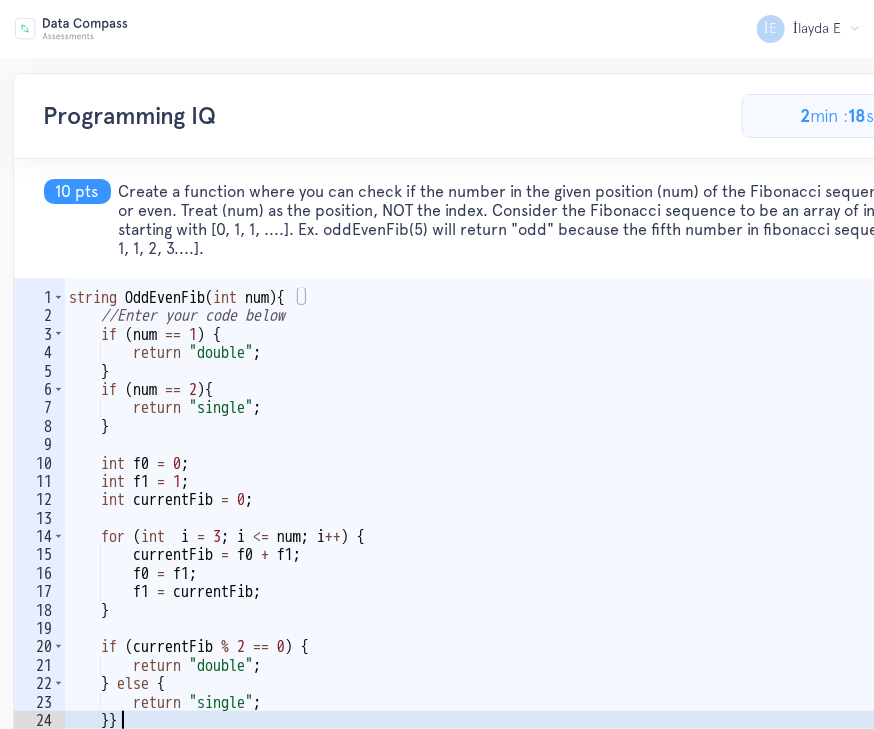type on "}" 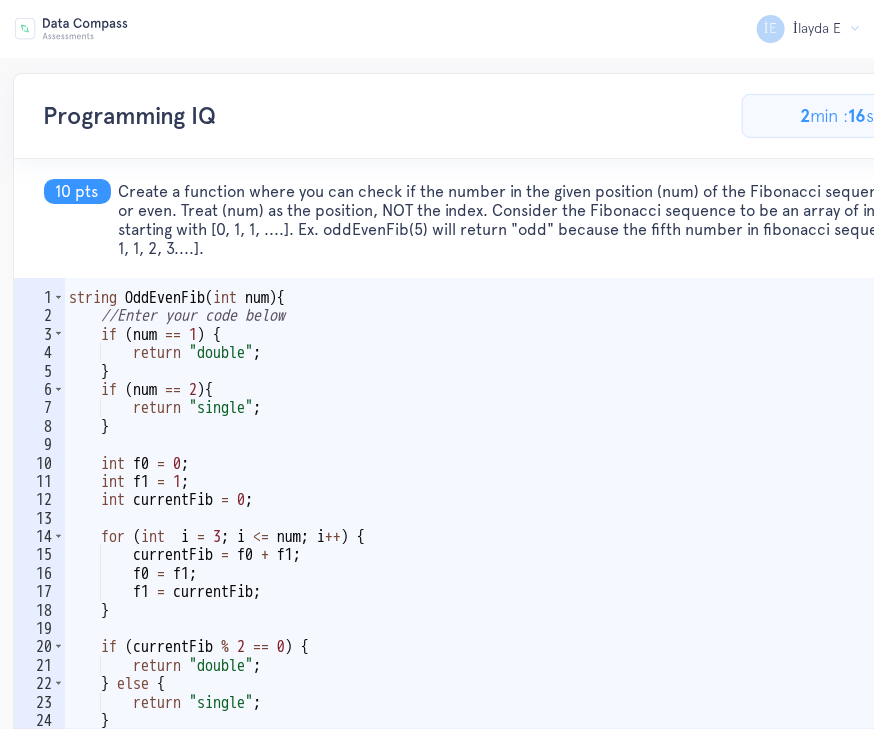 scroll, scrollTop: 0, scrollLeft: 1, axis: horizontal 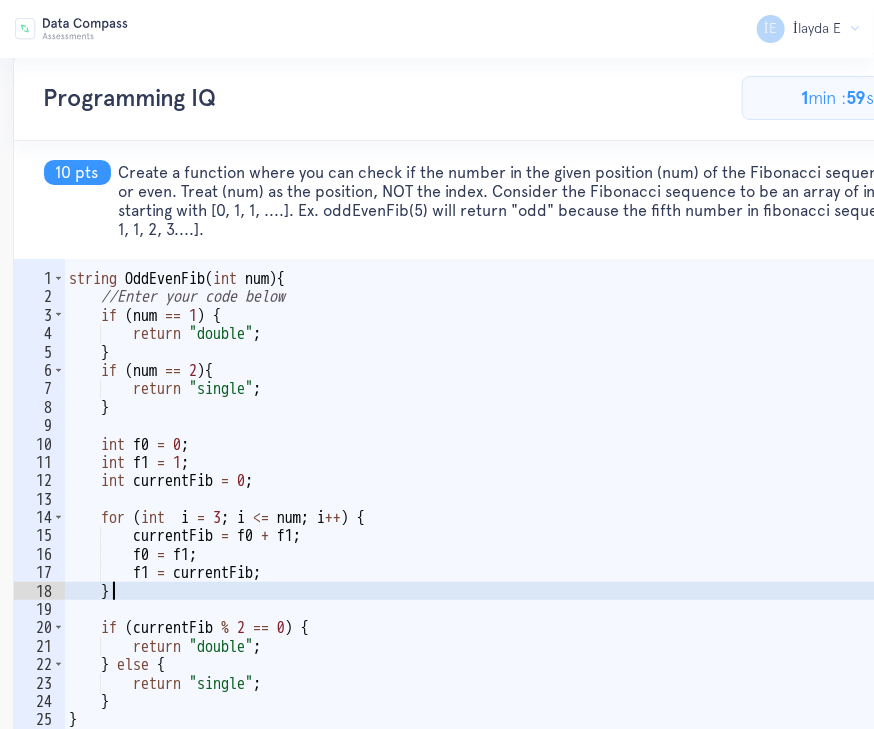 click on "string   OddEvenFib ( int   num ) {      //Enter your code below      if   ( num   ==   1 )   {           return   " double " ;      }      if   ( num   ==   2 ) {           return   " single " ;      }           int   f0   =   0 ;      int   f1   =   1 ;      int   currentFib   =   0 ;           for   ( int    i   =   3 ;   i   <=   num ;   i ++ )   {           currentFib   =   f0   +   f1 ;           f0   =   f1 ;           f1   =   currentFib ;      }           if   ( currentFib   %   2   ==   0 )   {           return   " double " ;      }   else   {           return   " single " ;      } }      }" at bounding box center (528, 545) 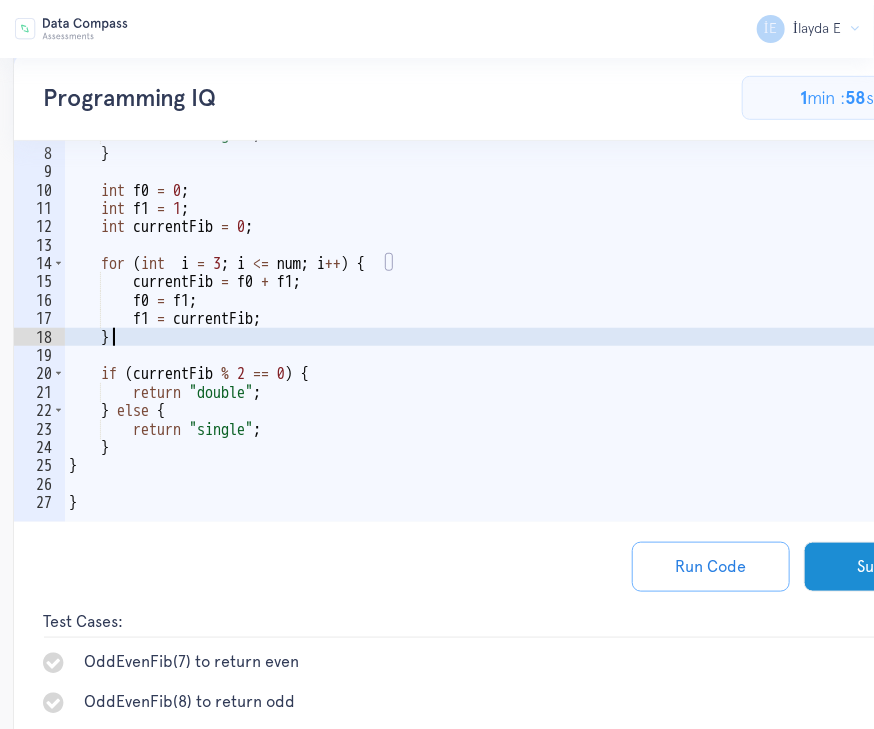 scroll, scrollTop: 339, scrollLeft: 0, axis: vertical 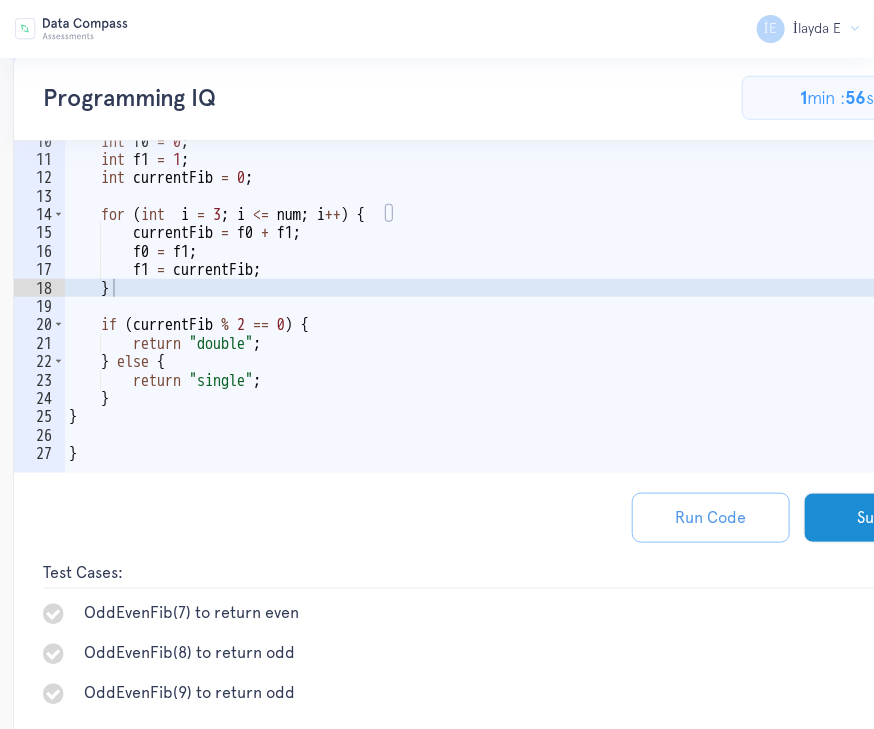click on "Run Code" at bounding box center (711, 518) 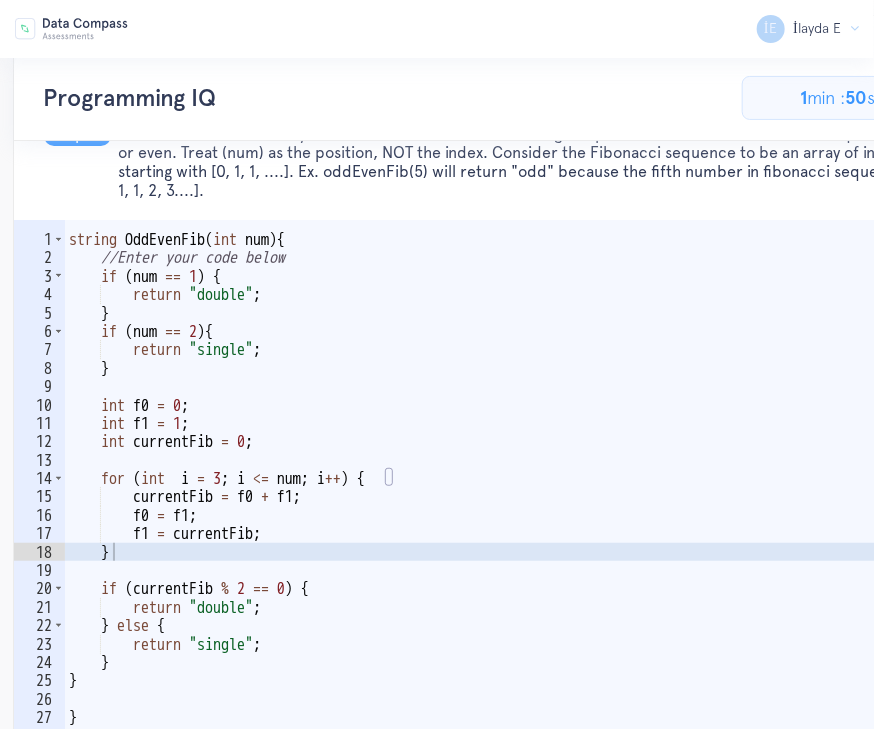 scroll, scrollTop: 69, scrollLeft: 0, axis: vertical 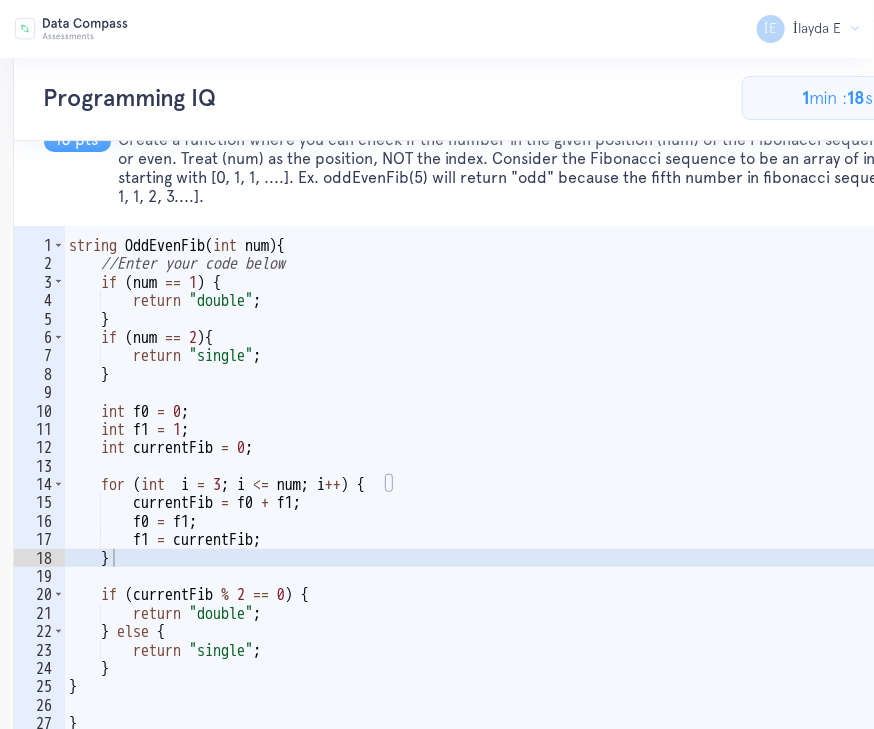 type on "int currentFib = 0;" 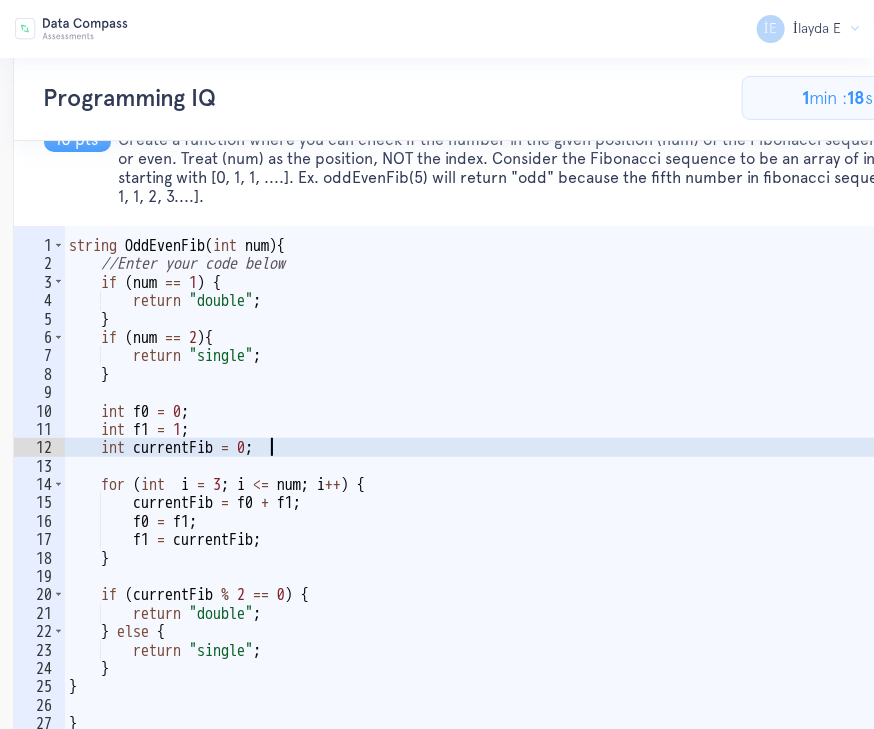 click on "string   OddEvenFib ( int   num ) {      //Enter your code below      if   ( num   ==   1 )   {           return   " double " ;      }      if   ( num   ==   2 ) {           return   " single " ;      }           int   f0   =   0 ;      int   f1   =   1 ;      int   currentFib   =   0 ;           for   ( int    i   =   3 ;   i   <=   num ;   i ++ )   {           currentFib   =   f0   +   f1 ;           f0   =   f1 ;           f1   =   currentFib ;      }           if   ( currentFib   %   2   ==   0 )   {           return   " double " ;      }   else   {           return   " single " ;      } }      }" at bounding box center [528, 512] 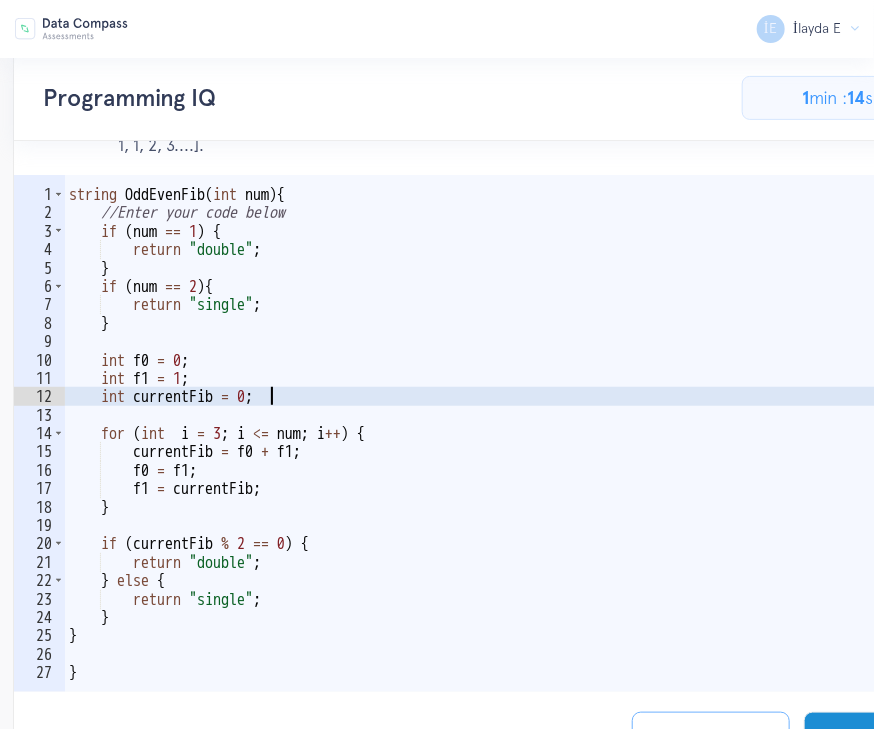 scroll, scrollTop: 121, scrollLeft: 0, axis: vertical 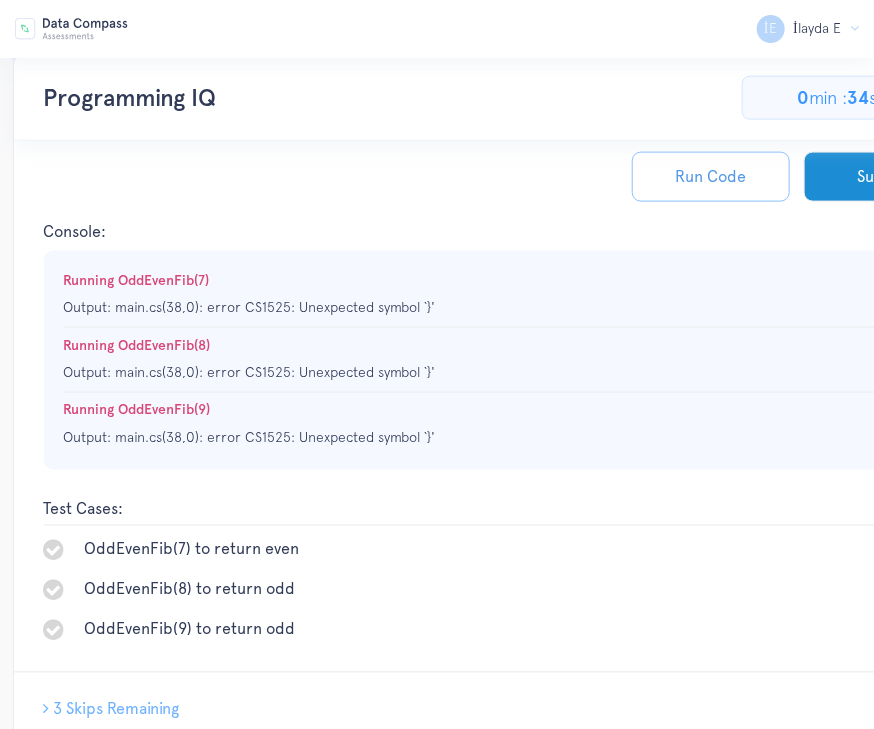 click on "Run Code" at bounding box center (711, 177) 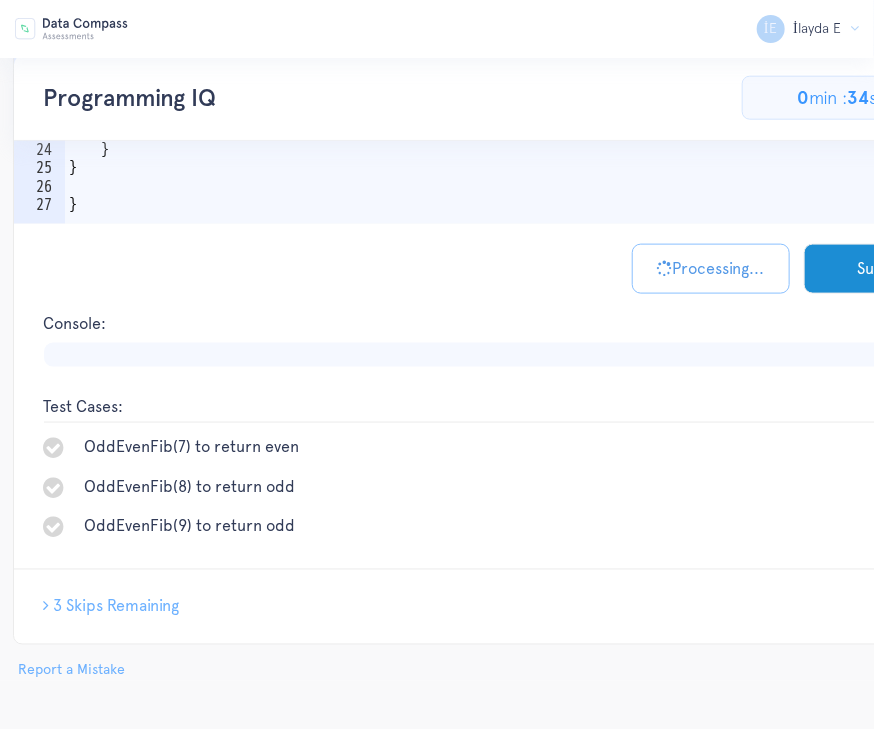 scroll, scrollTop: 680, scrollLeft: 0, axis: vertical 